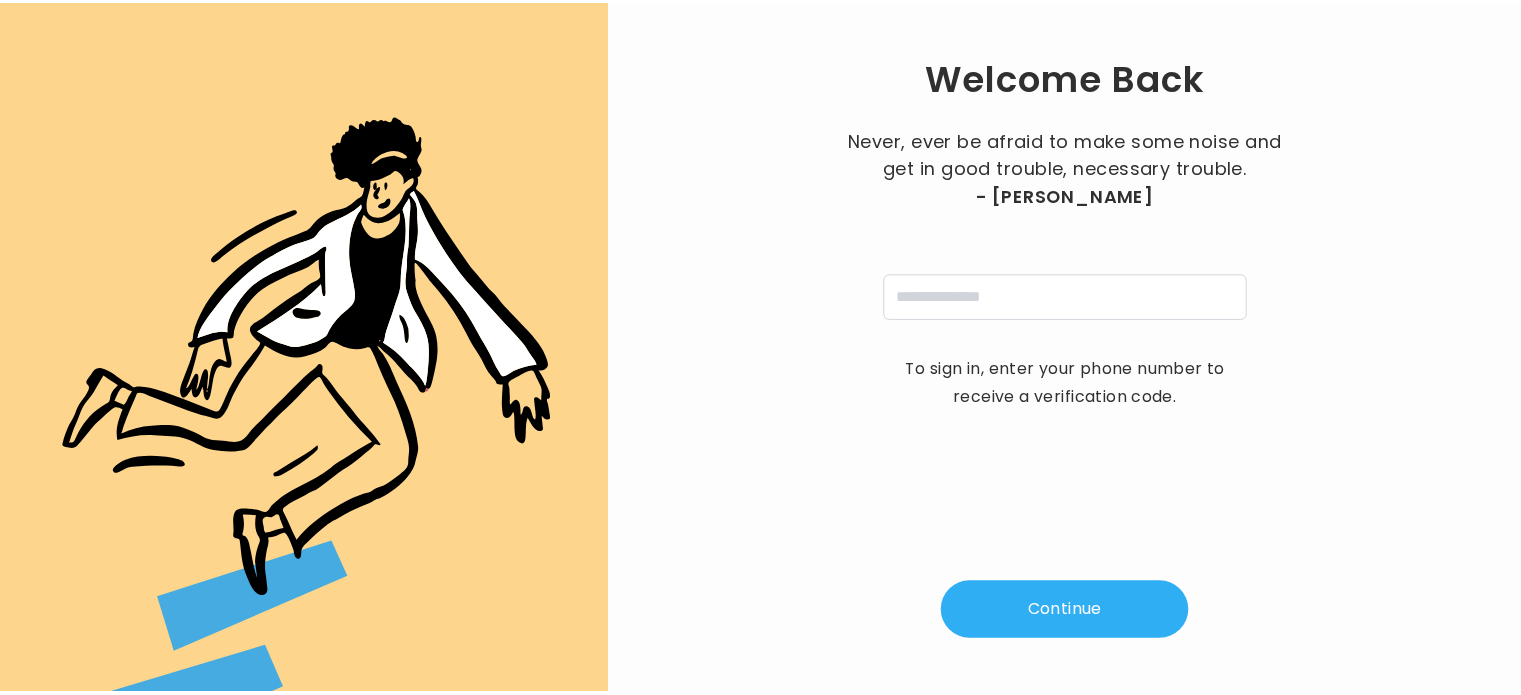 scroll, scrollTop: 0, scrollLeft: 0, axis: both 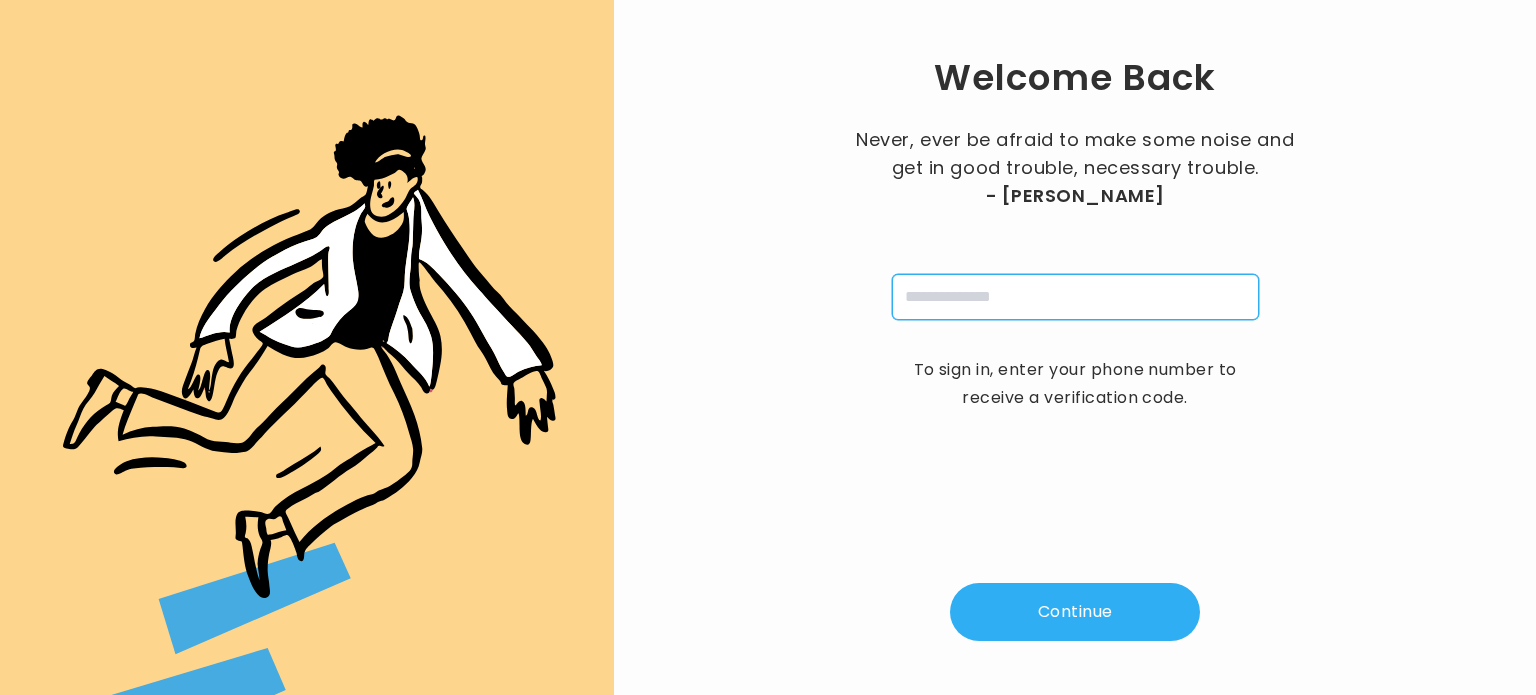 click at bounding box center [1075, 297] 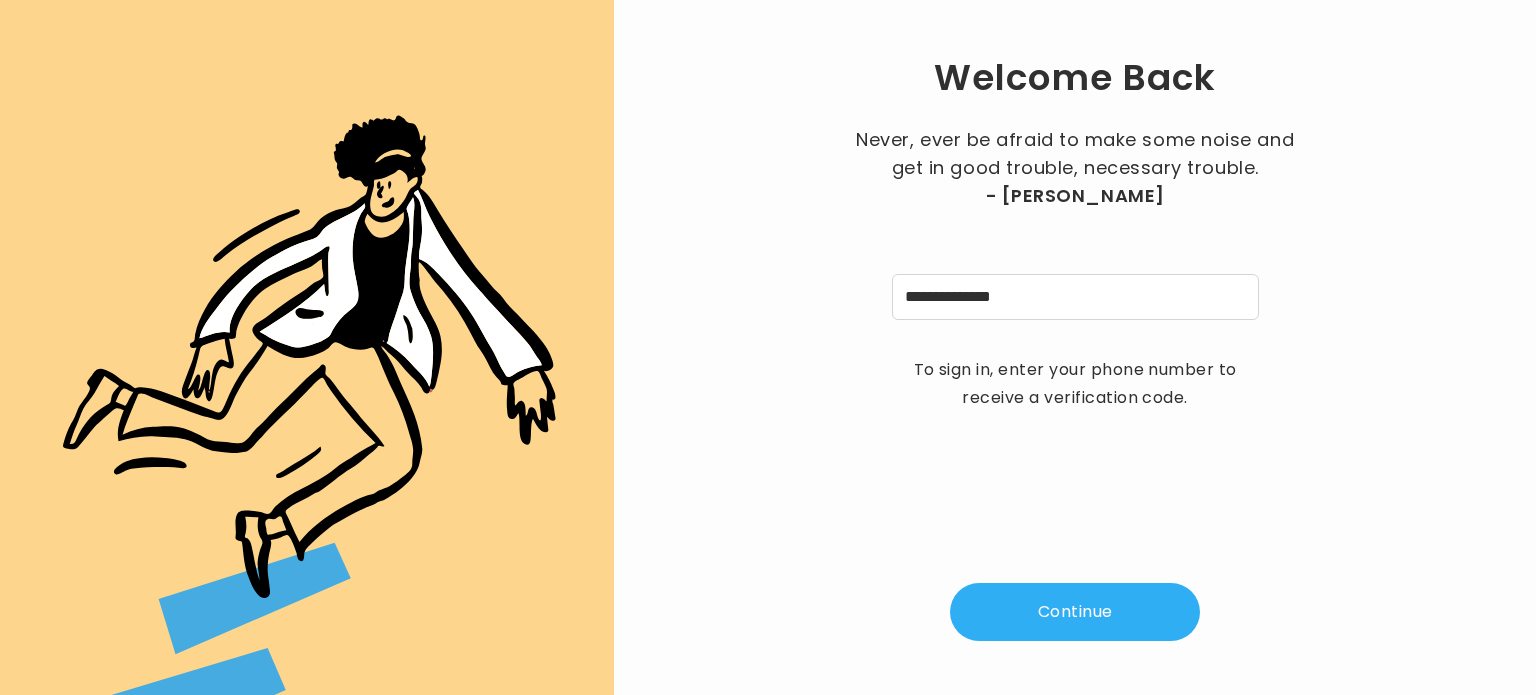 click on "Continue" at bounding box center (1075, 612) 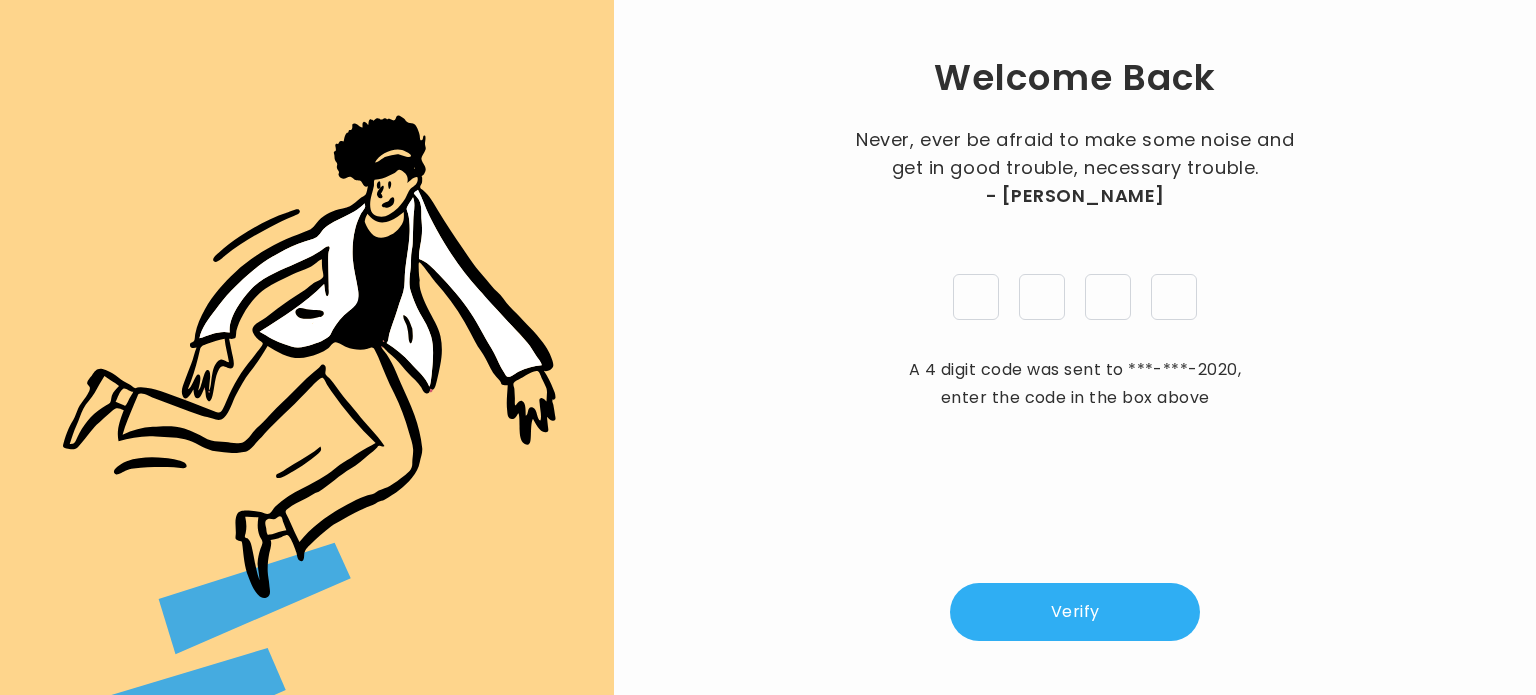 type on "*" 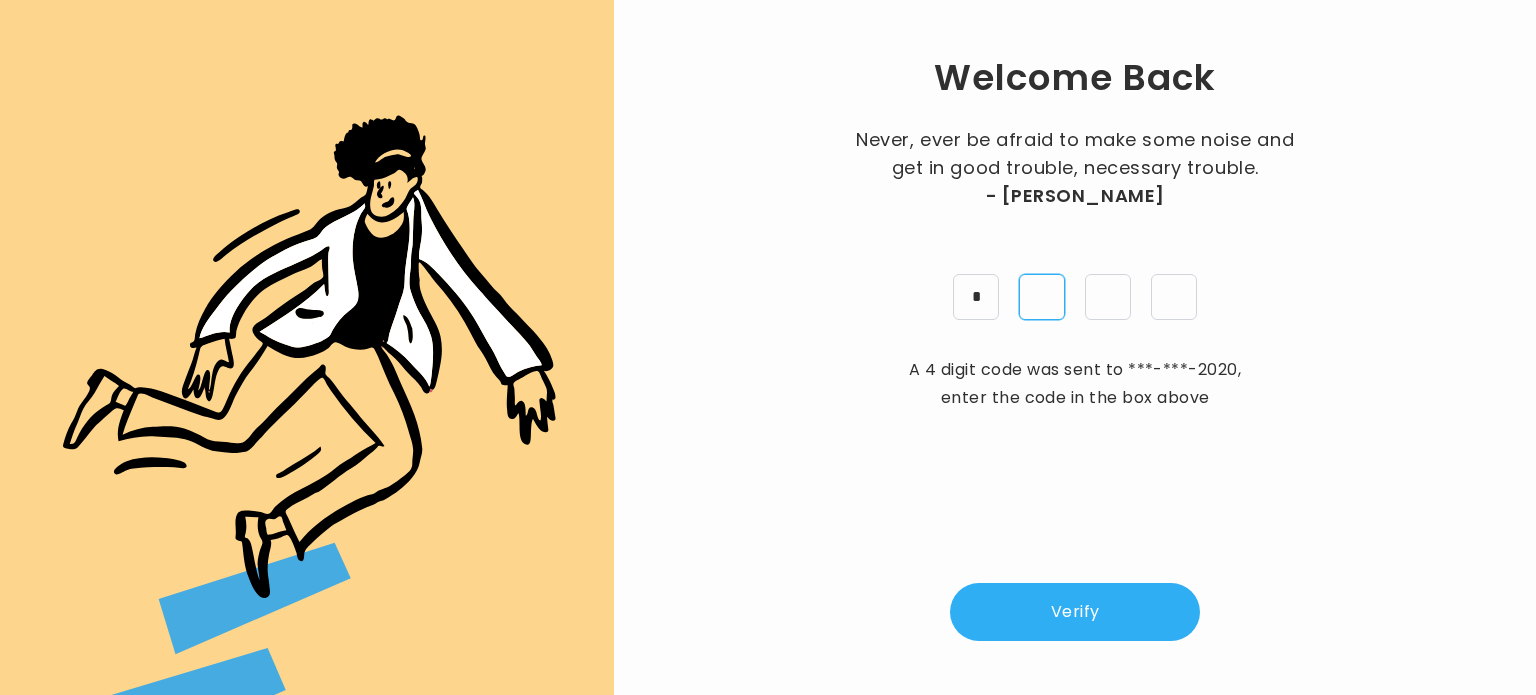 type on "*" 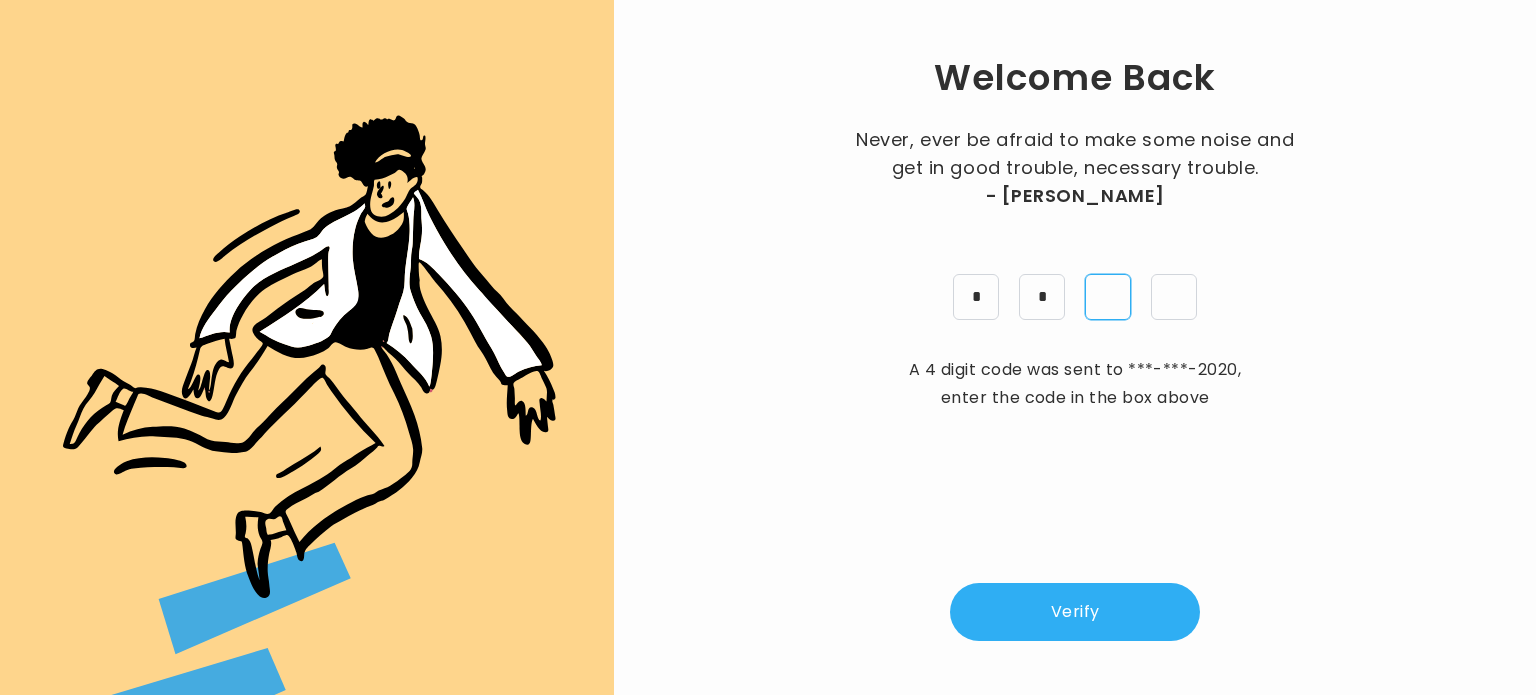 type on "*" 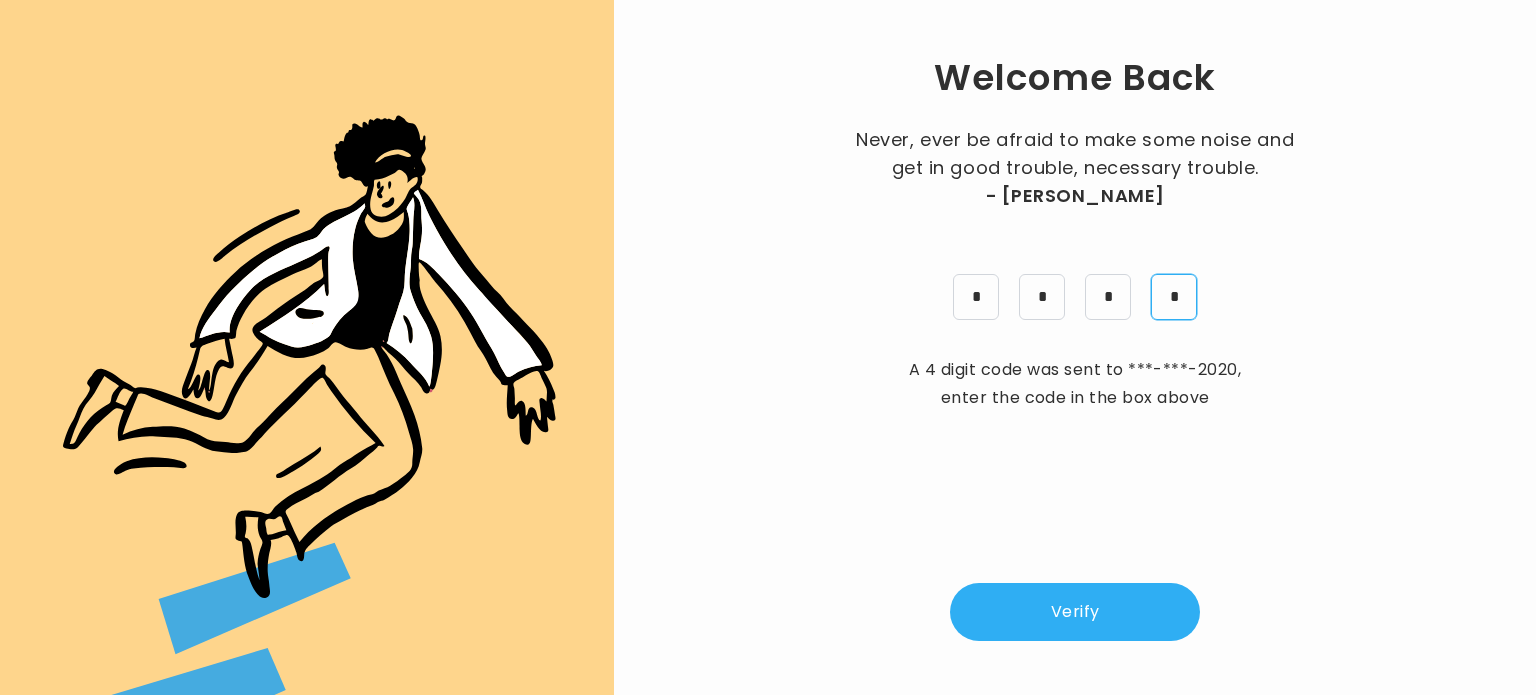 type on "*" 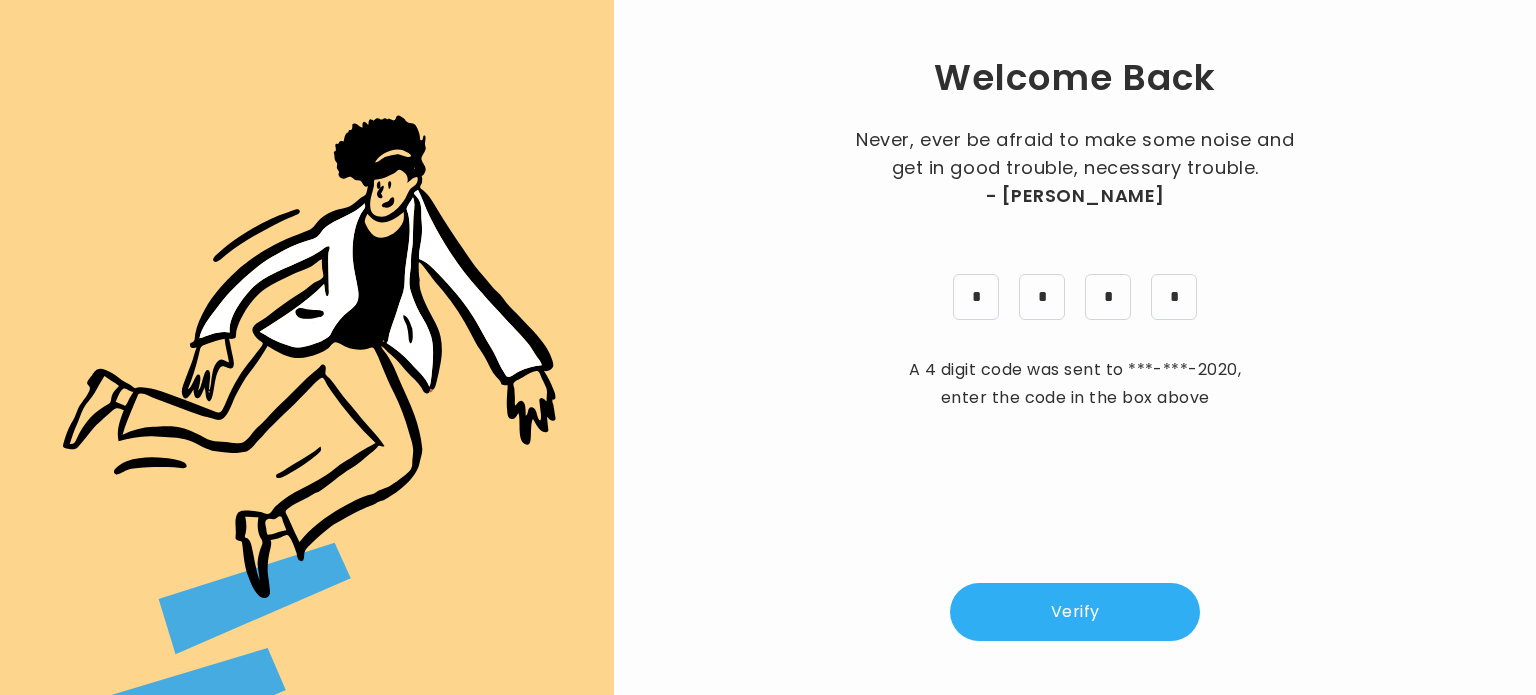 click on "Verify" at bounding box center (1075, 612) 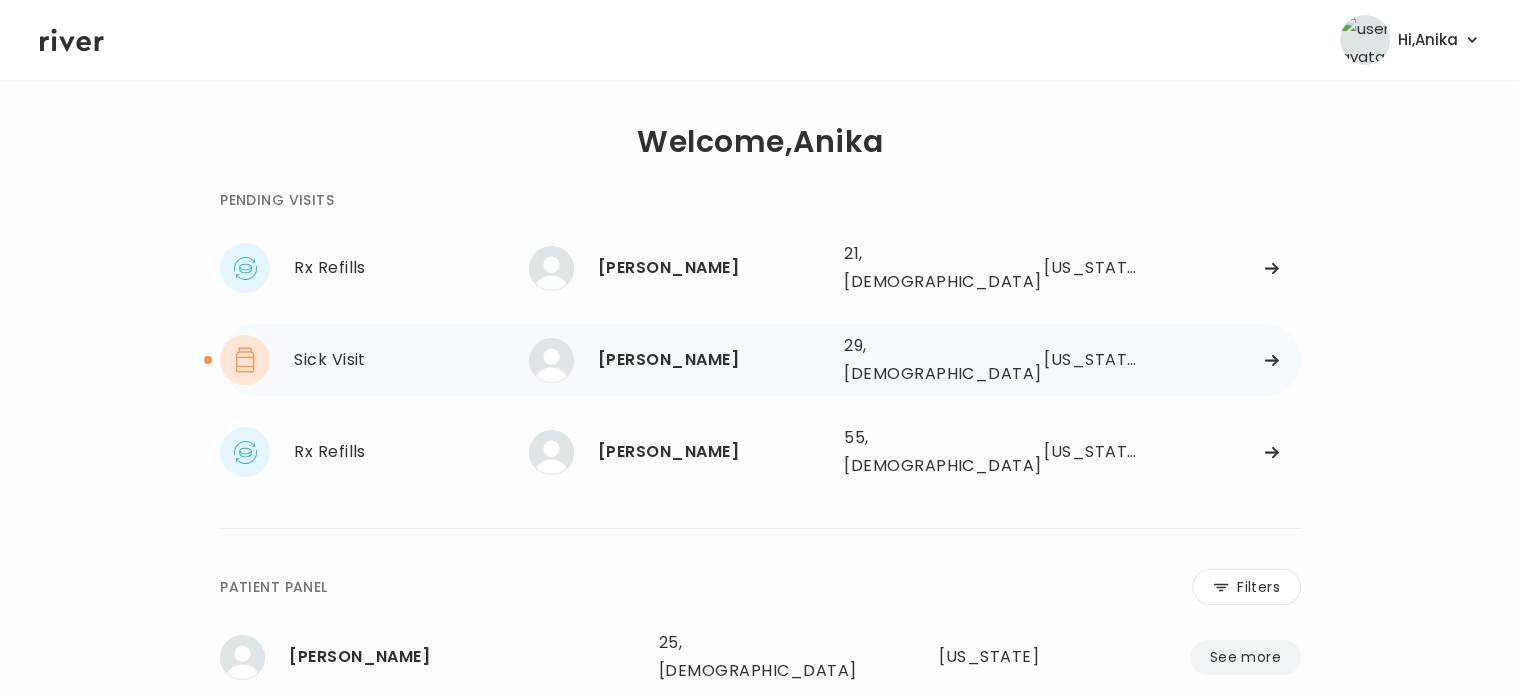 click on "[PERSON_NAME]" at bounding box center [713, 360] 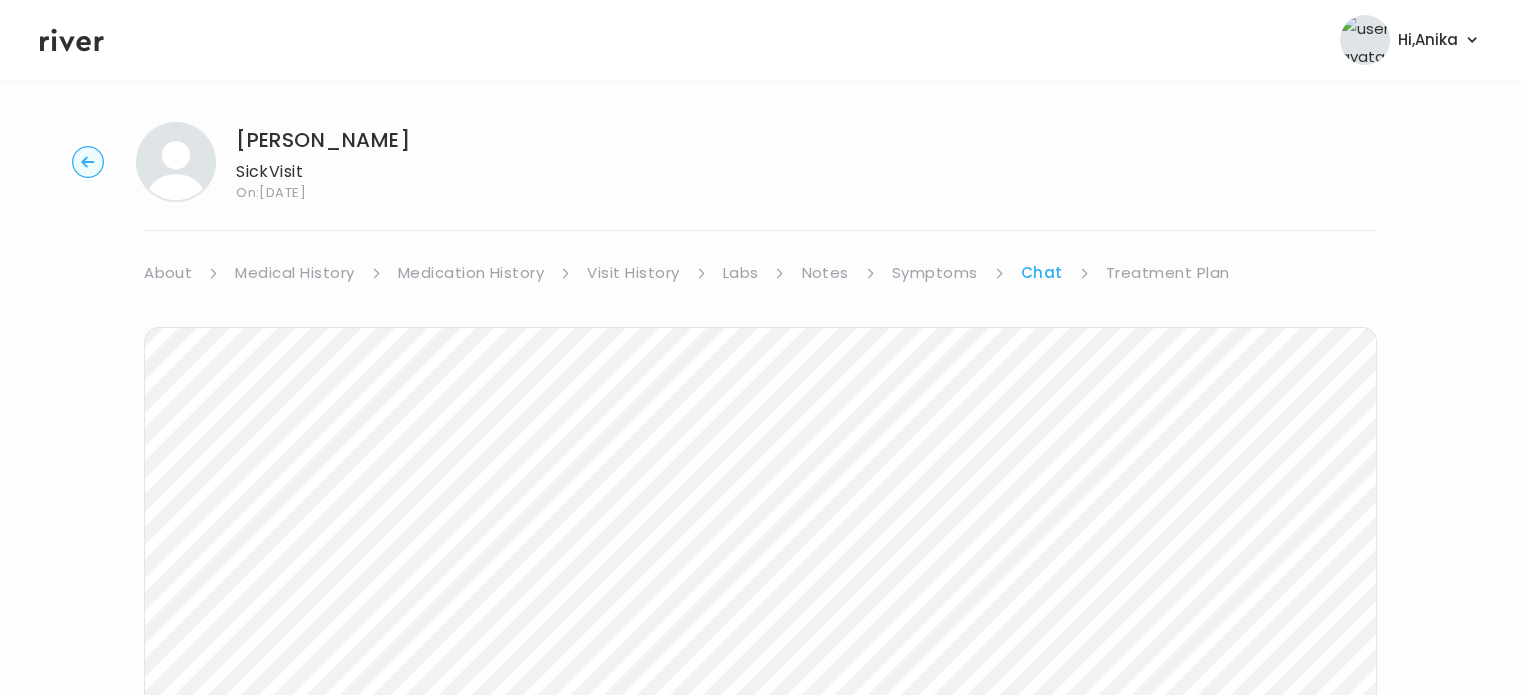 scroll, scrollTop: 351, scrollLeft: 0, axis: vertical 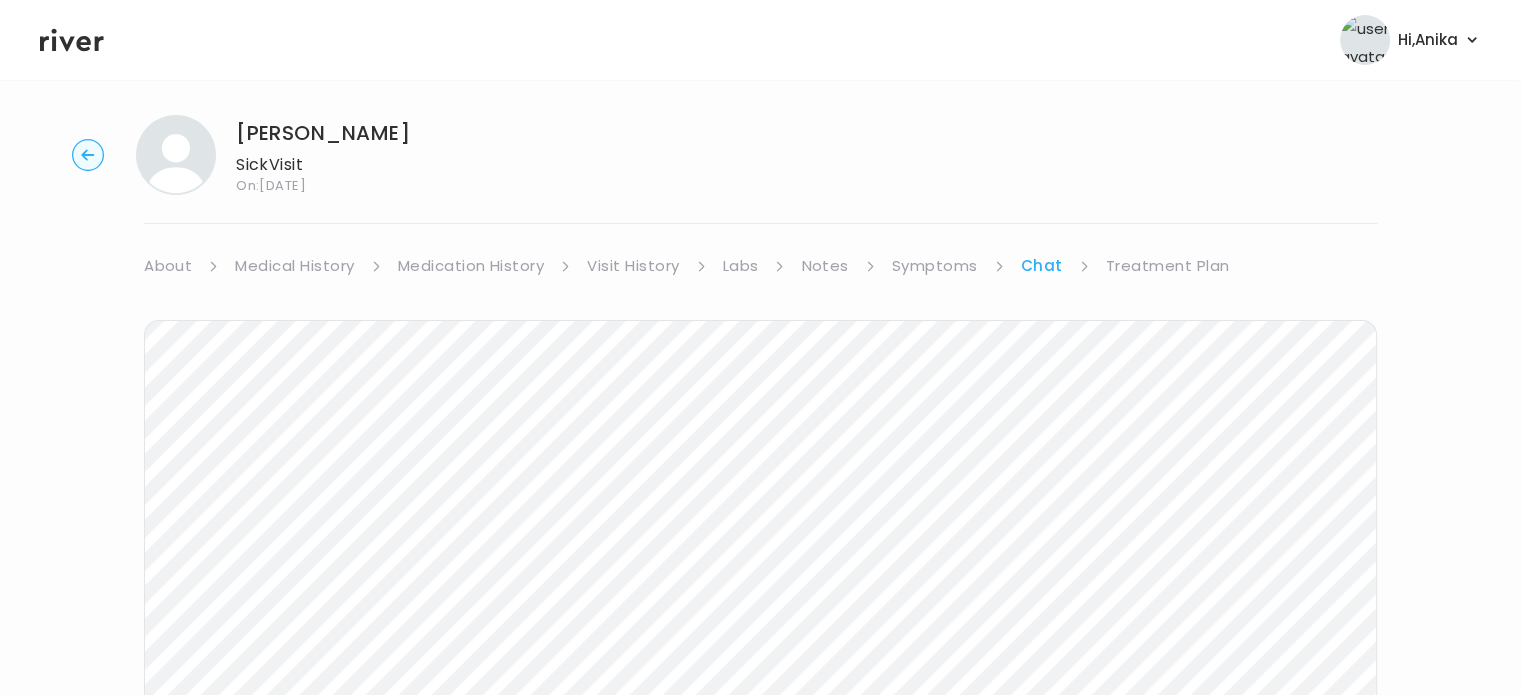 click on "Treatment Plan" at bounding box center (1168, 266) 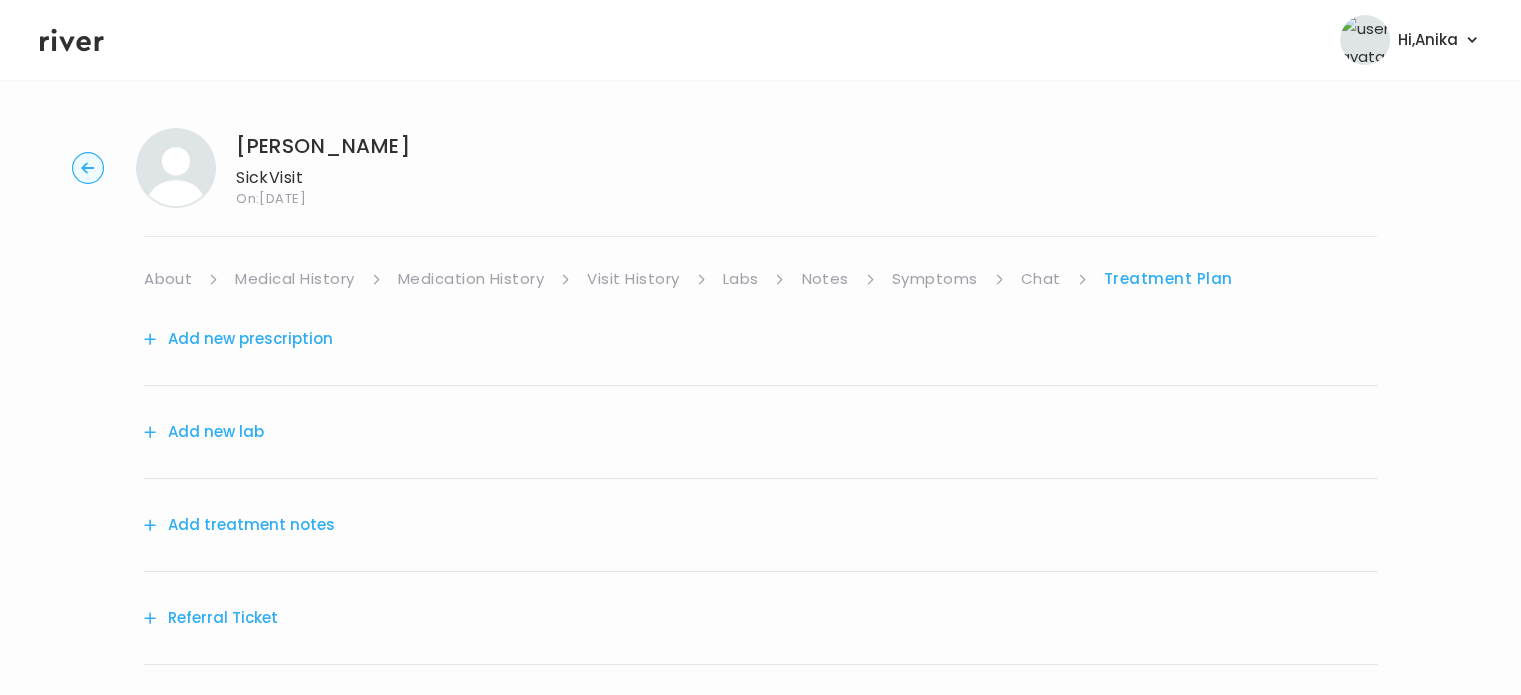 scroll, scrollTop: 64, scrollLeft: 0, axis: vertical 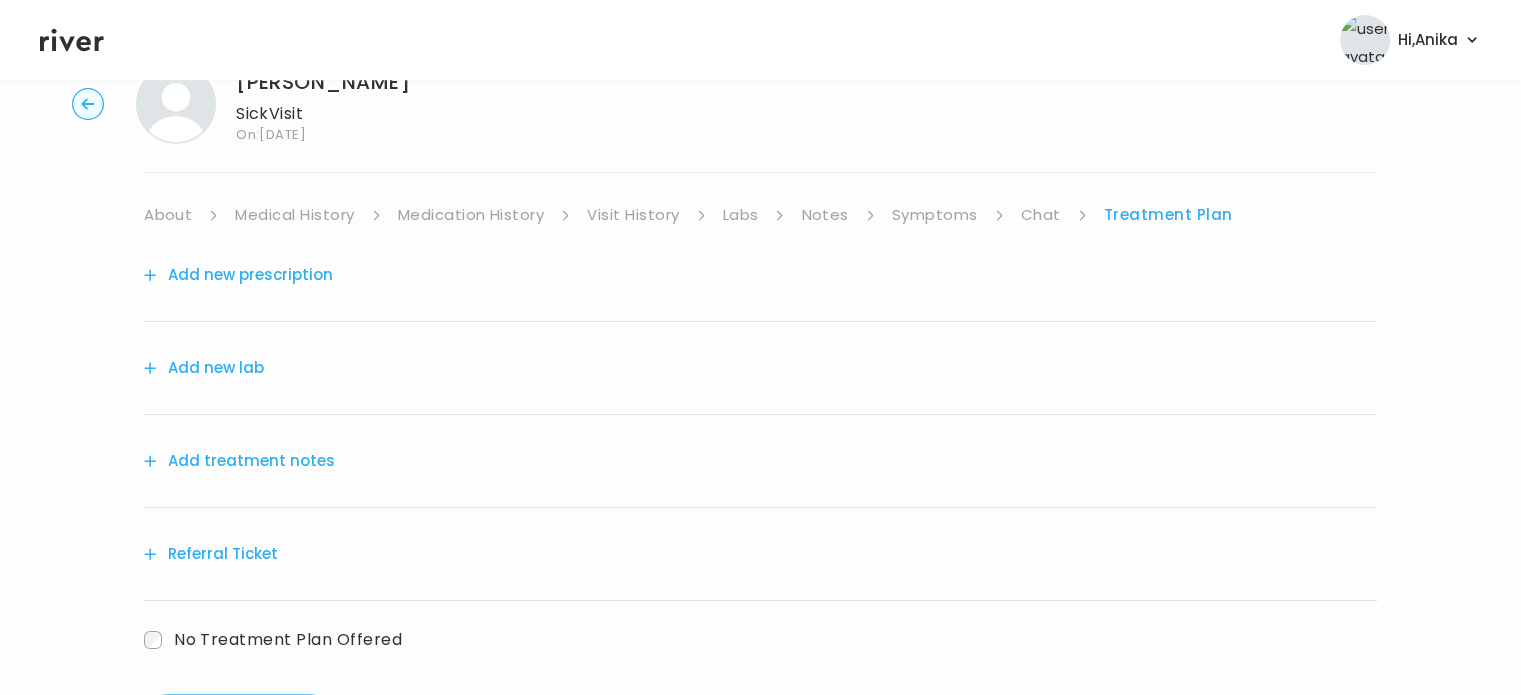 click on "Add treatment notes" at bounding box center (239, 461) 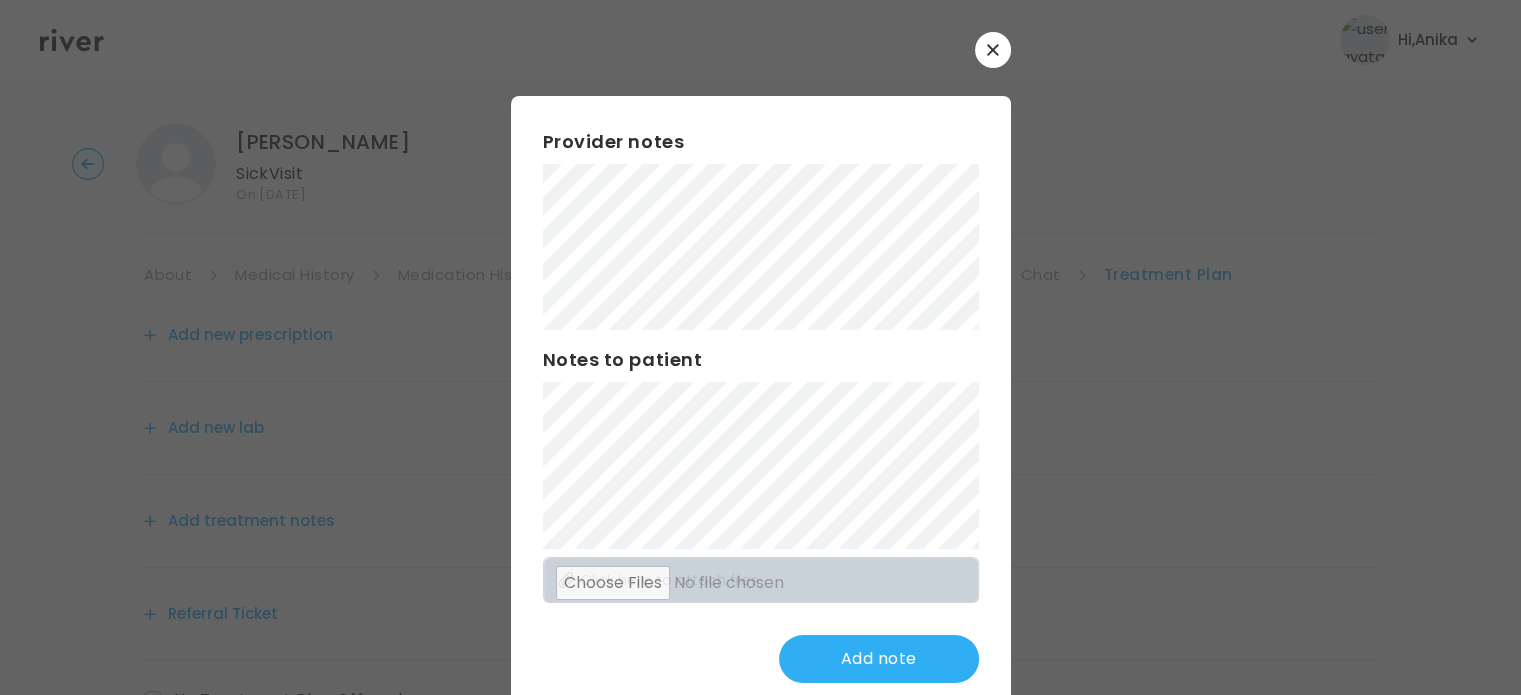 scroll, scrollTop: 0, scrollLeft: 0, axis: both 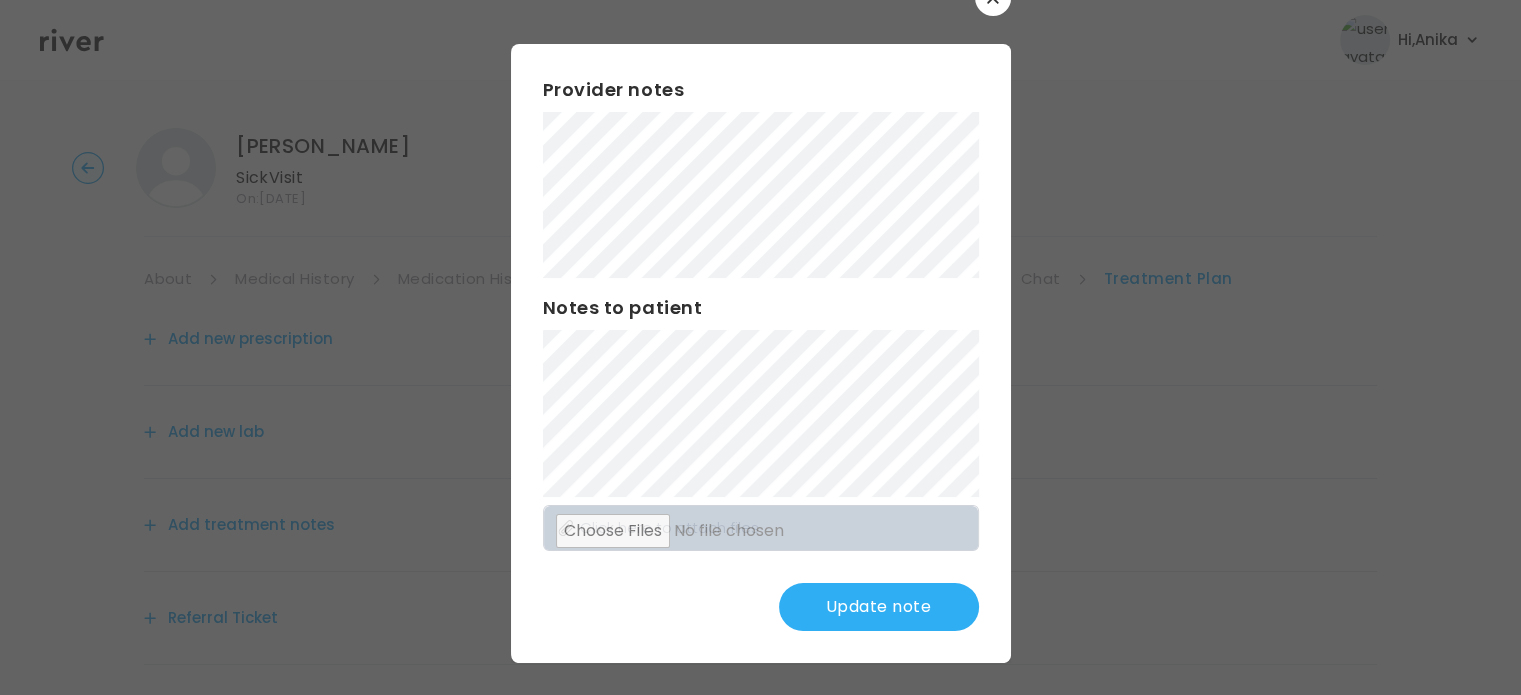 click on "Update note" at bounding box center (879, 607) 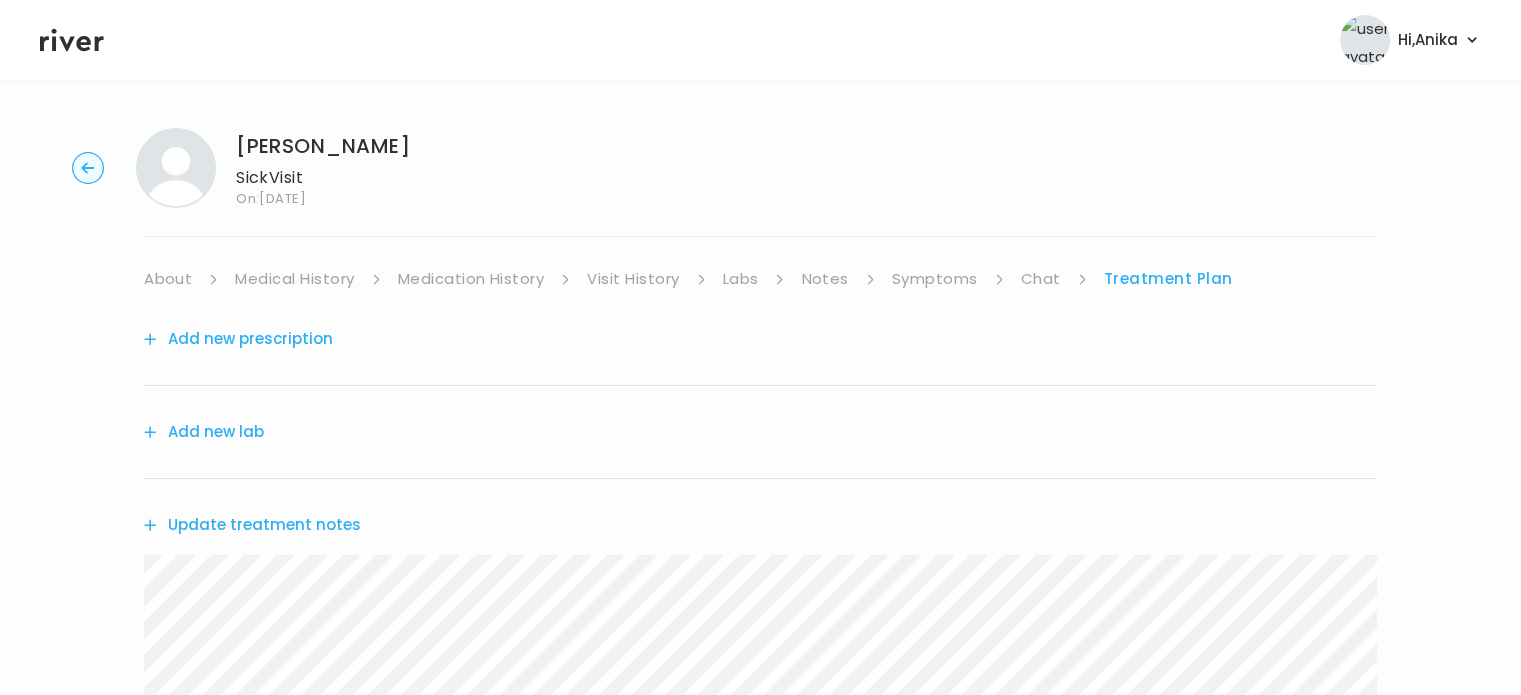 click on "Medical History" at bounding box center [294, 279] 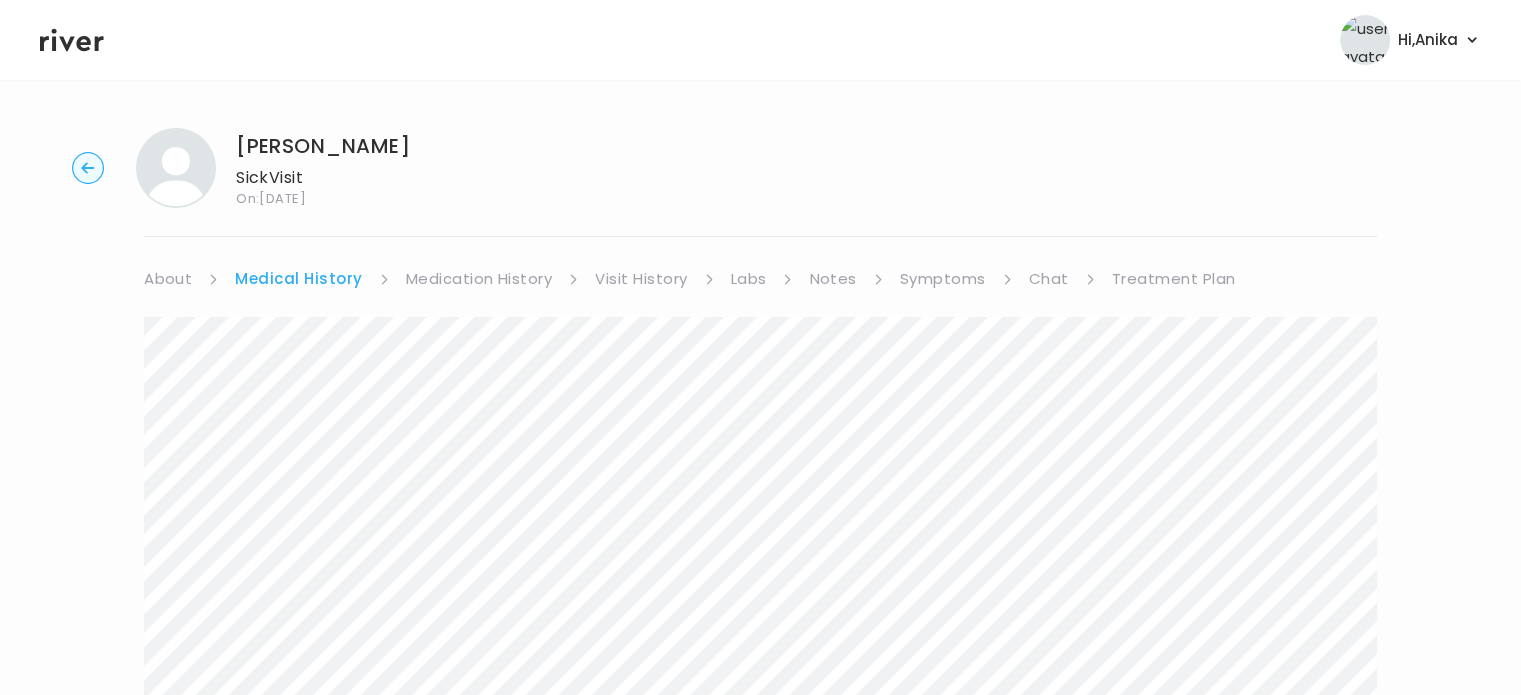click on "Treatment Plan" at bounding box center (1174, 279) 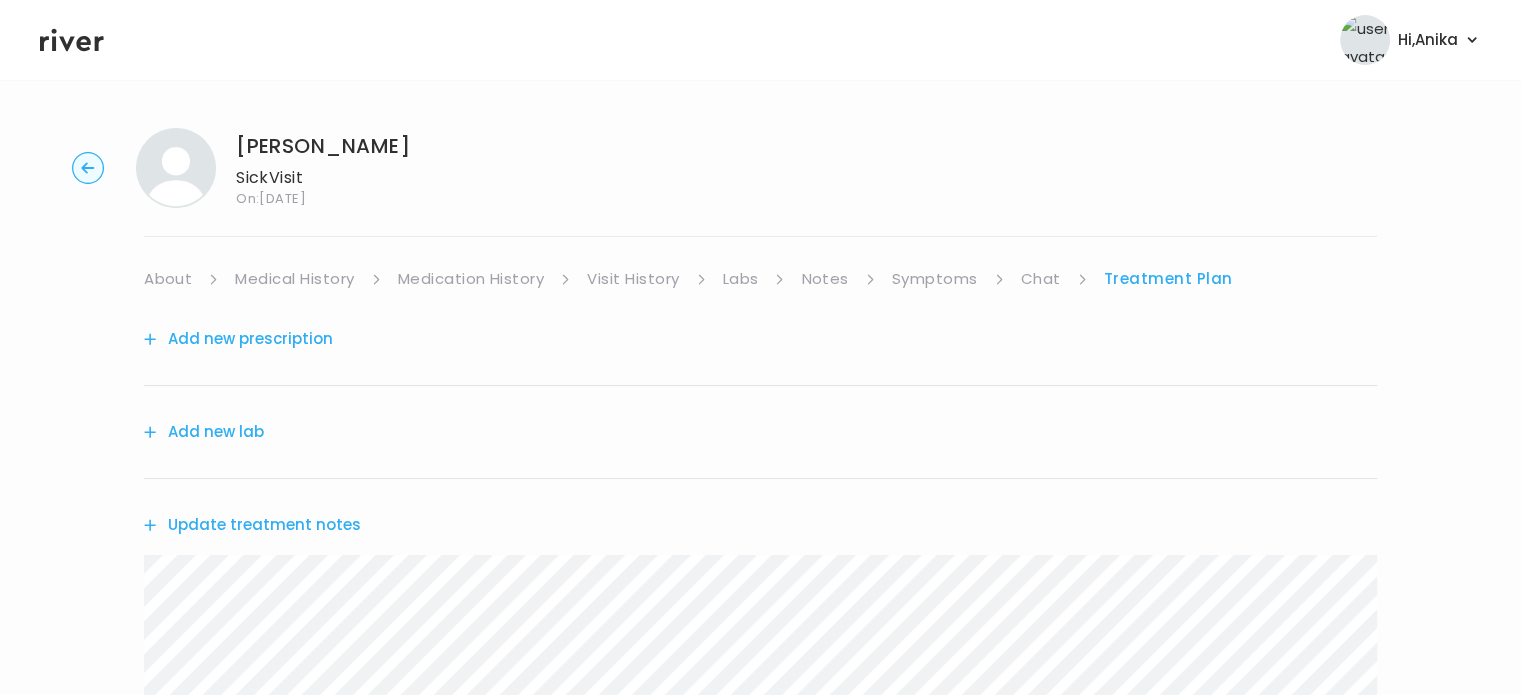 click on "Update treatment notes" at bounding box center (252, 525) 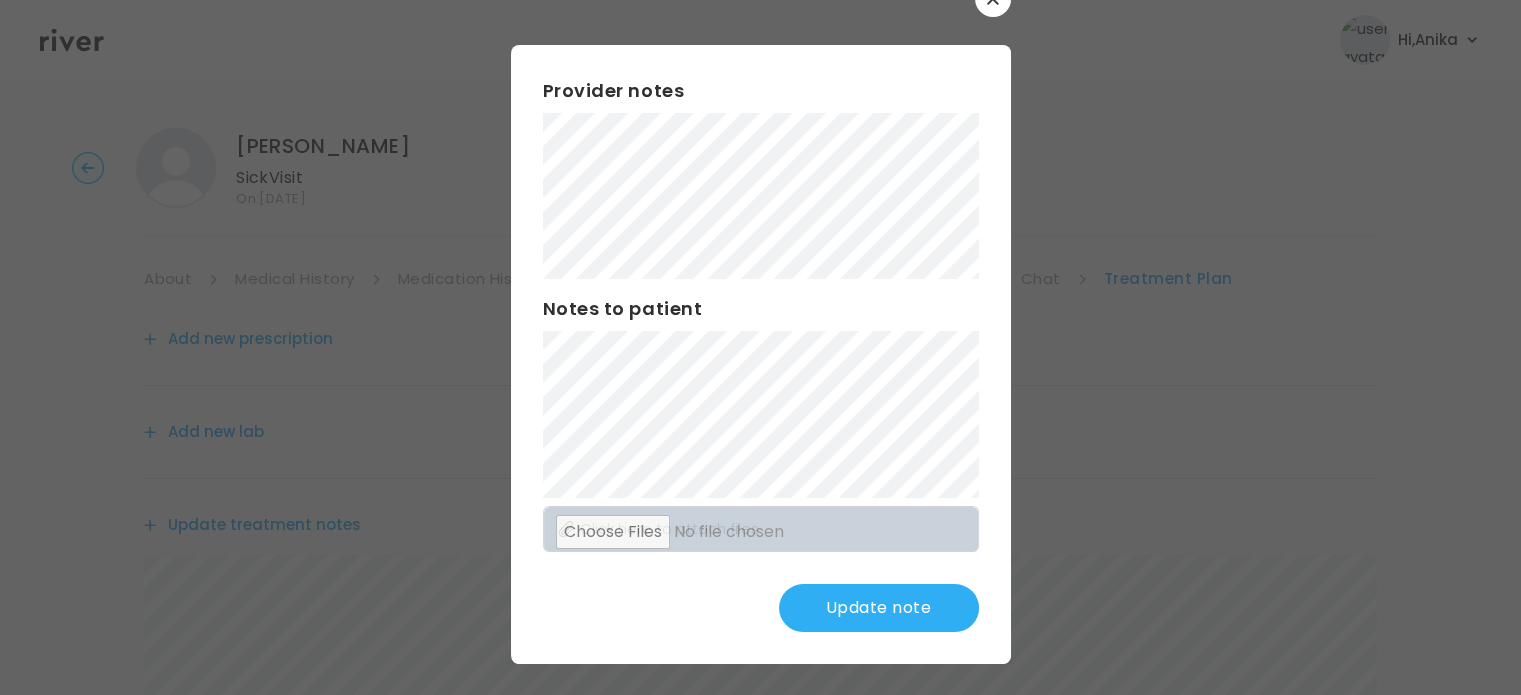 scroll, scrollTop: 52, scrollLeft: 0, axis: vertical 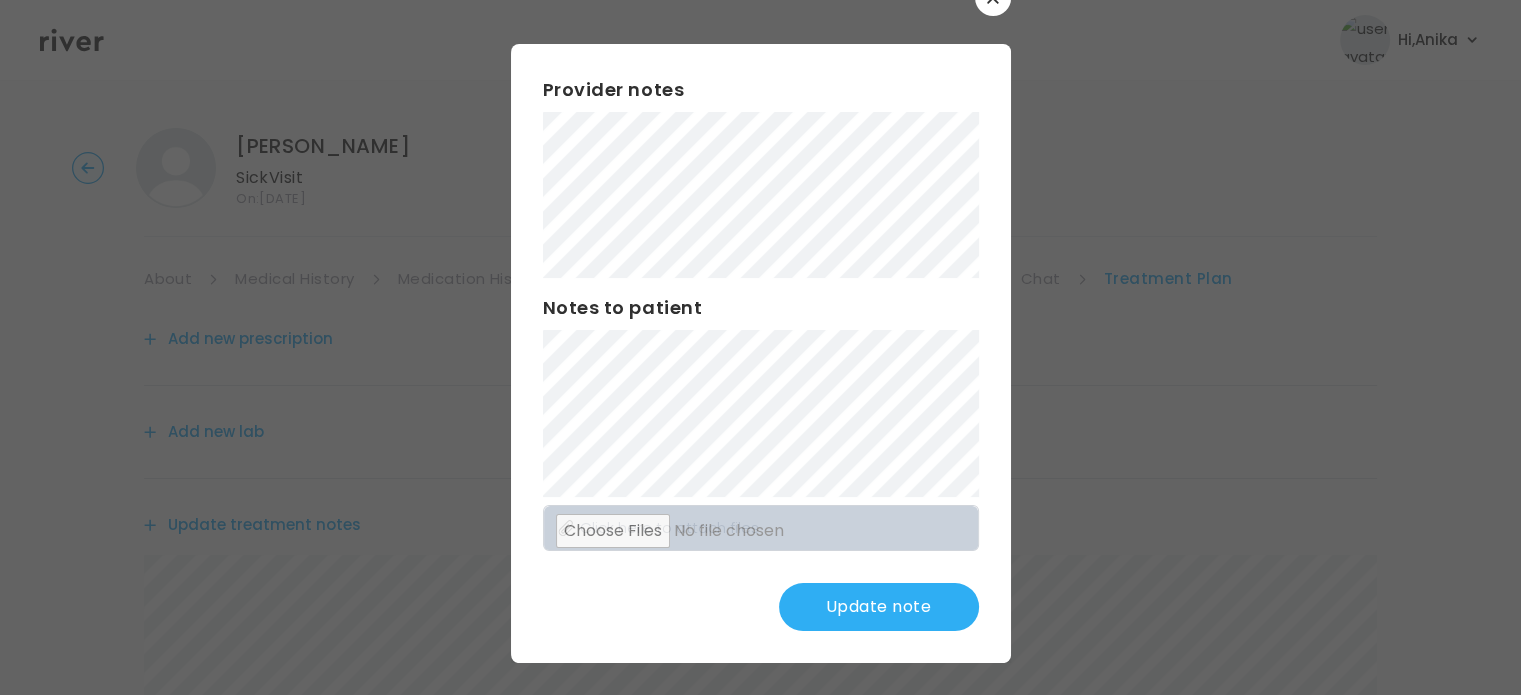 click on "Update note" at bounding box center [879, 607] 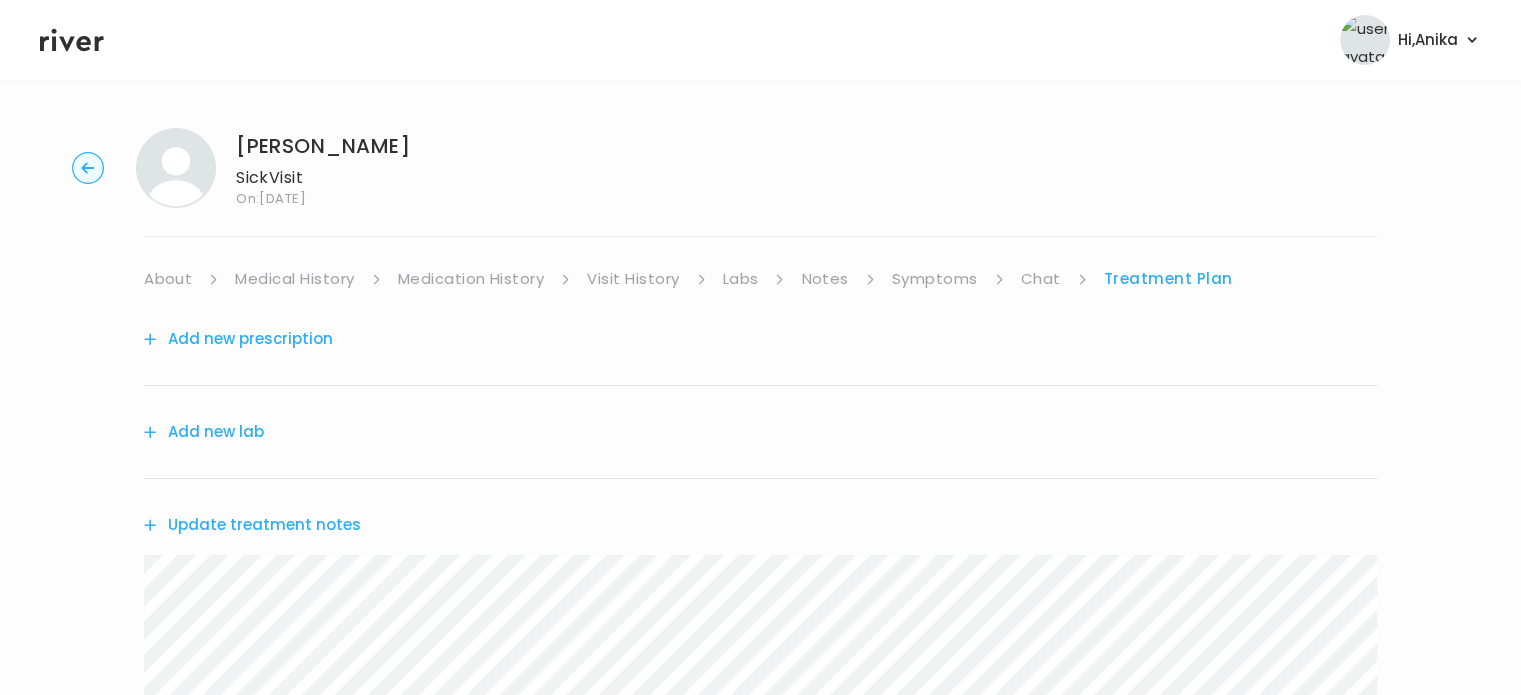 click on "Medical History" at bounding box center (294, 279) 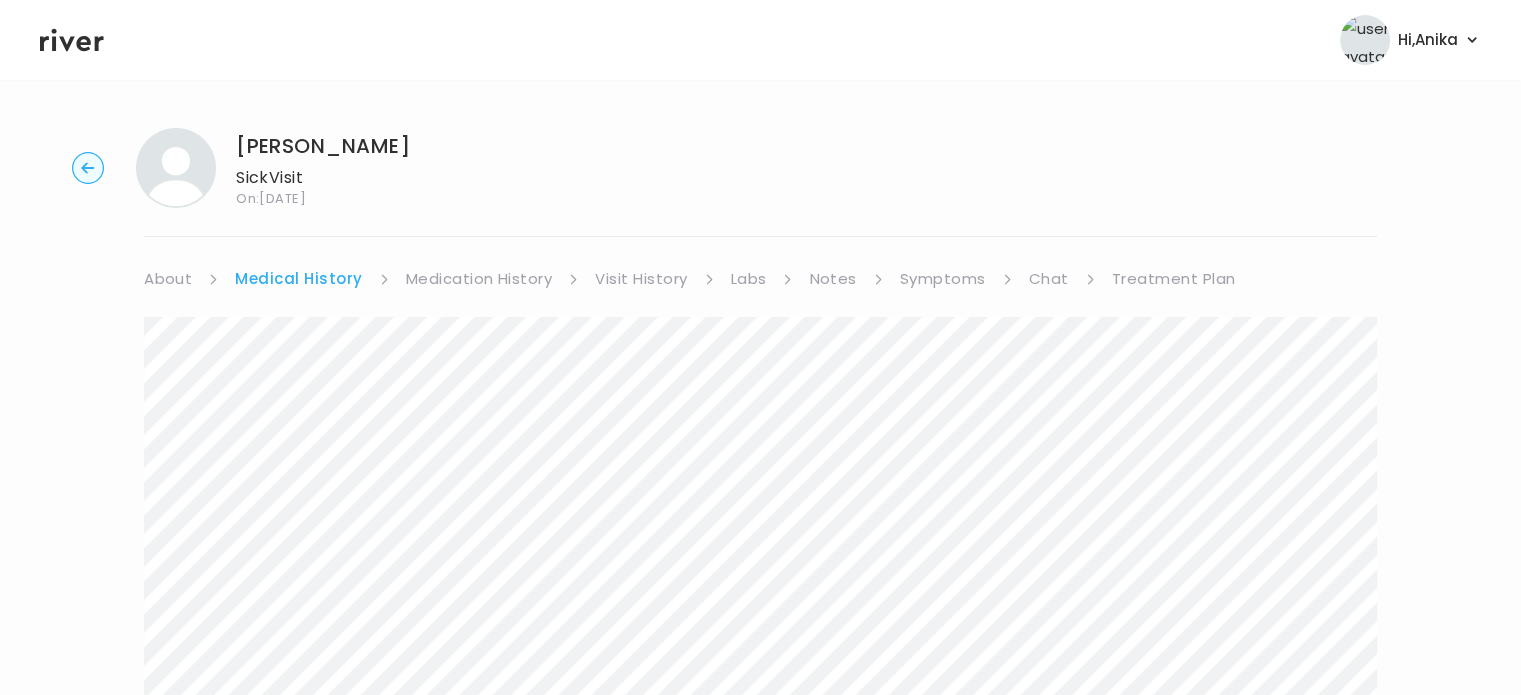 click on "Medication History" at bounding box center [479, 279] 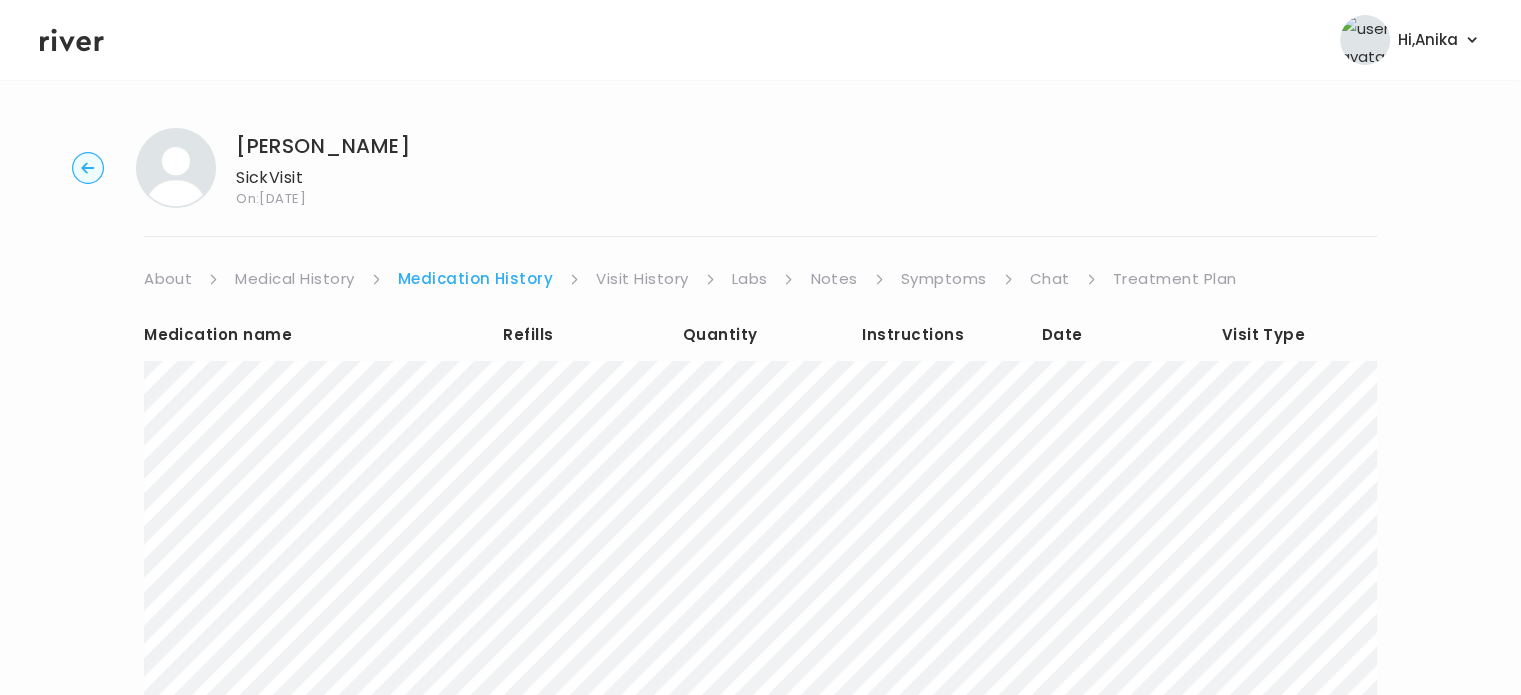 click on "Alexis Westley Sick  Visit On:  03 Jul 2025 About Medical History Medication History Visit History Labs Notes Symptoms Chat Treatment Plan Medication name Refills Quantity Instructions Date Visit Type Next" at bounding box center [760, 498] 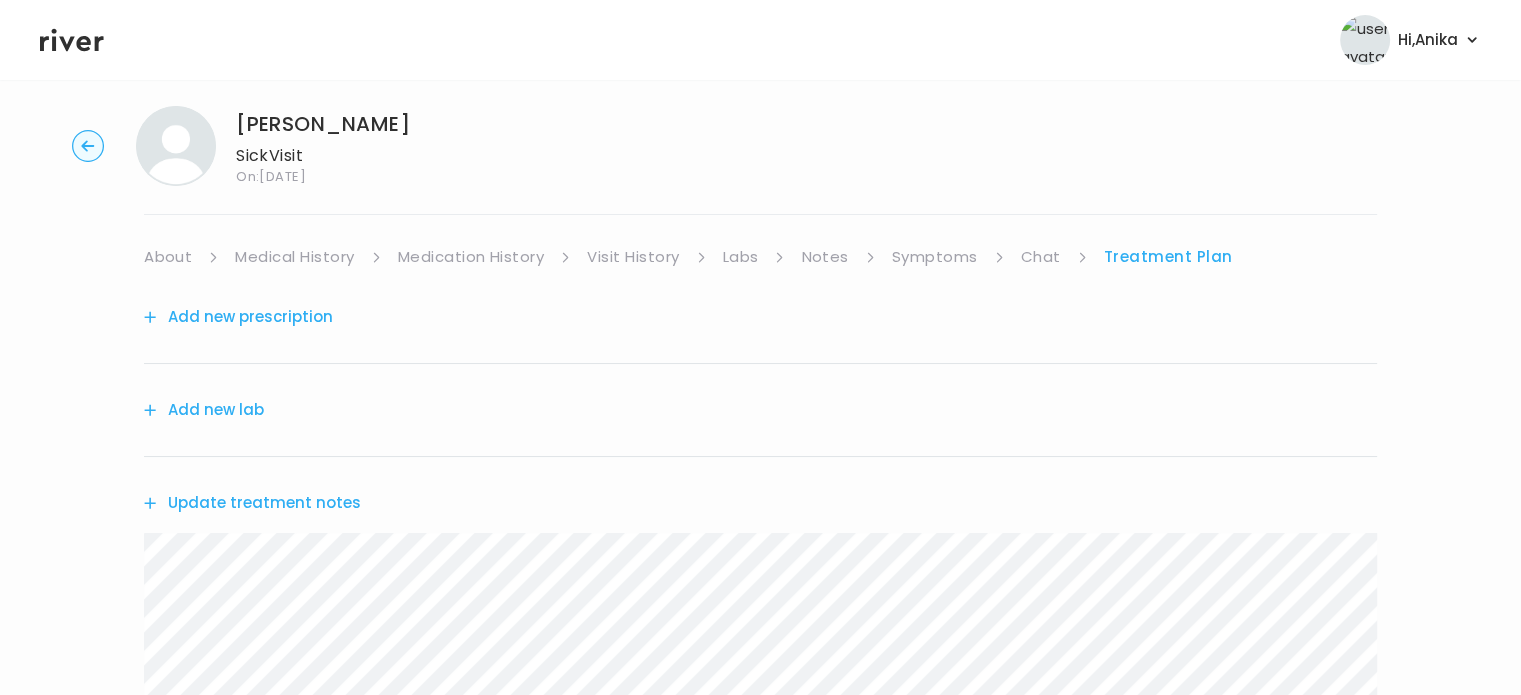 scroll, scrollTop: 13, scrollLeft: 0, axis: vertical 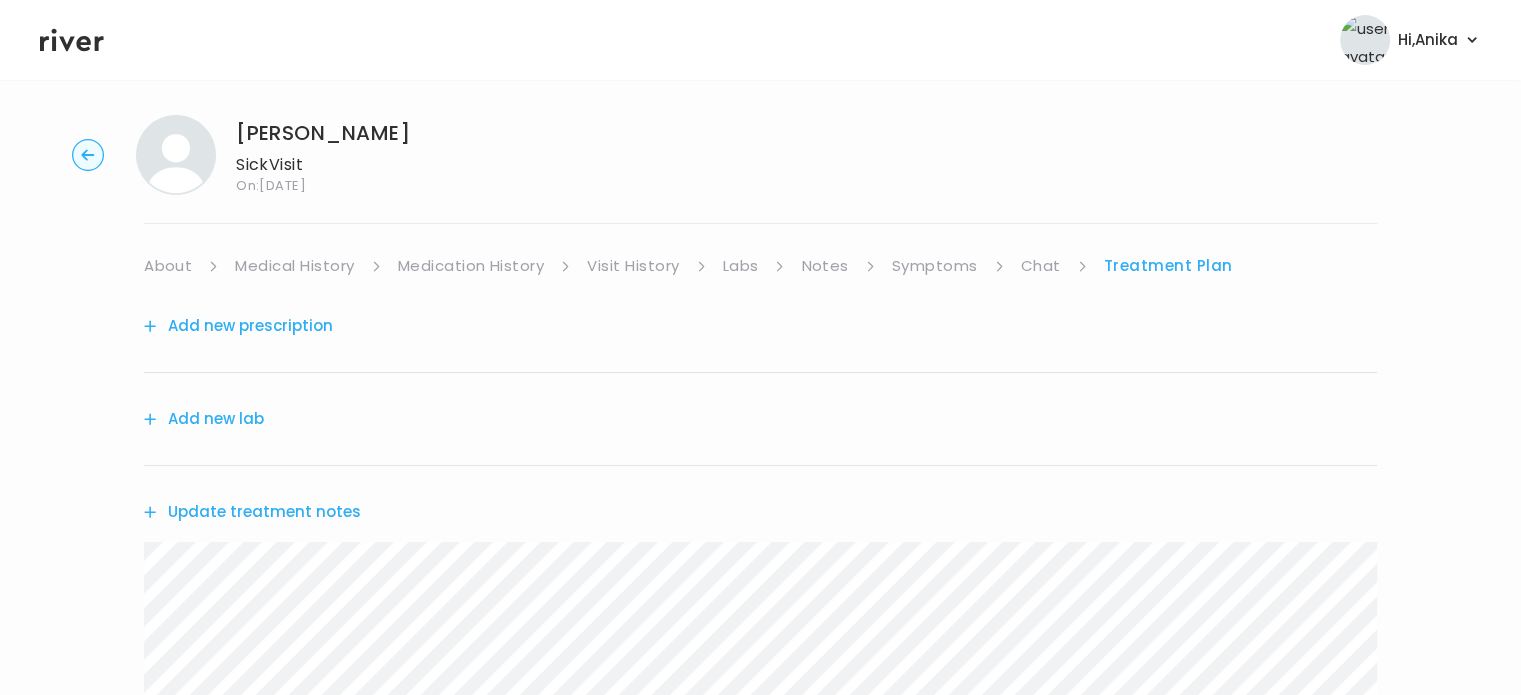 click on "Symptoms" at bounding box center [935, 266] 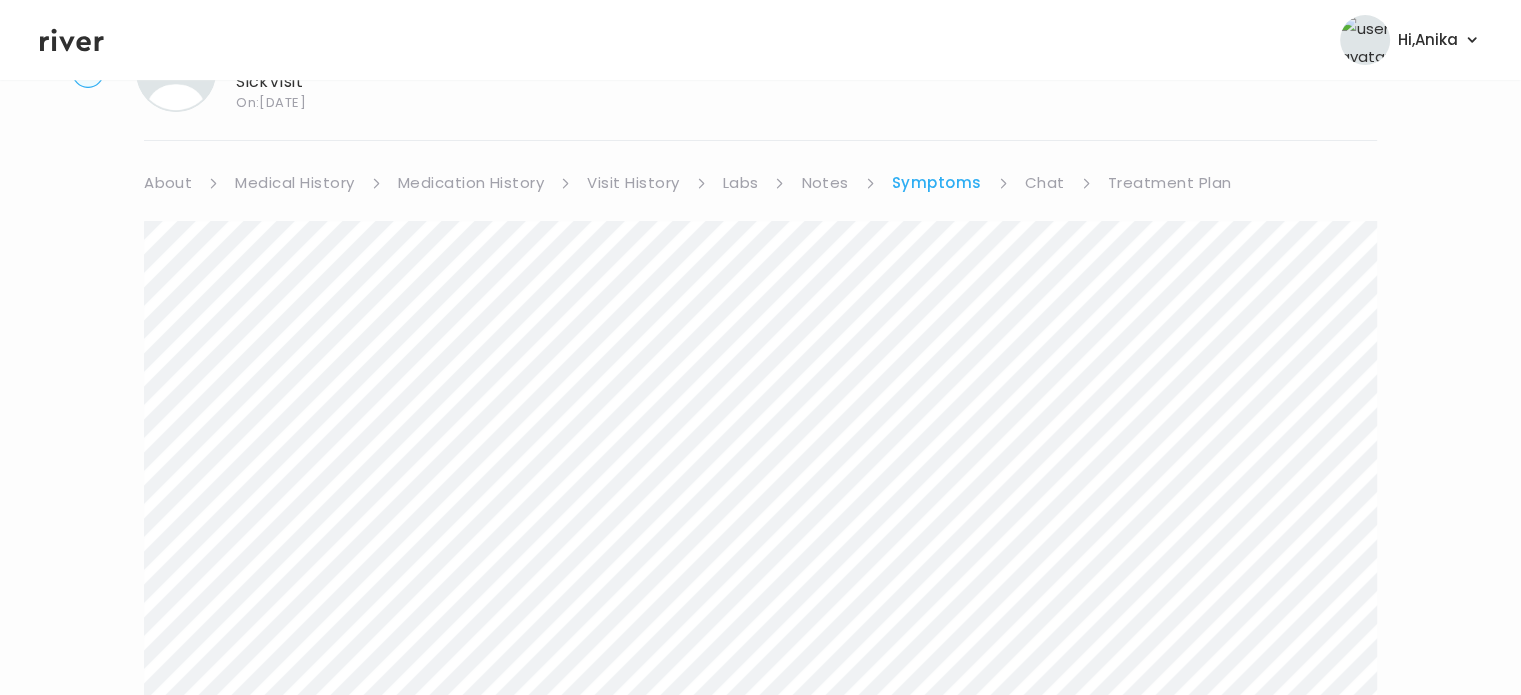scroll, scrollTop: 141, scrollLeft: 0, axis: vertical 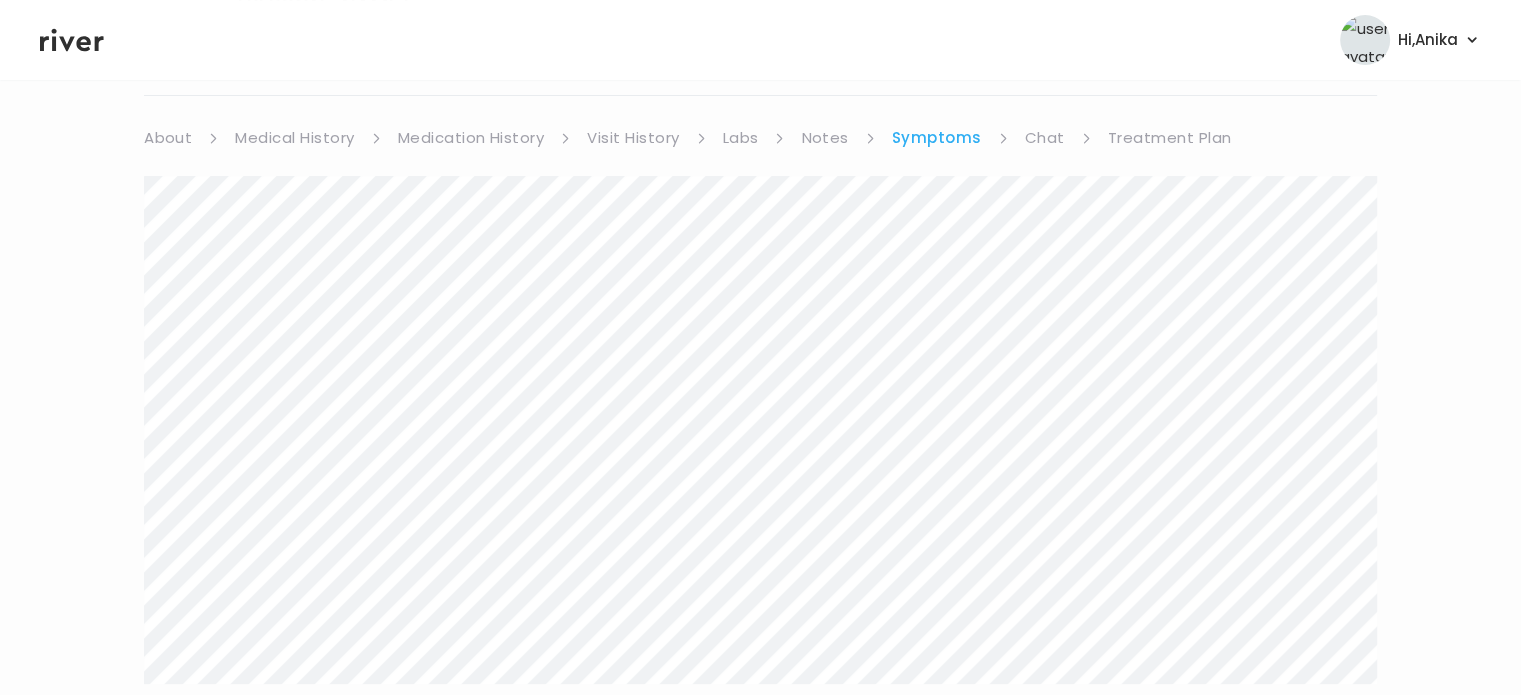 click on "Treatment Plan" at bounding box center (1170, 138) 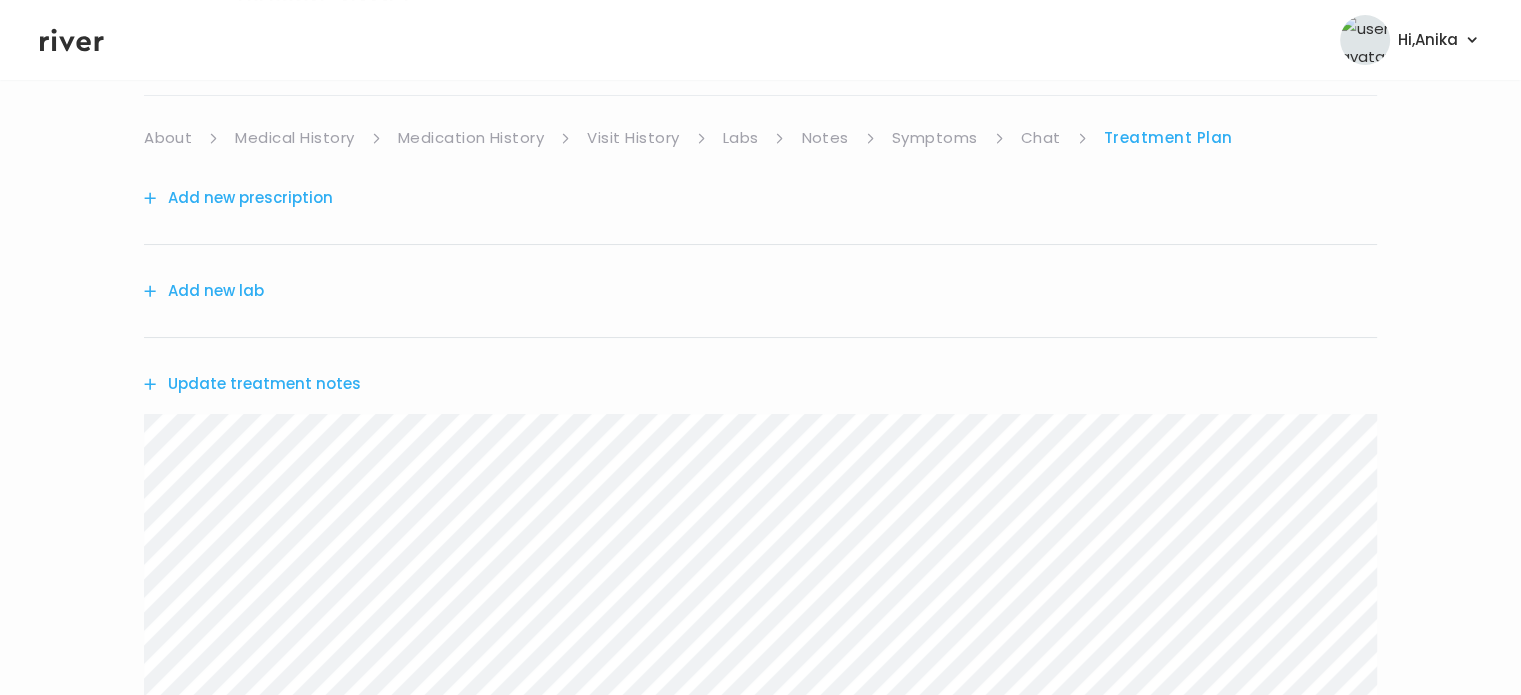 click on "Update treatment notes" at bounding box center (252, 384) 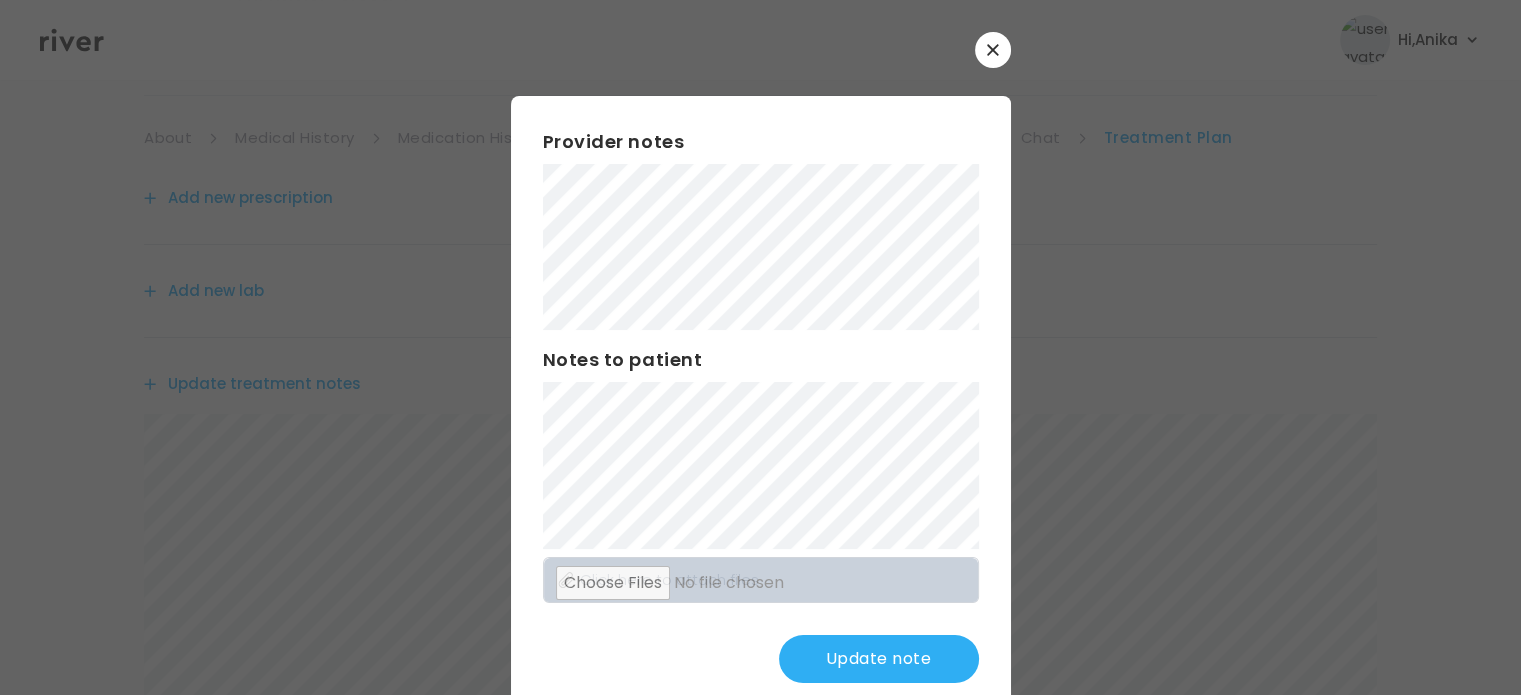 click on "Update note" at bounding box center (879, 659) 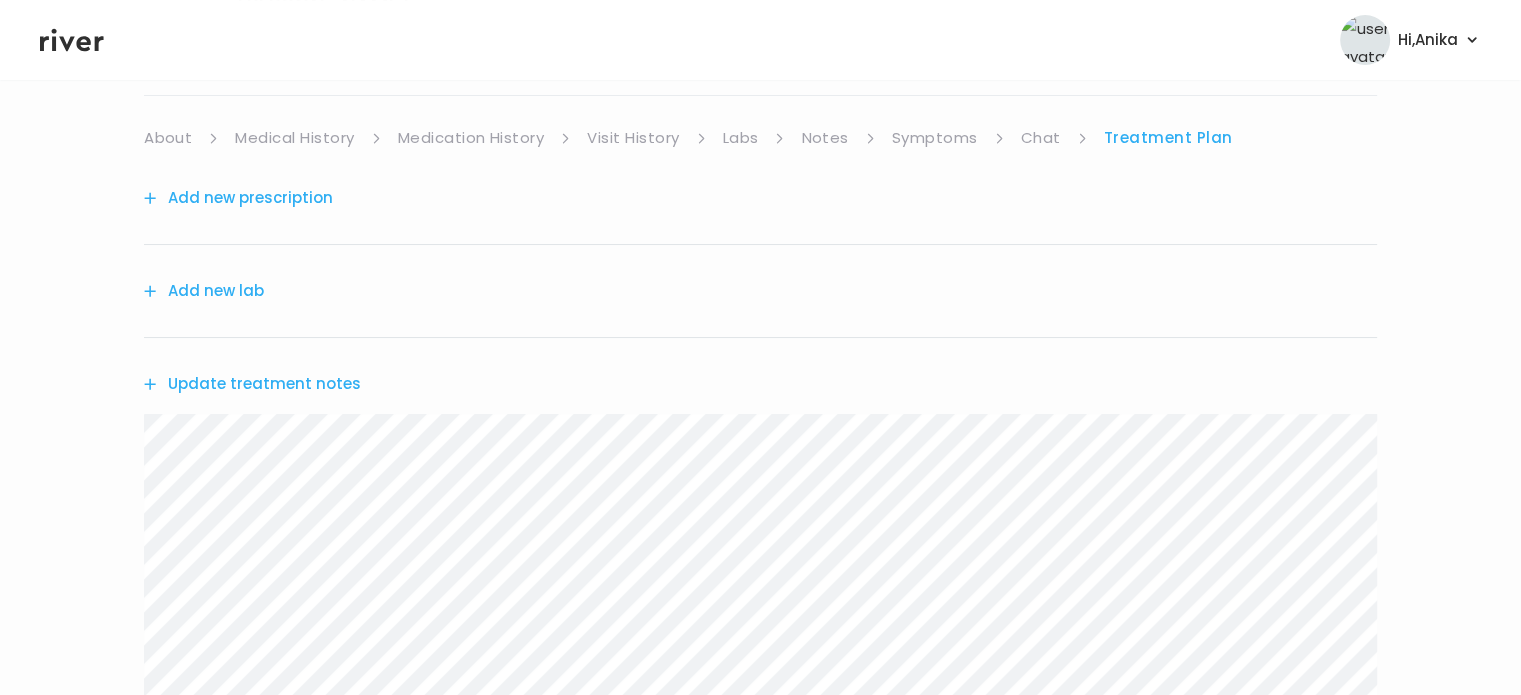 click on "Add new prescription" at bounding box center [238, 198] 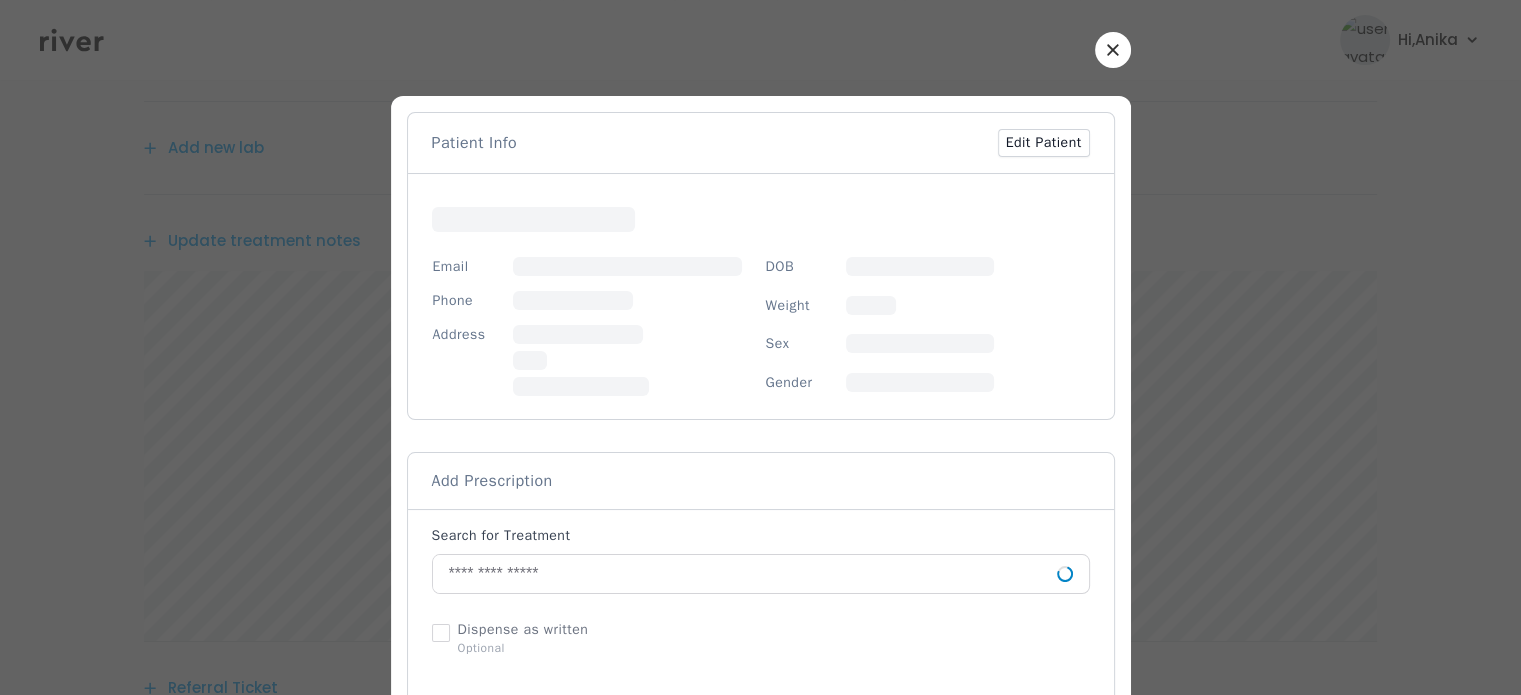 scroll, scrollTop: 403, scrollLeft: 0, axis: vertical 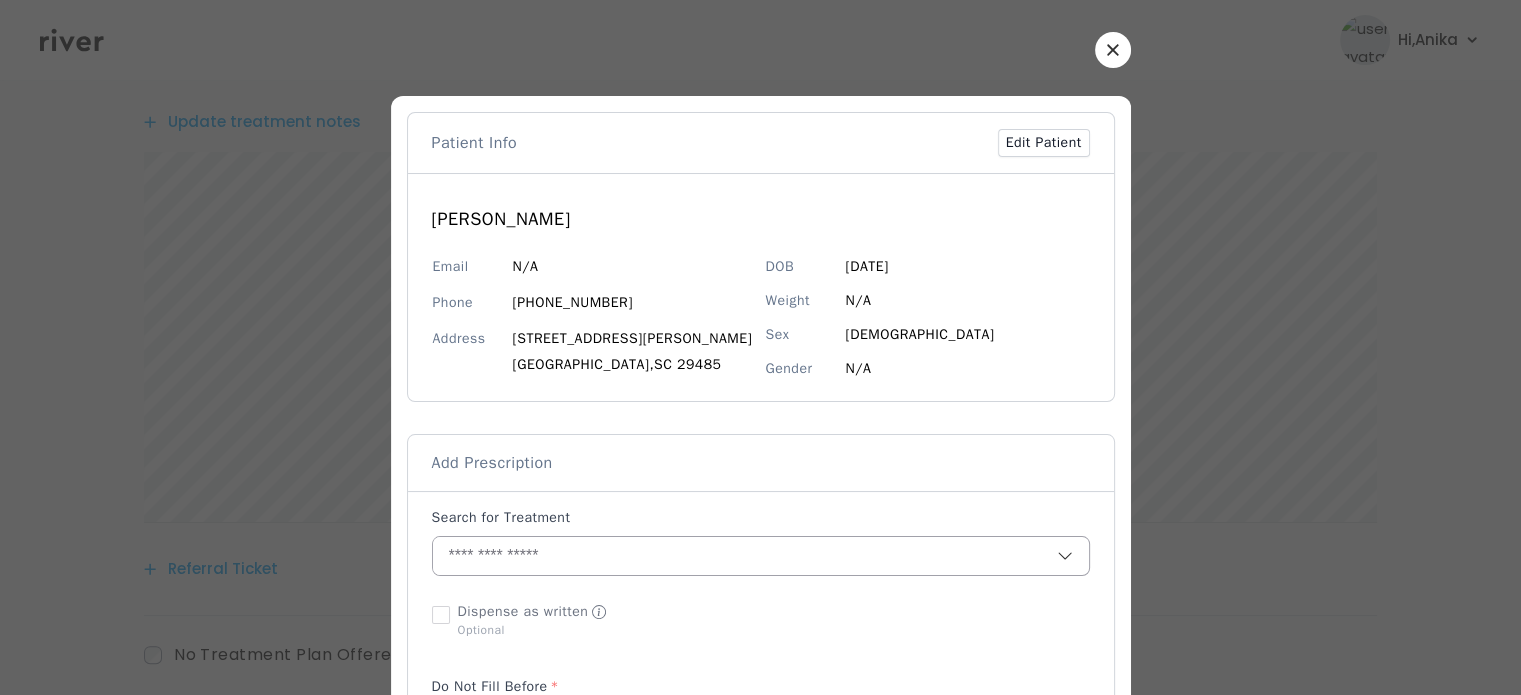 click at bounding box center (745, 556) 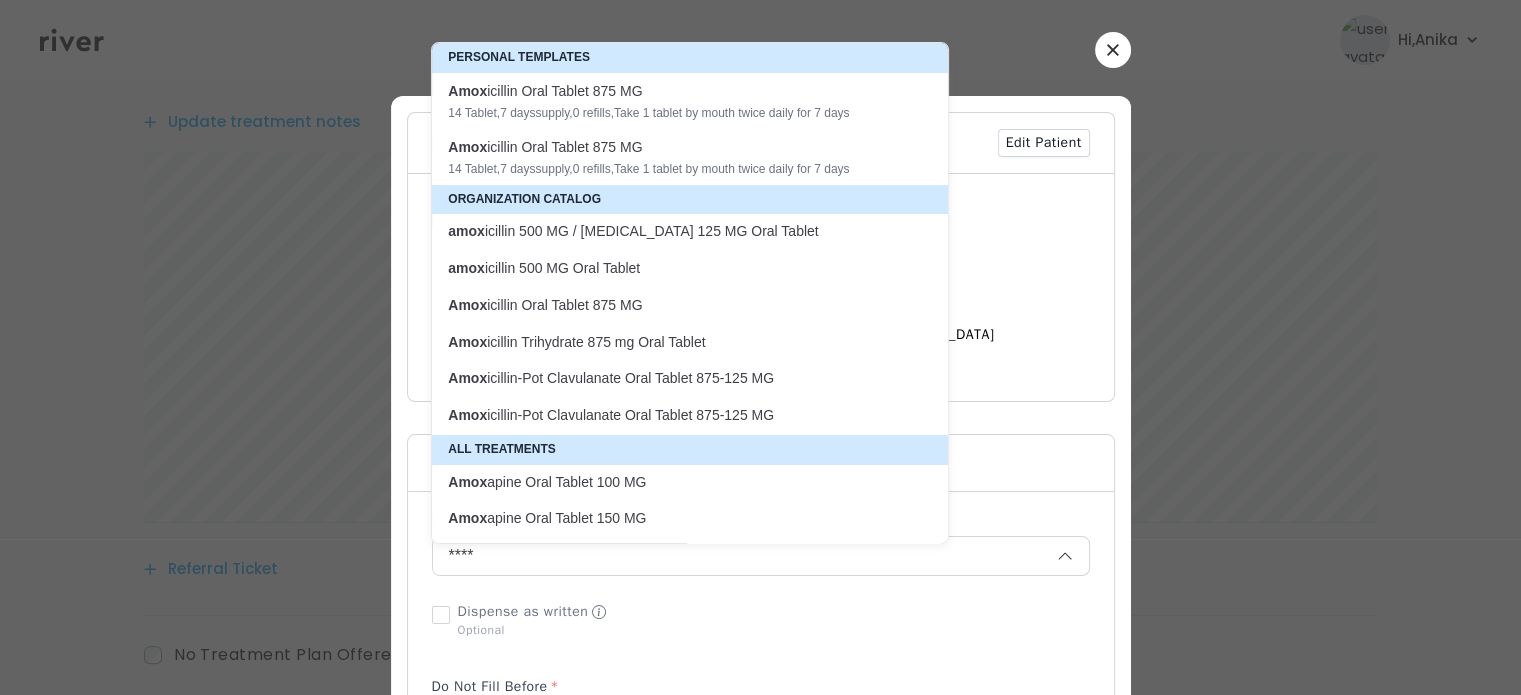 click on "amox icillin 500 MG Oral Tablet" at bounding box center (678, 268) 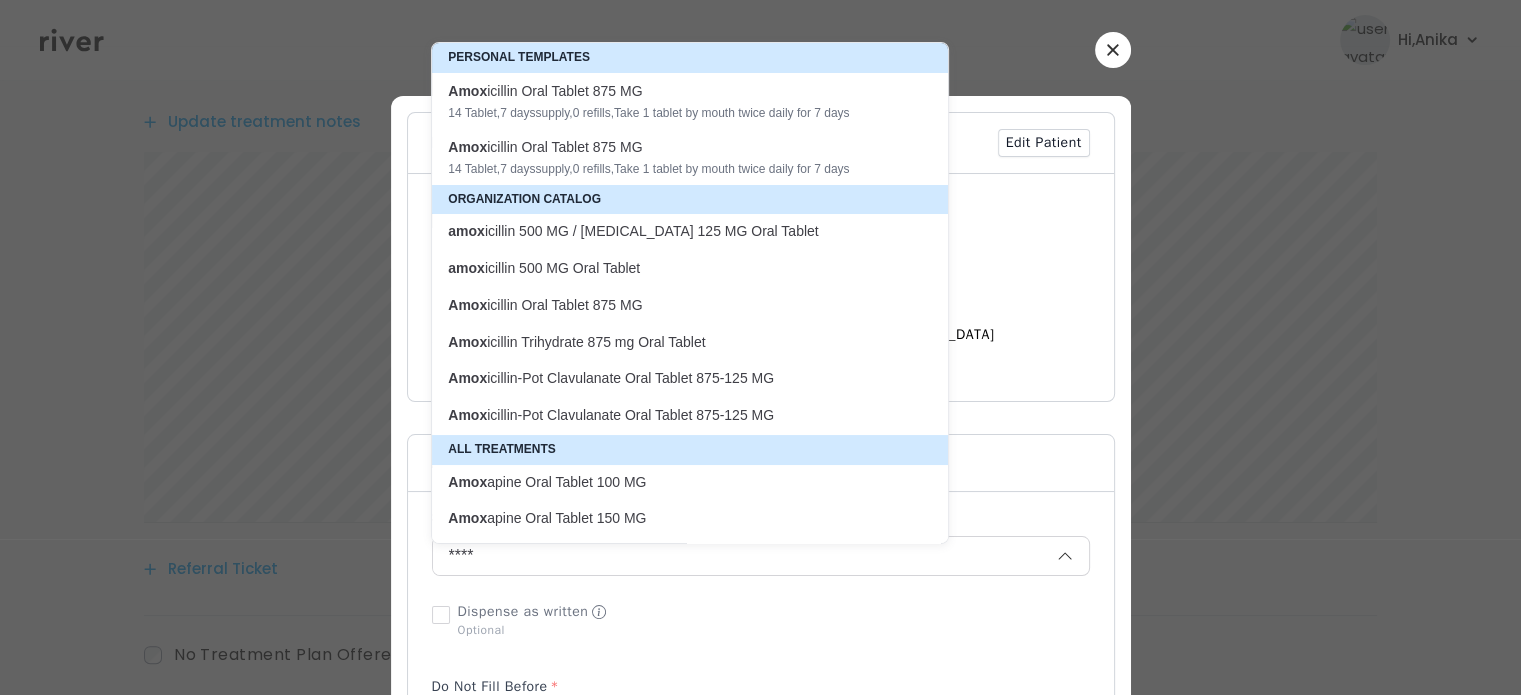 type on "**********" 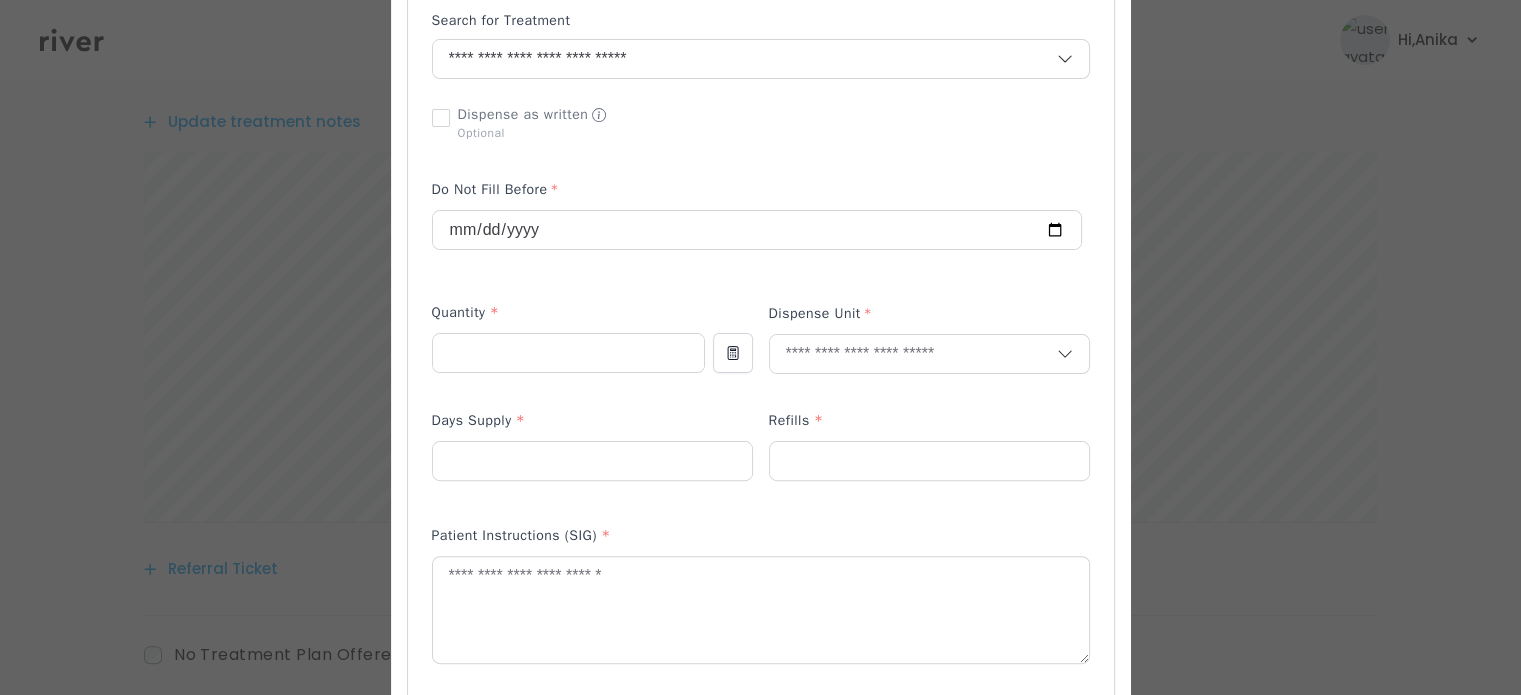 scroll, scrollTop: 546, scrollLeft: 0, axis: vertical 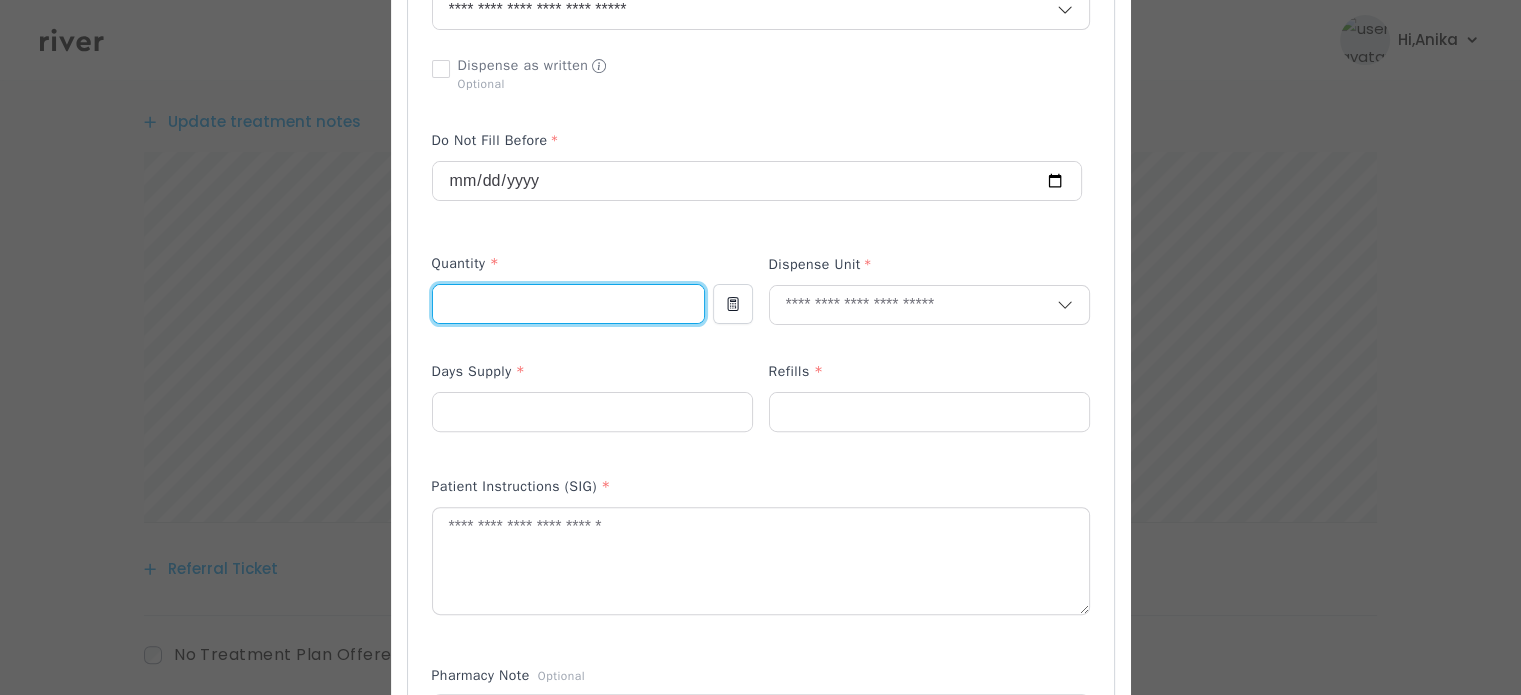 click at bounding box center (568, 304) 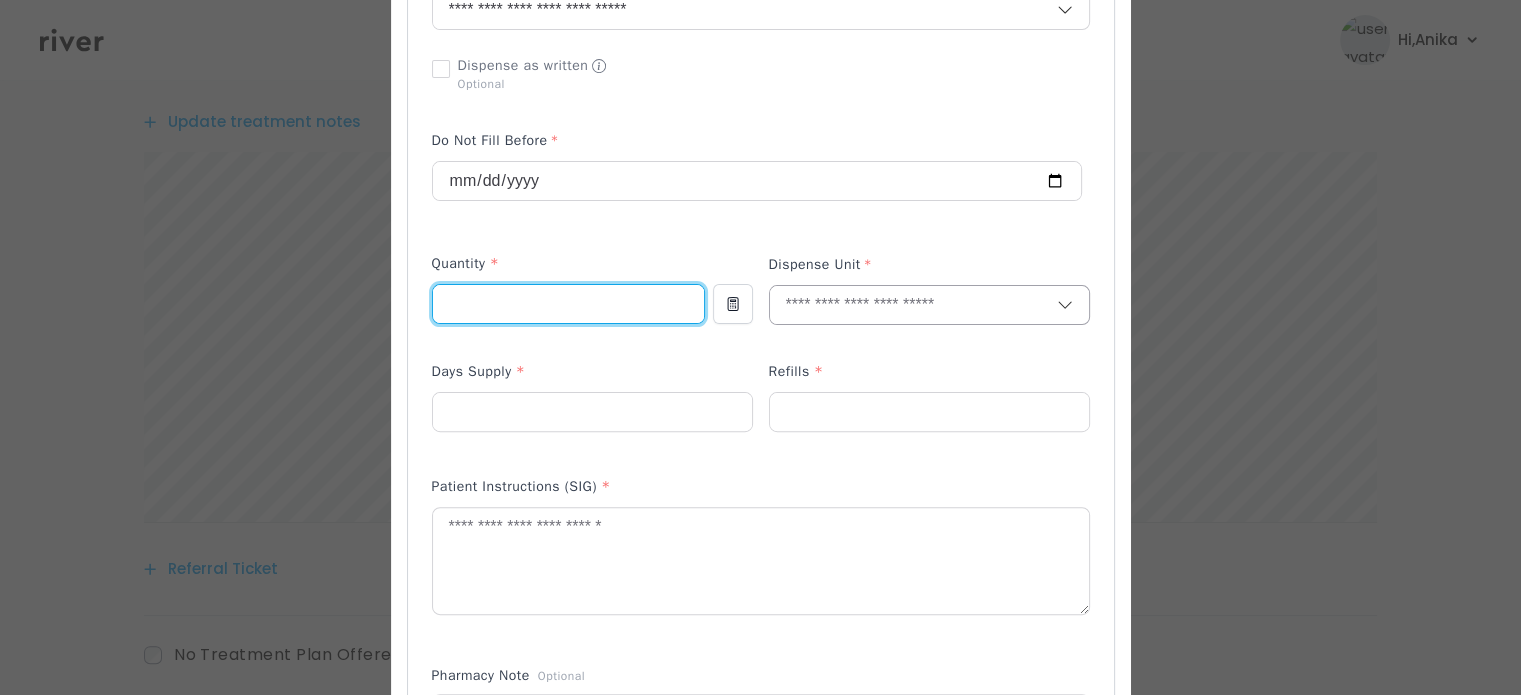 type on "**" 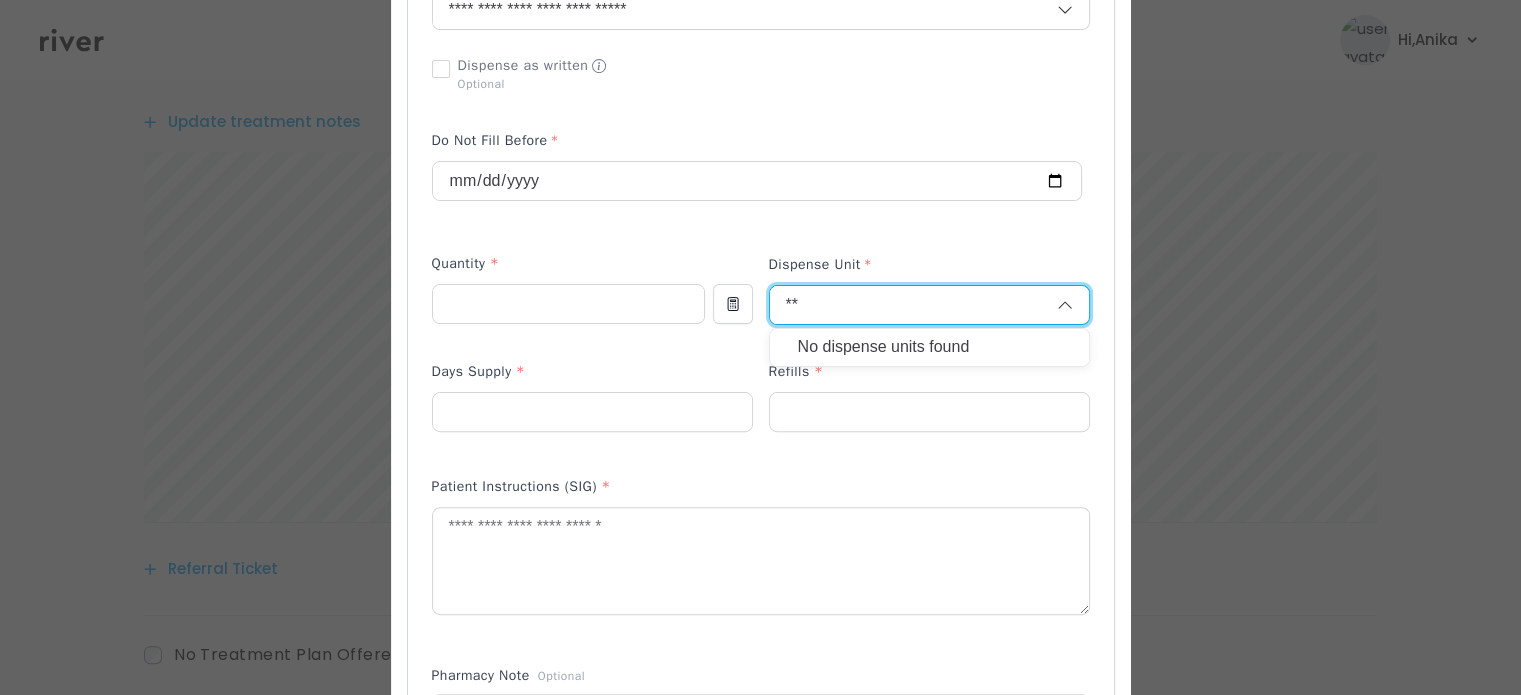 type on "*" 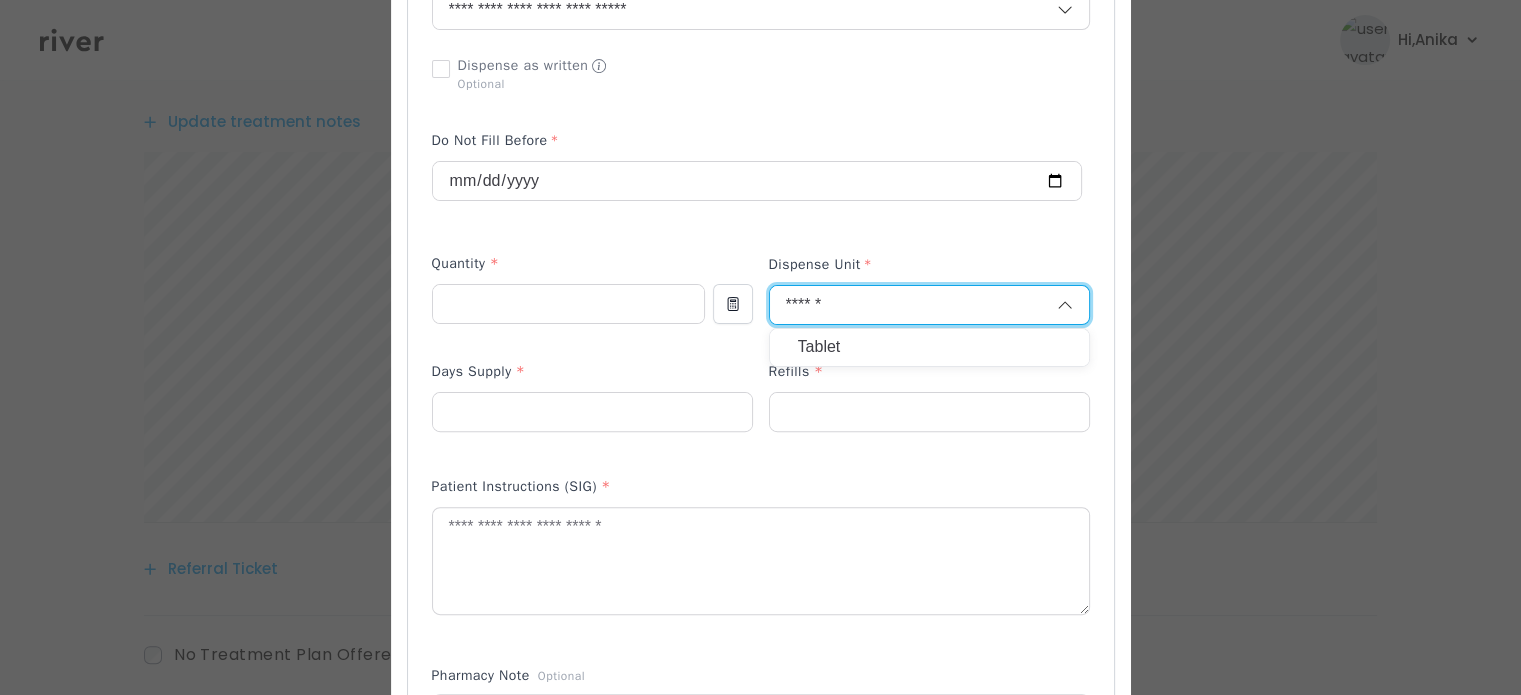 type on "******" 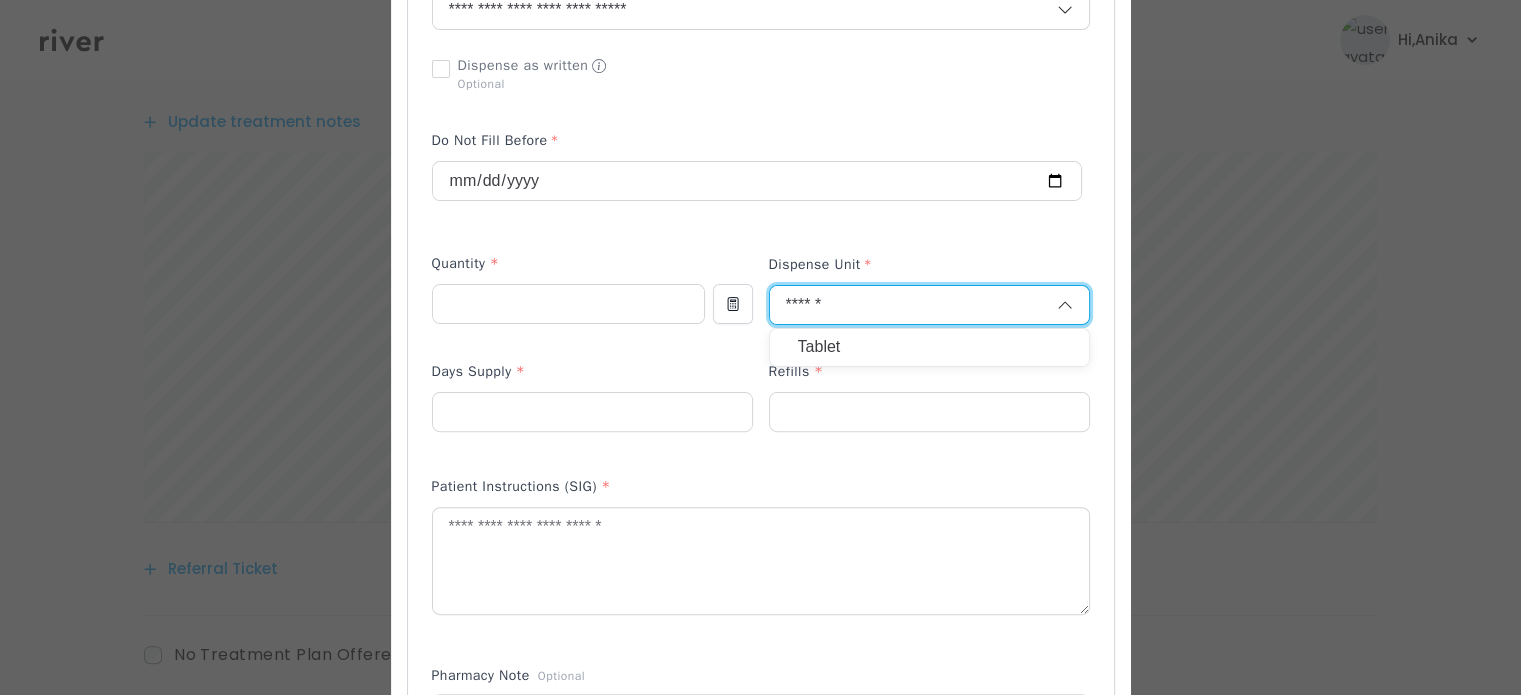 type 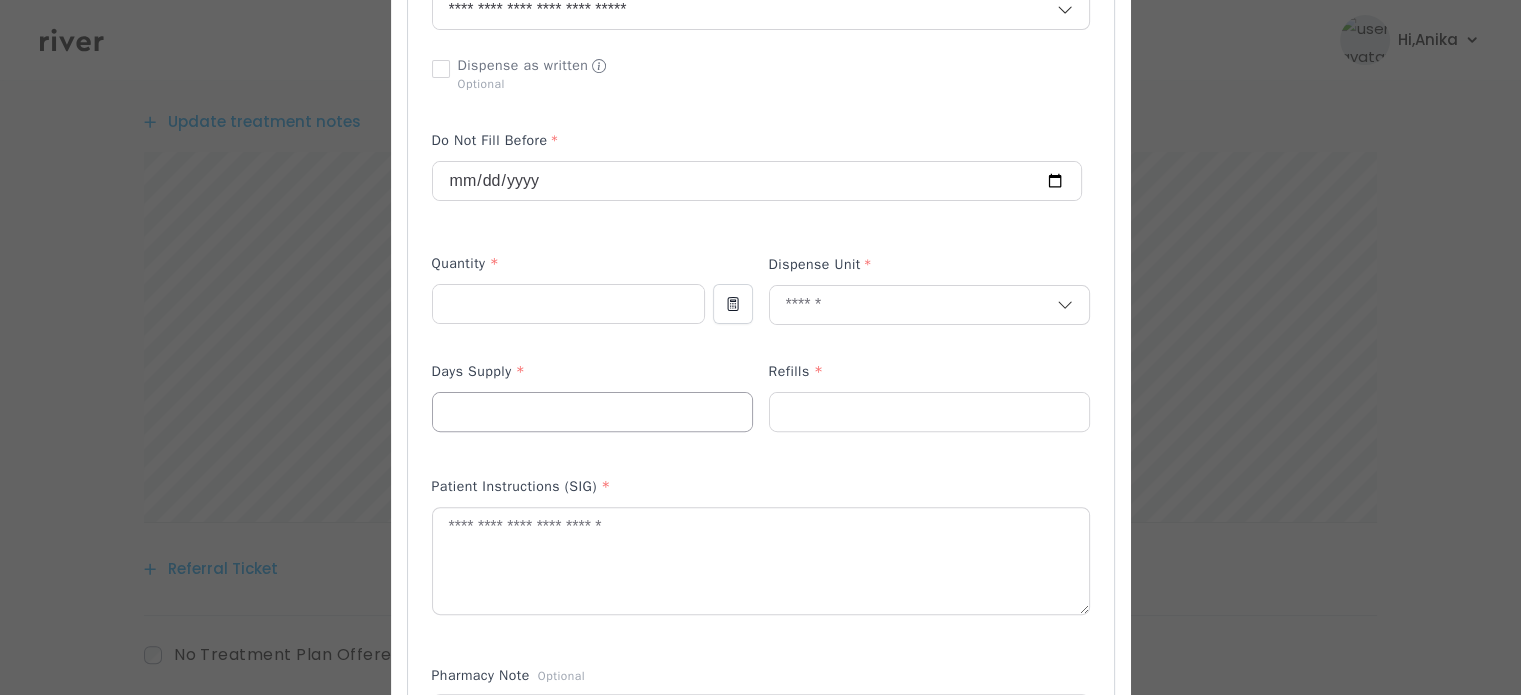 click at bounding box center (592, 412) 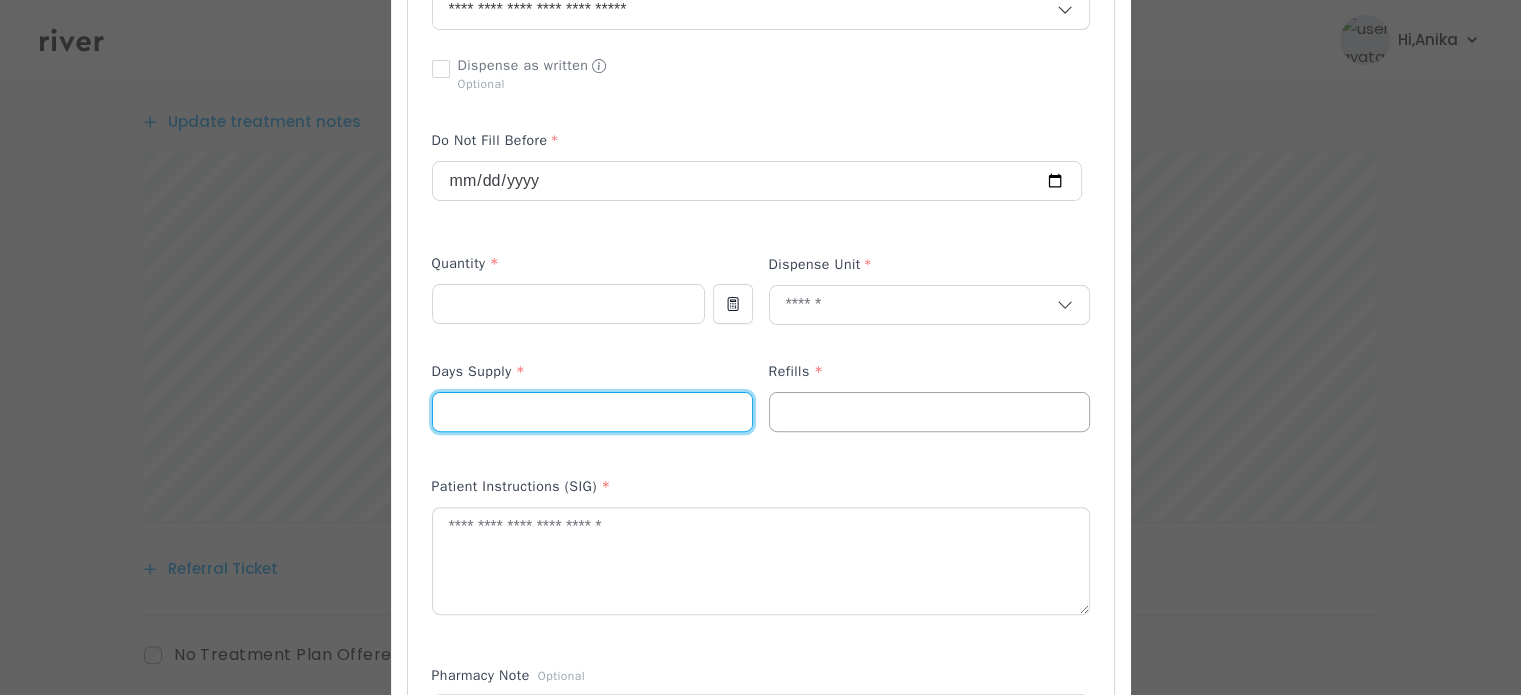 type on "**" 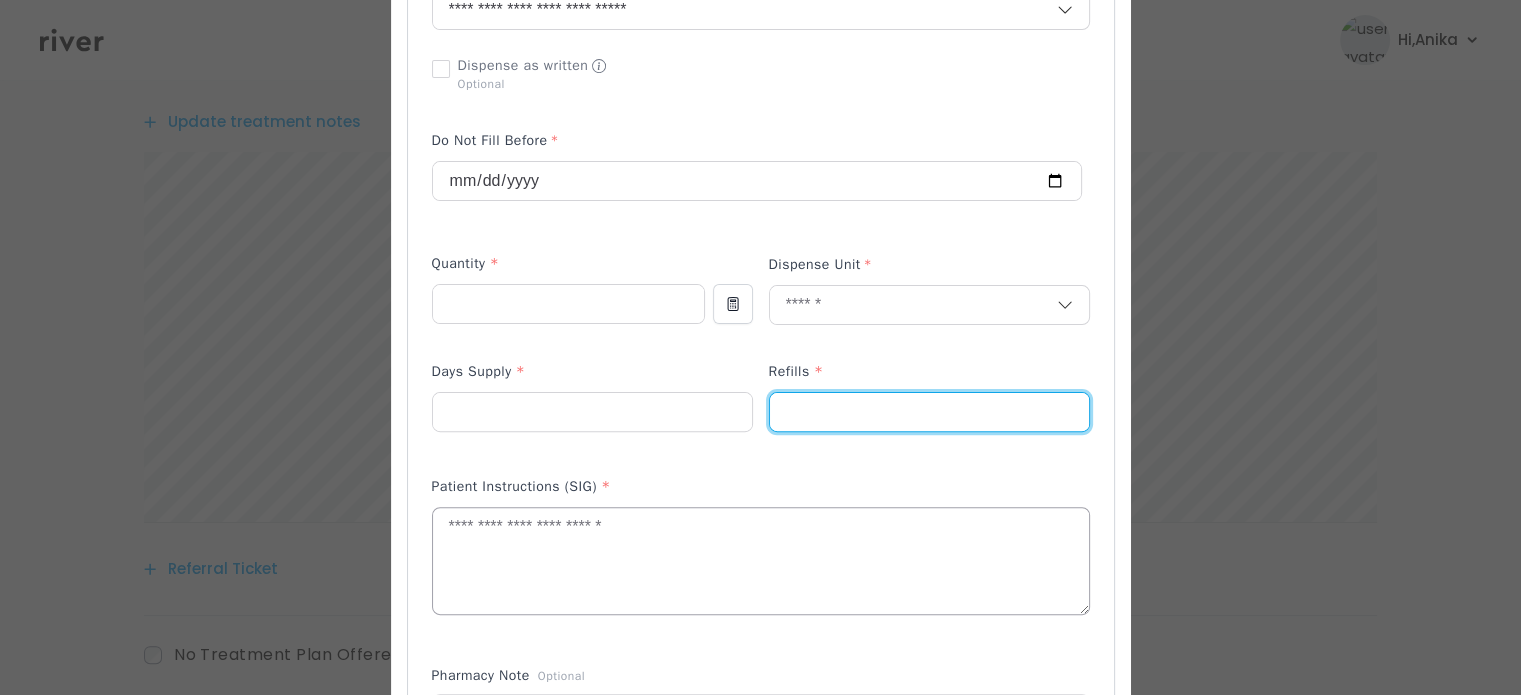 type on "*" 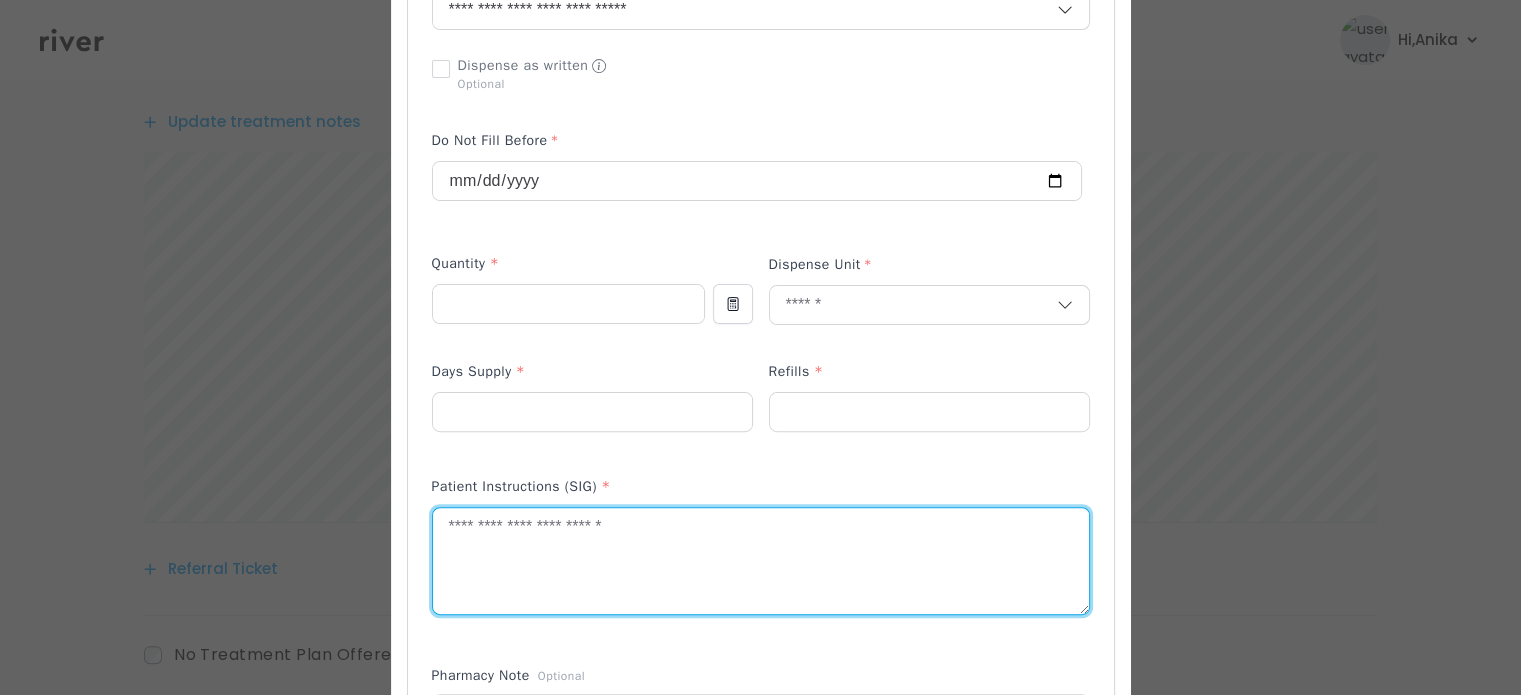 click at bounding box center (761, 561) 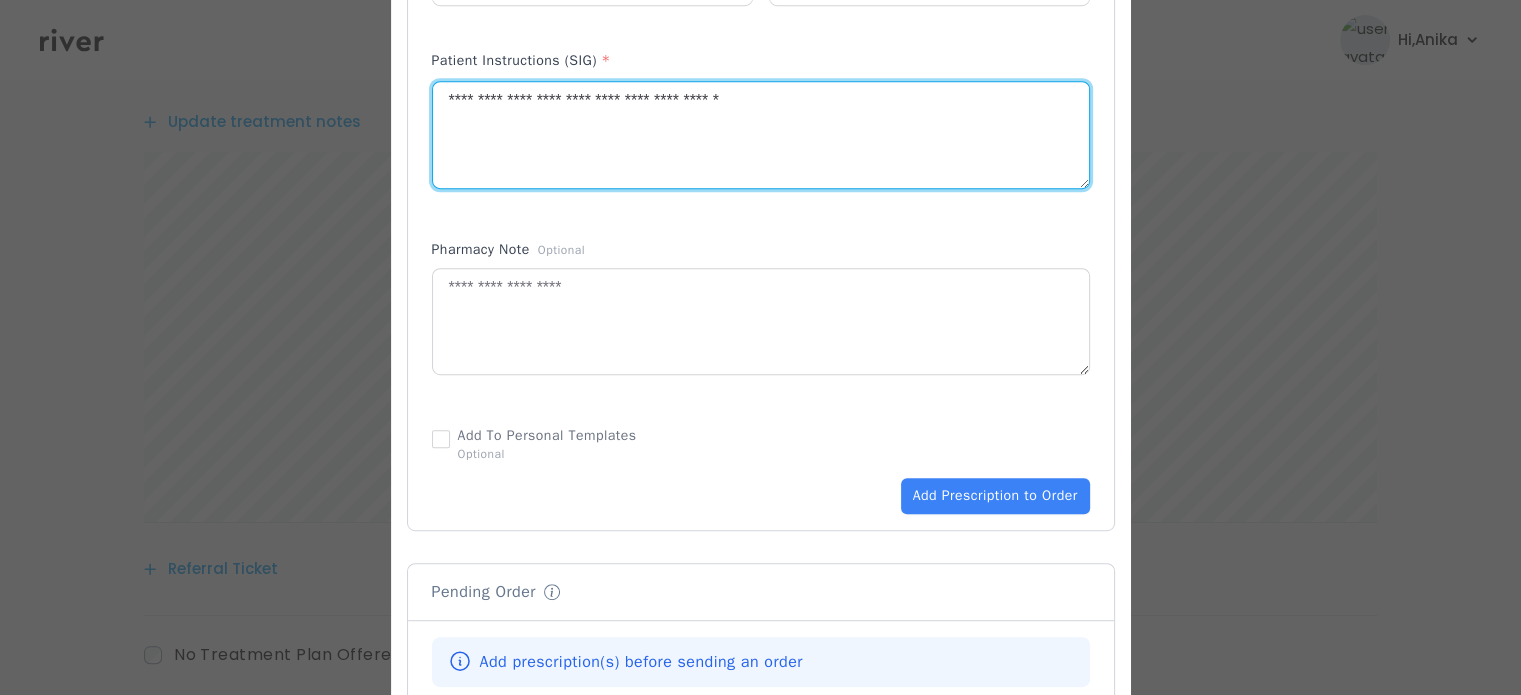 scroll, scrollTop: 980, scrollLeft: 0, axis: vertical 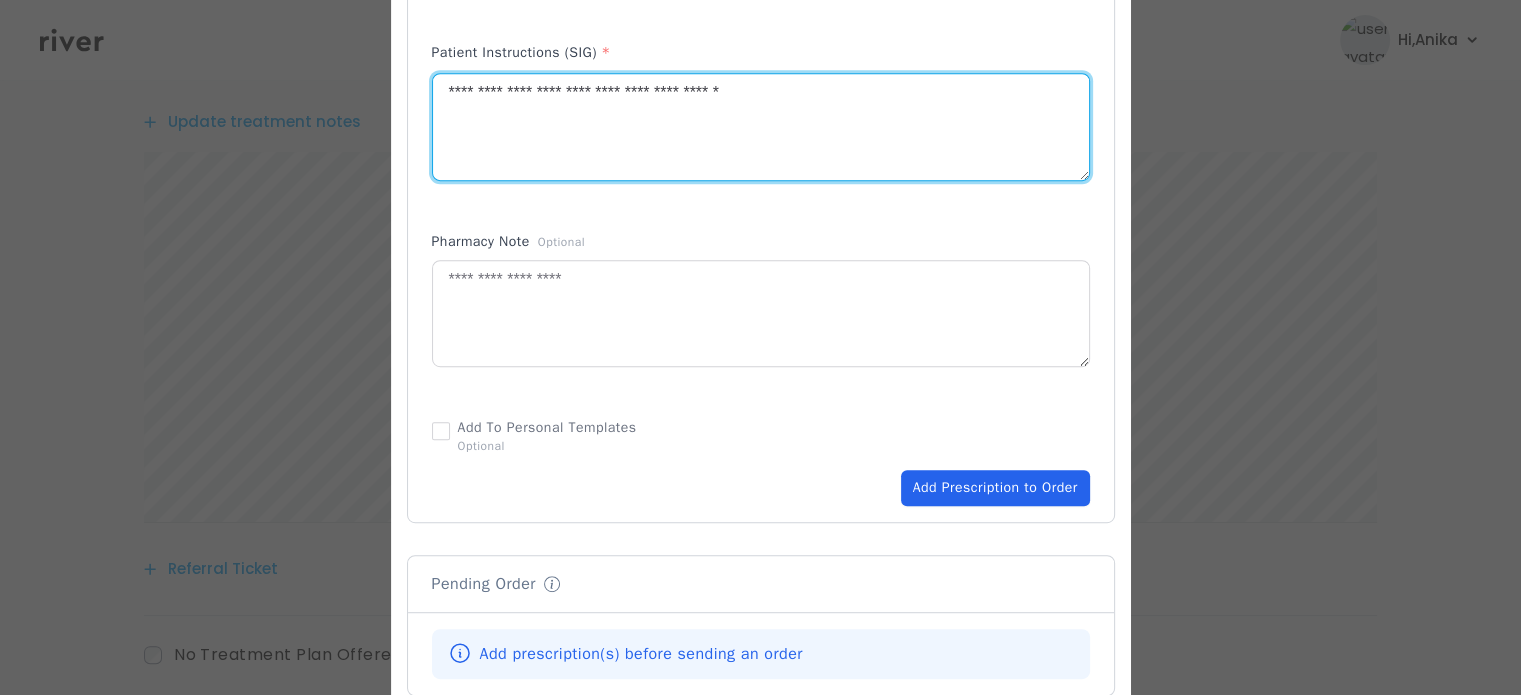 type on "**********" 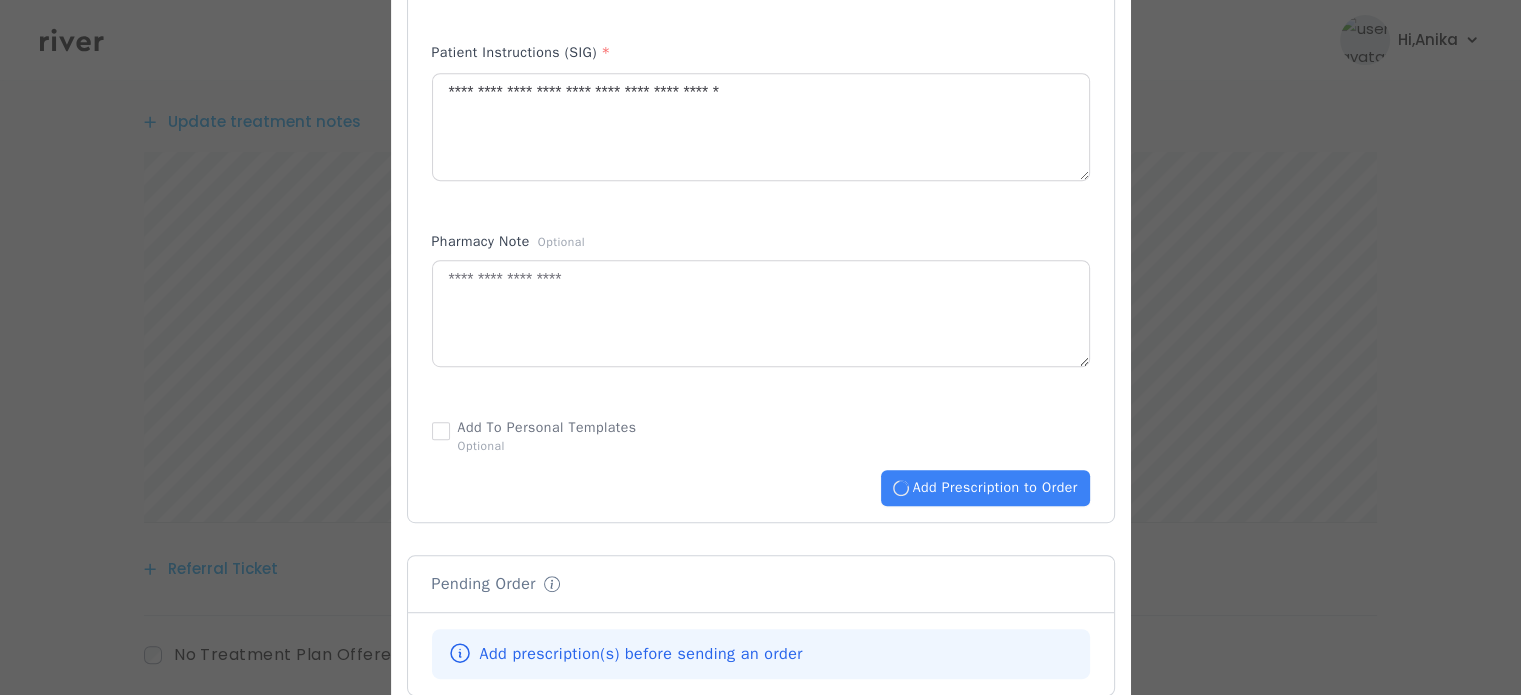 type 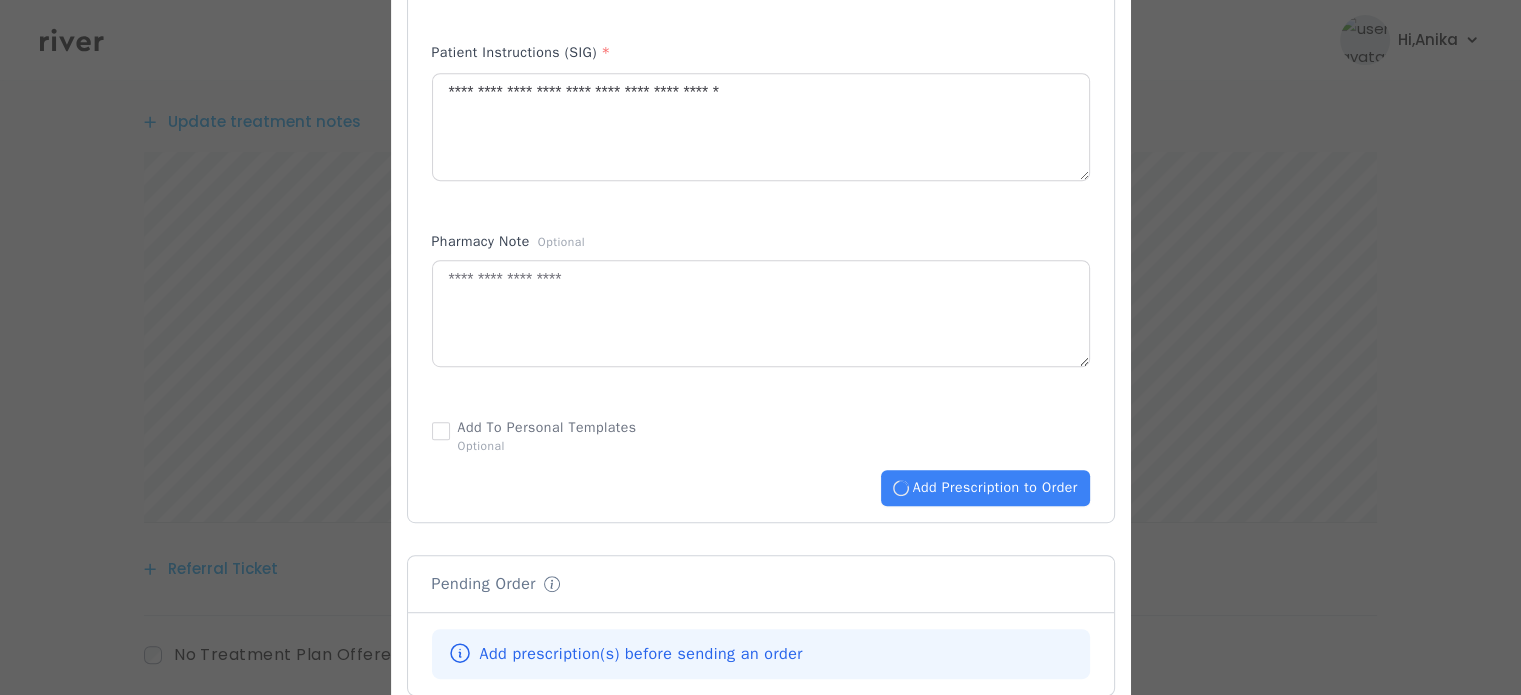 type 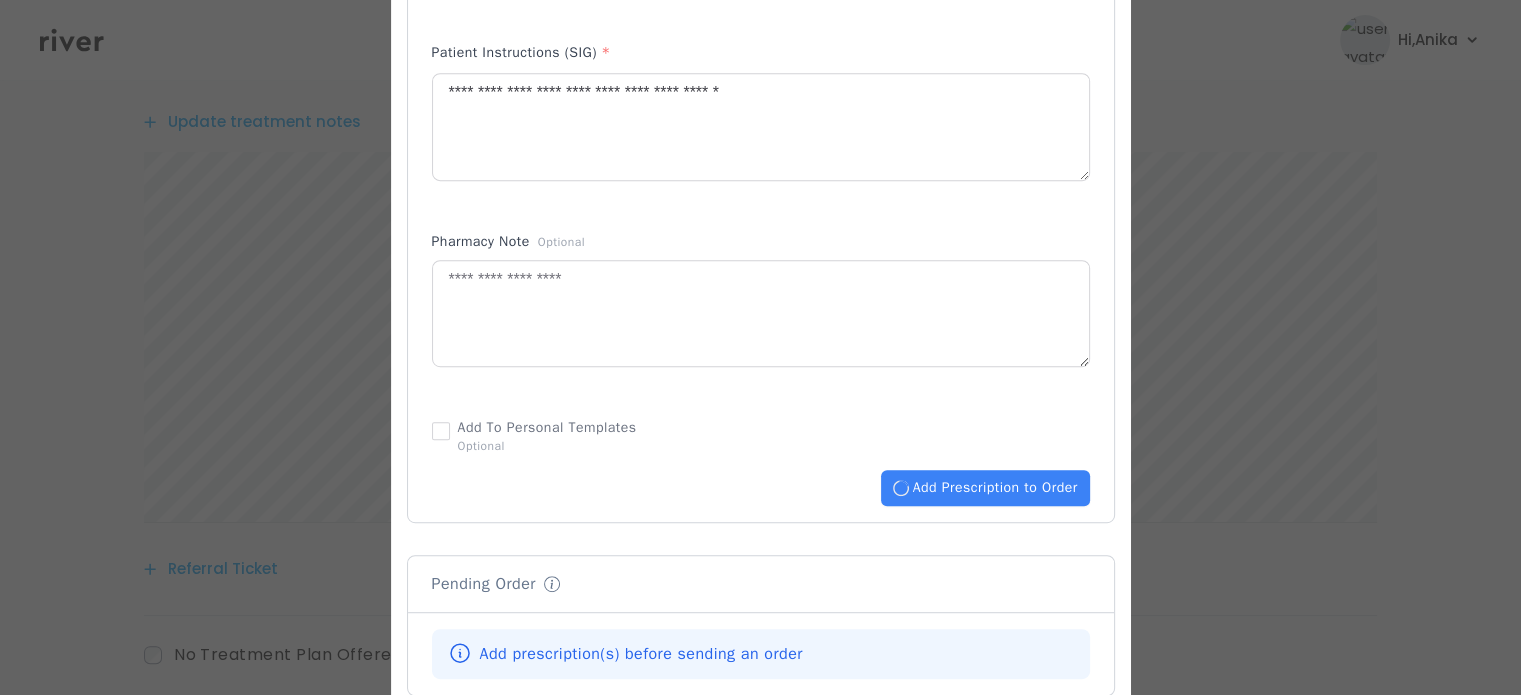type 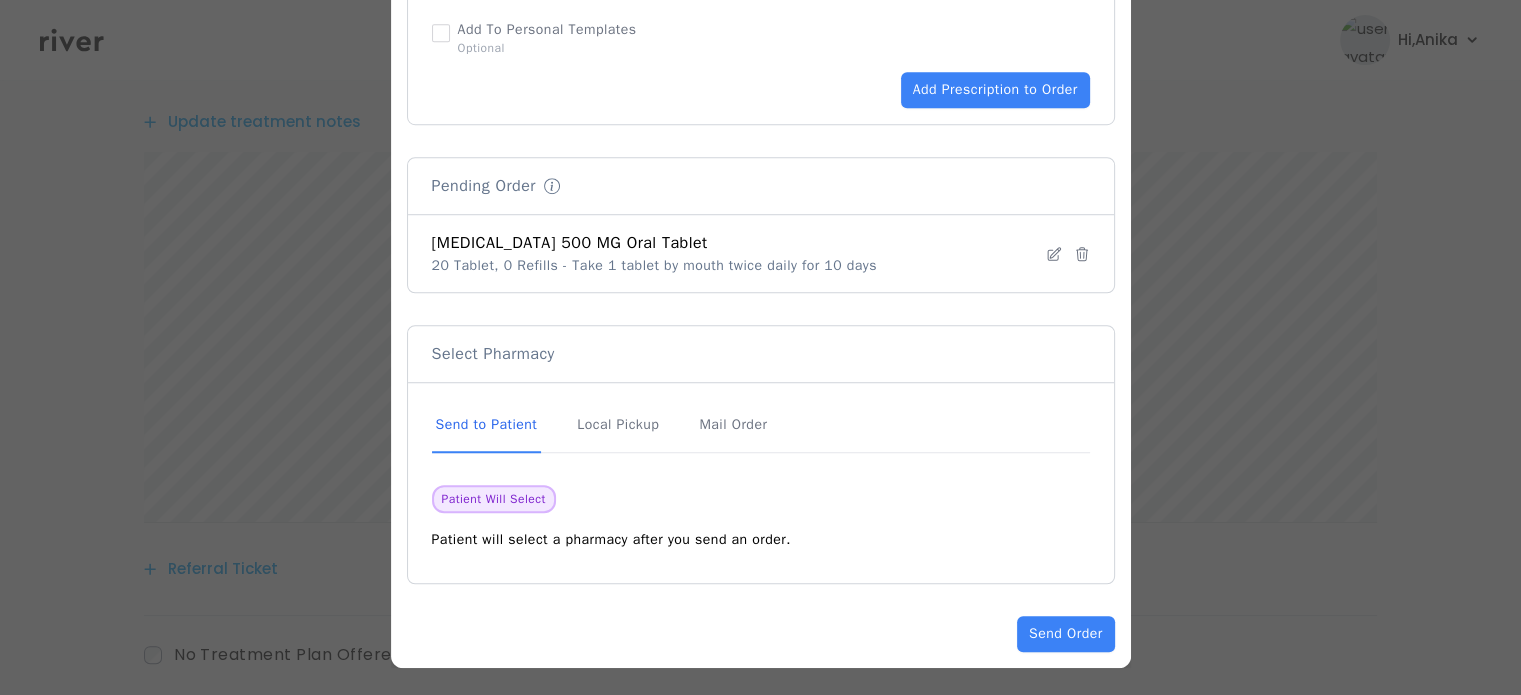 scroll, scrollTop: 1379, scrollLeft: 0, axis: vertical 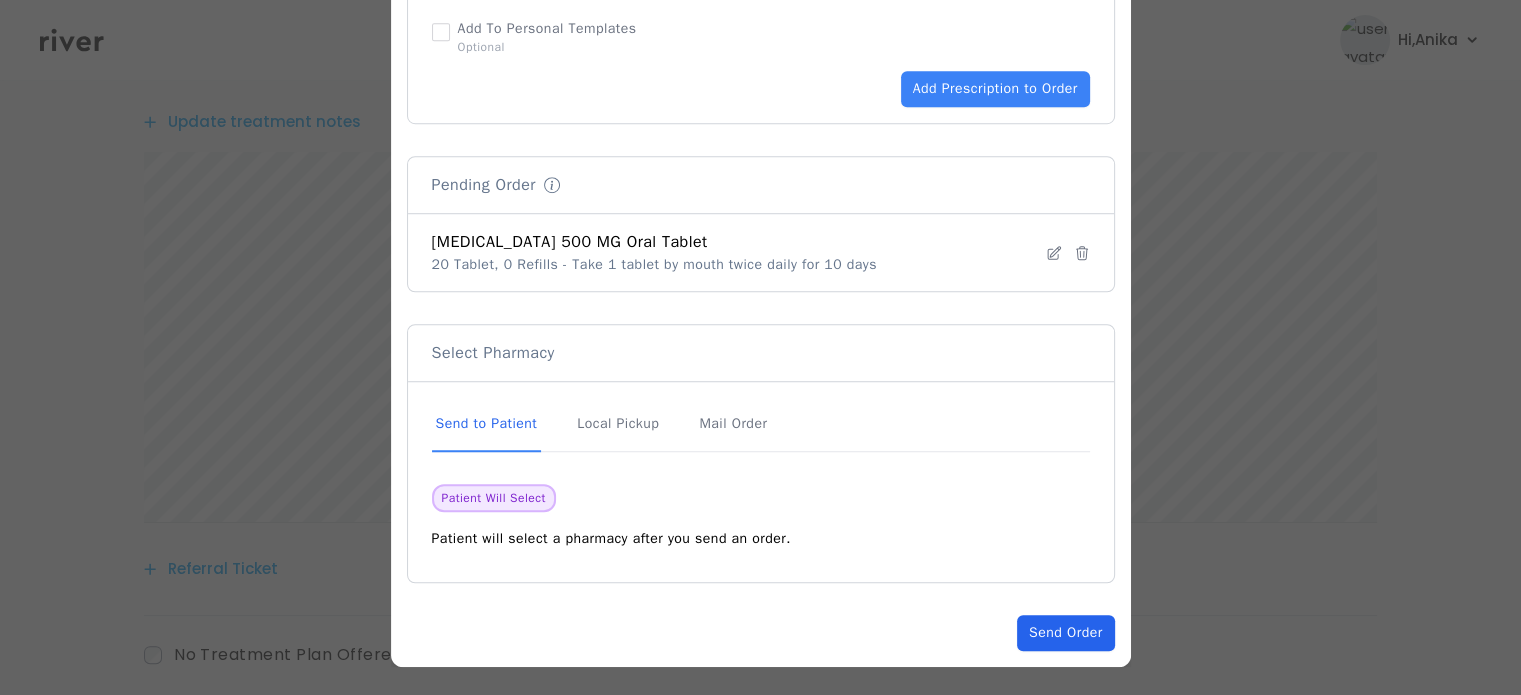 click on "Send Order" 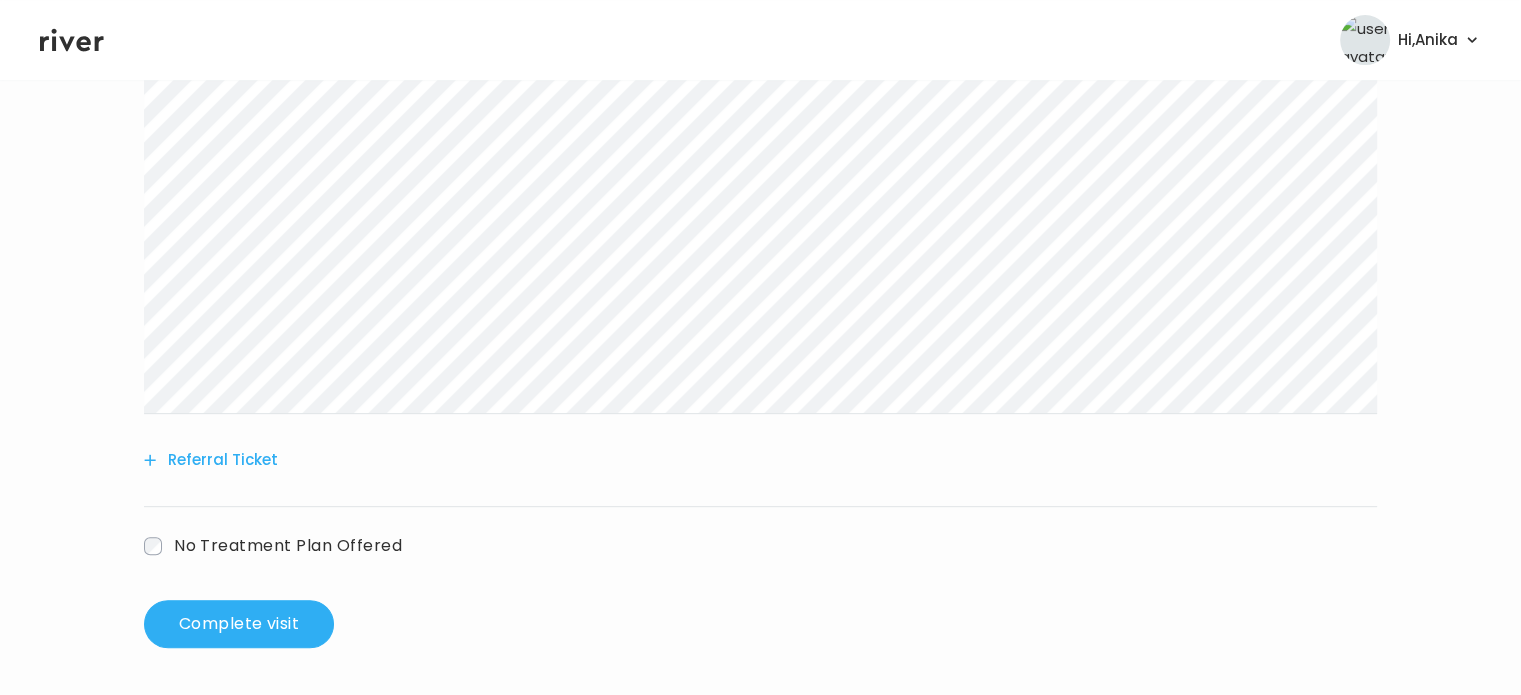 scroll, scrollTop: 713, scrollLeft: 0, axis: vertical 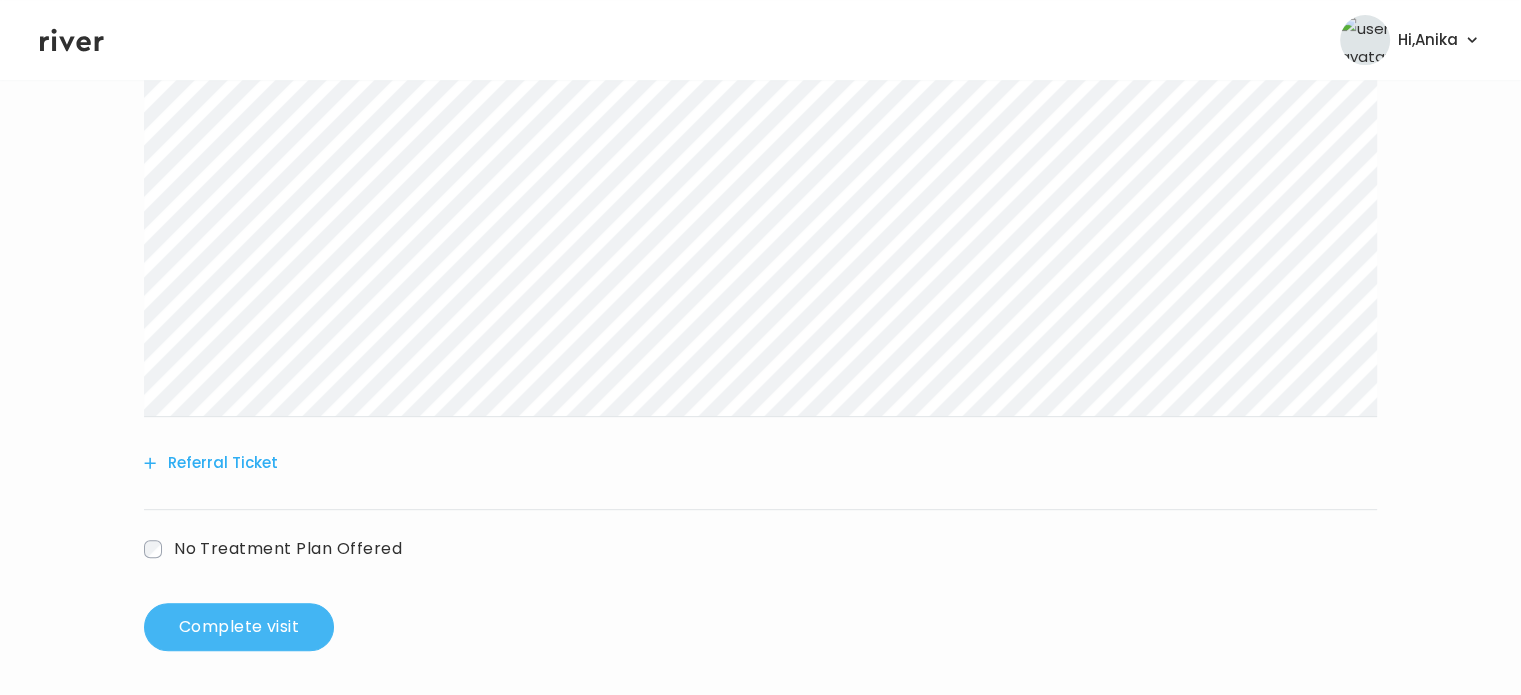 click on "Complete visit" at bounding box center [239, 627] 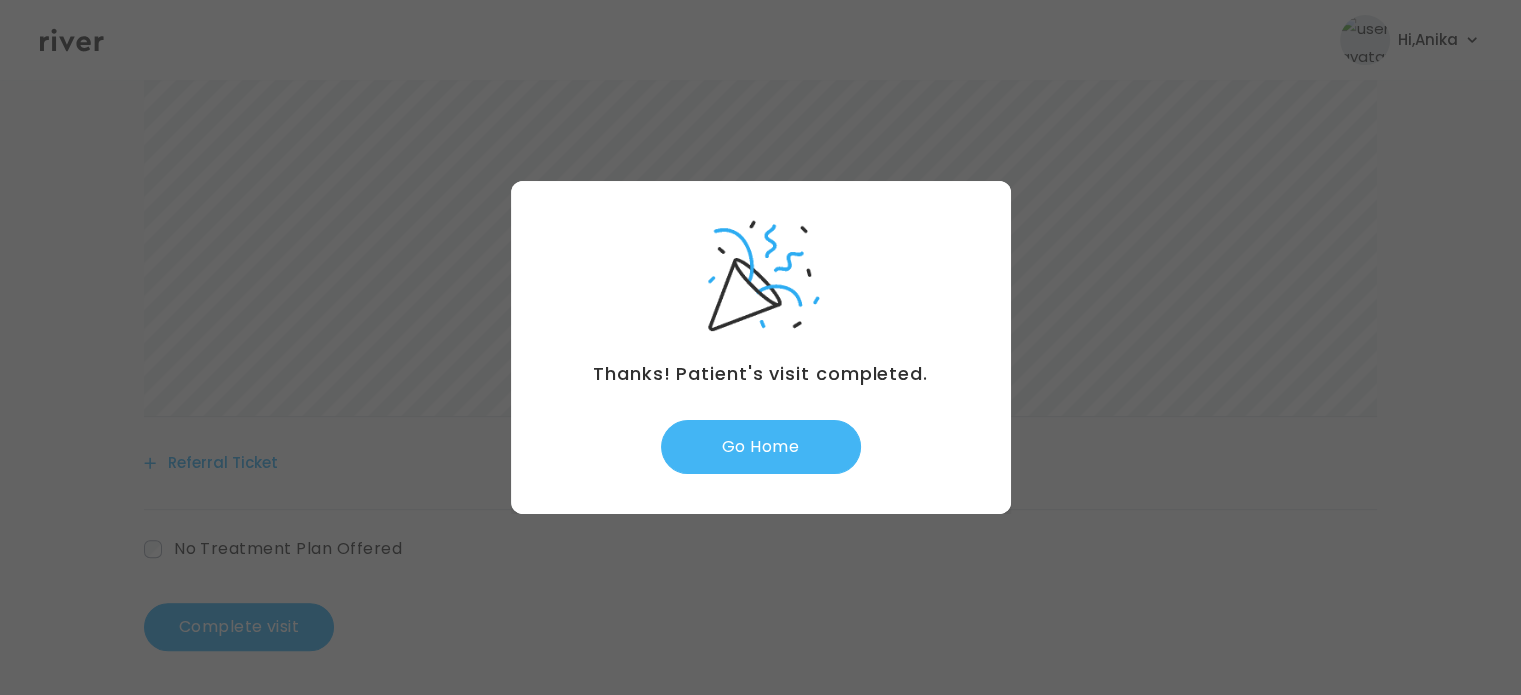 click on "Go Home" at bounding box center (761, 447) 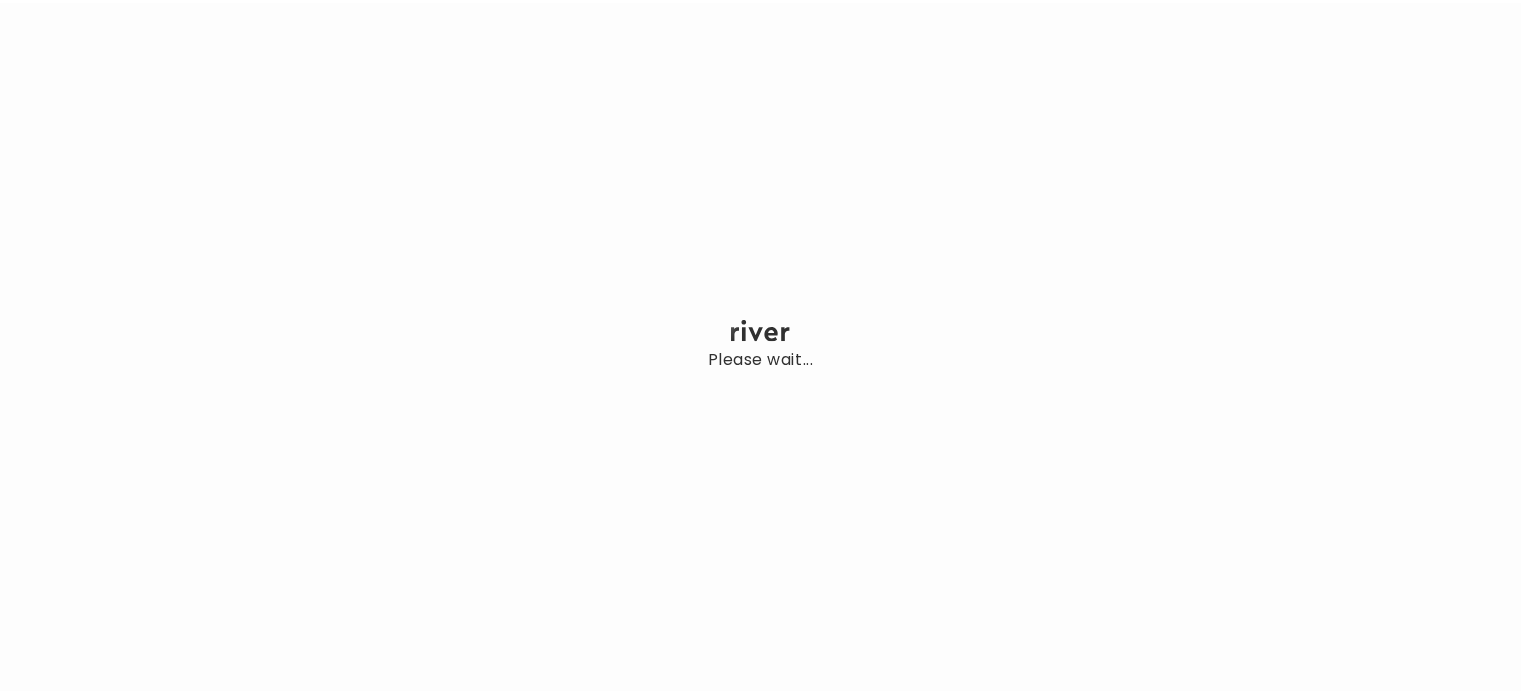 scroll, scrollTop: 0, scrollLeft: 0, axis: both 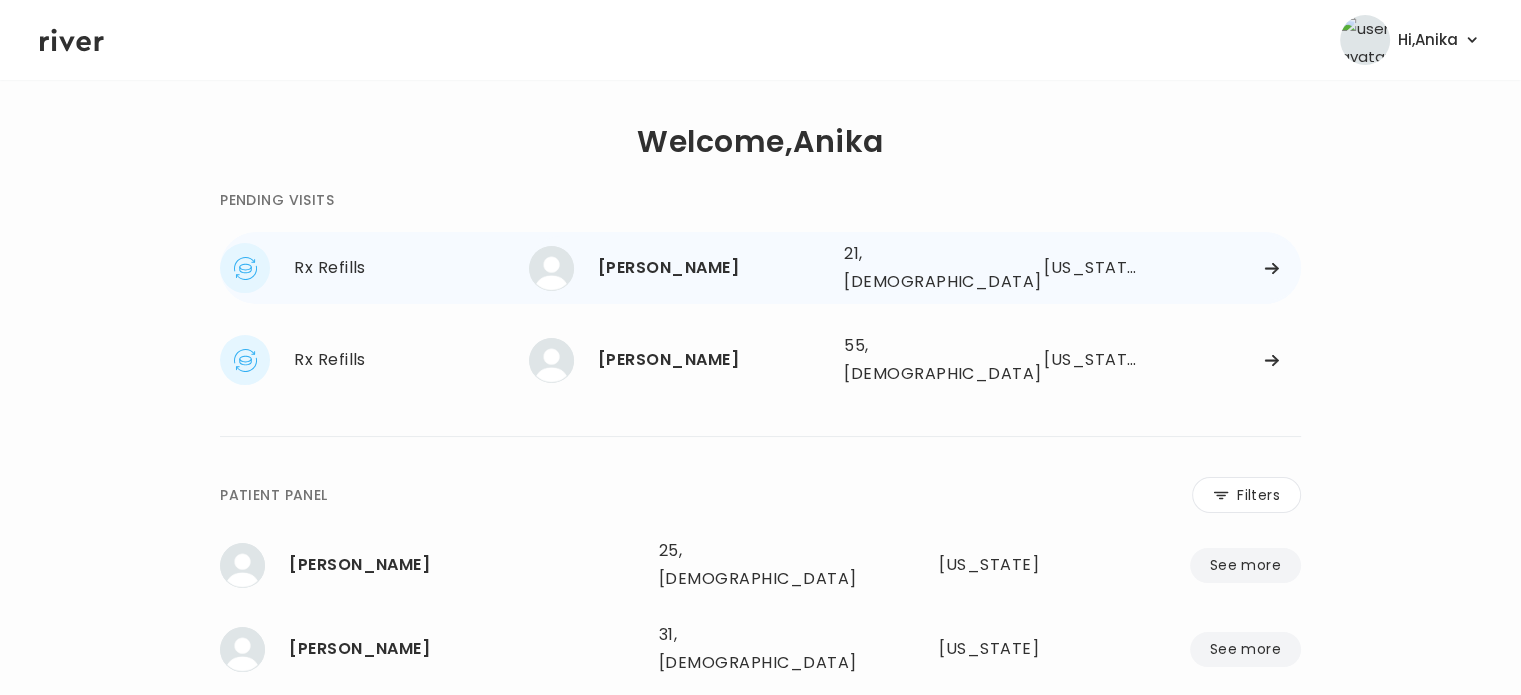 click on "[PERSON_NAME]" at bounding box center [713, 268] 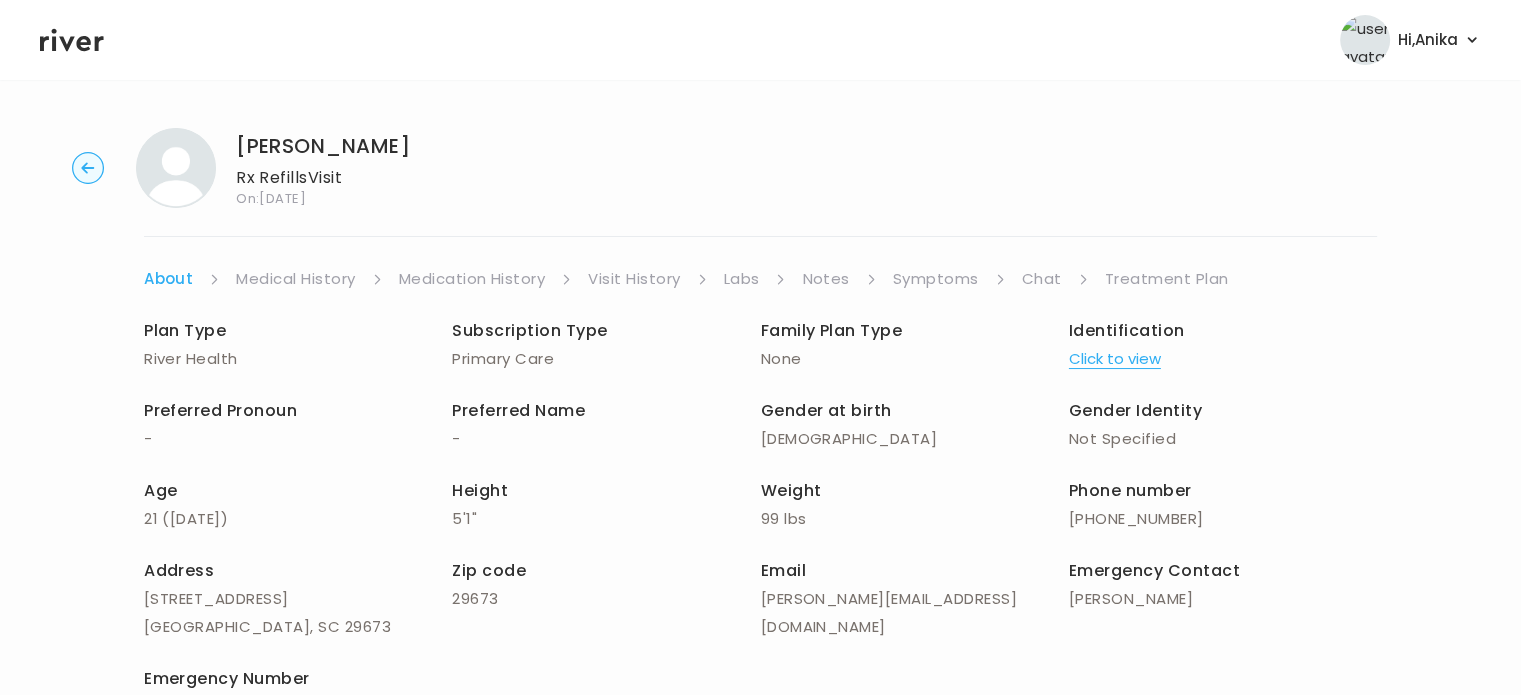 click on "Visit History" at bounding box center (634, 279) 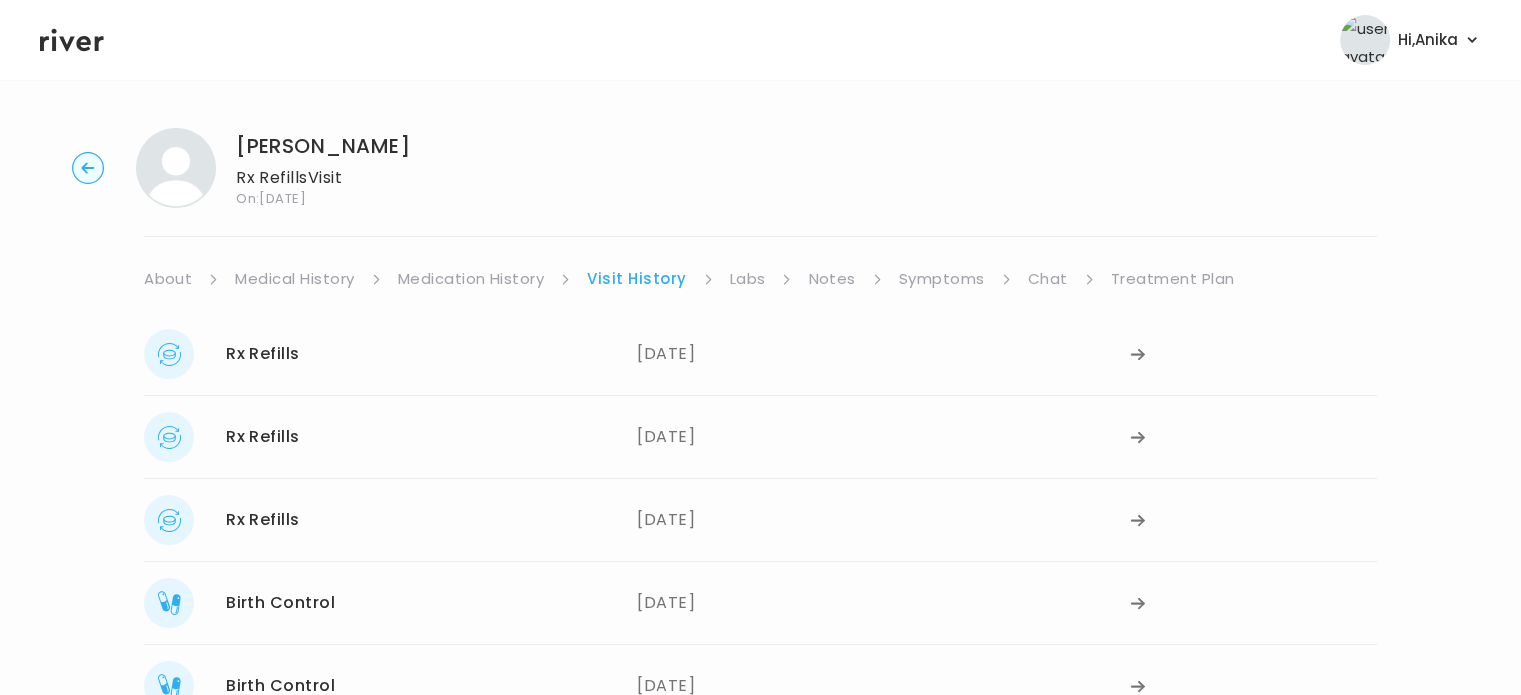 click on "Medication History" at bounding box center (471, 279) 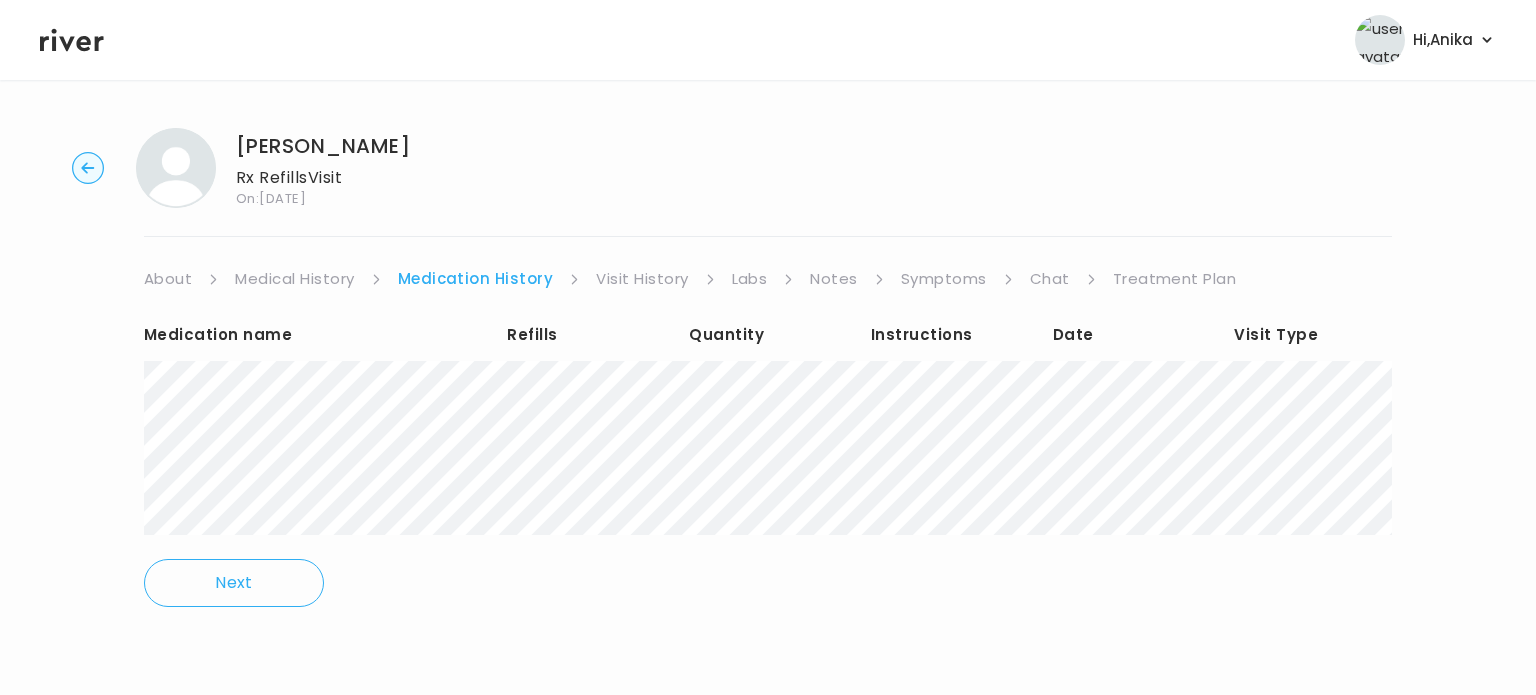 click on "Symptoms" at bounding box center (944, 279) 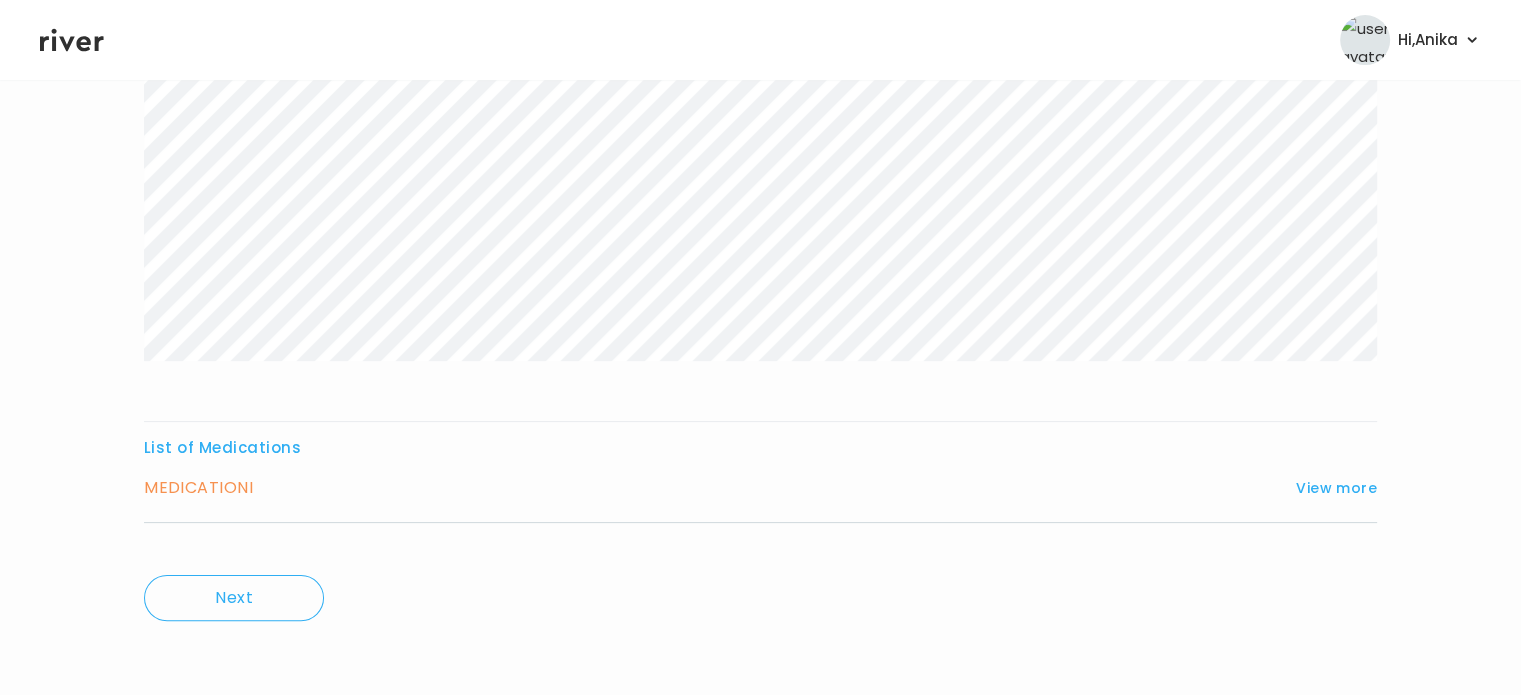 scroll, scrollTop: 332, scrollLeft: 0, axis: vertical 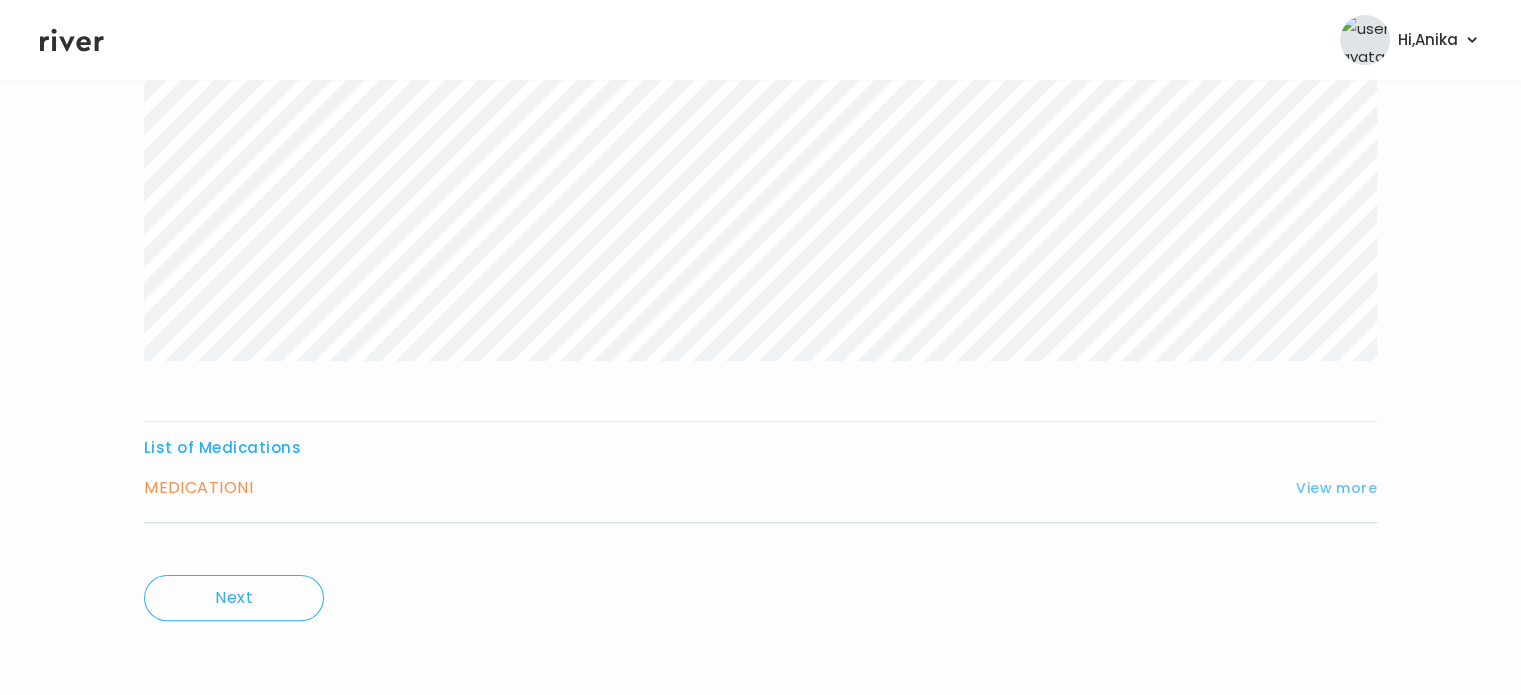 click on "View more" at bounding box center [1336, 488] 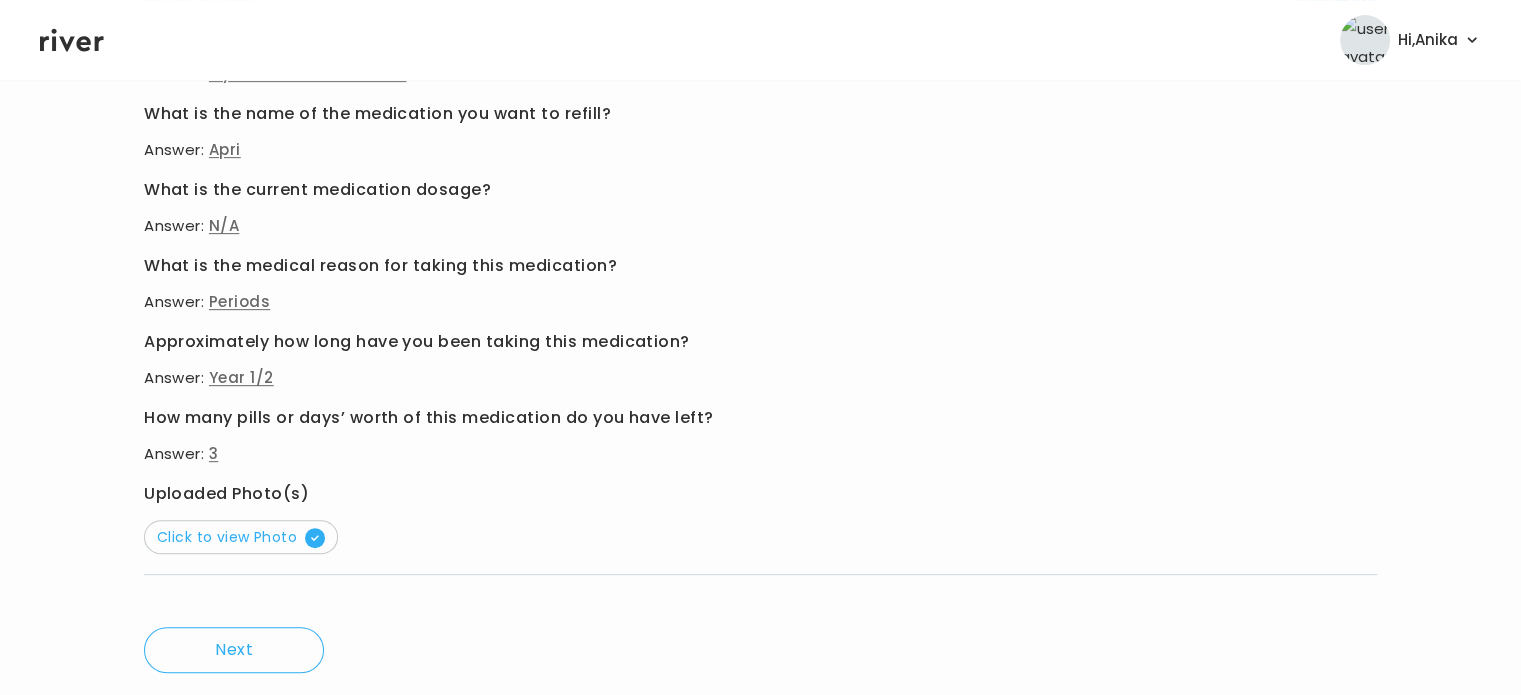 scroll, scrollTop: 869, scrollLeft: 0, axis: vertical 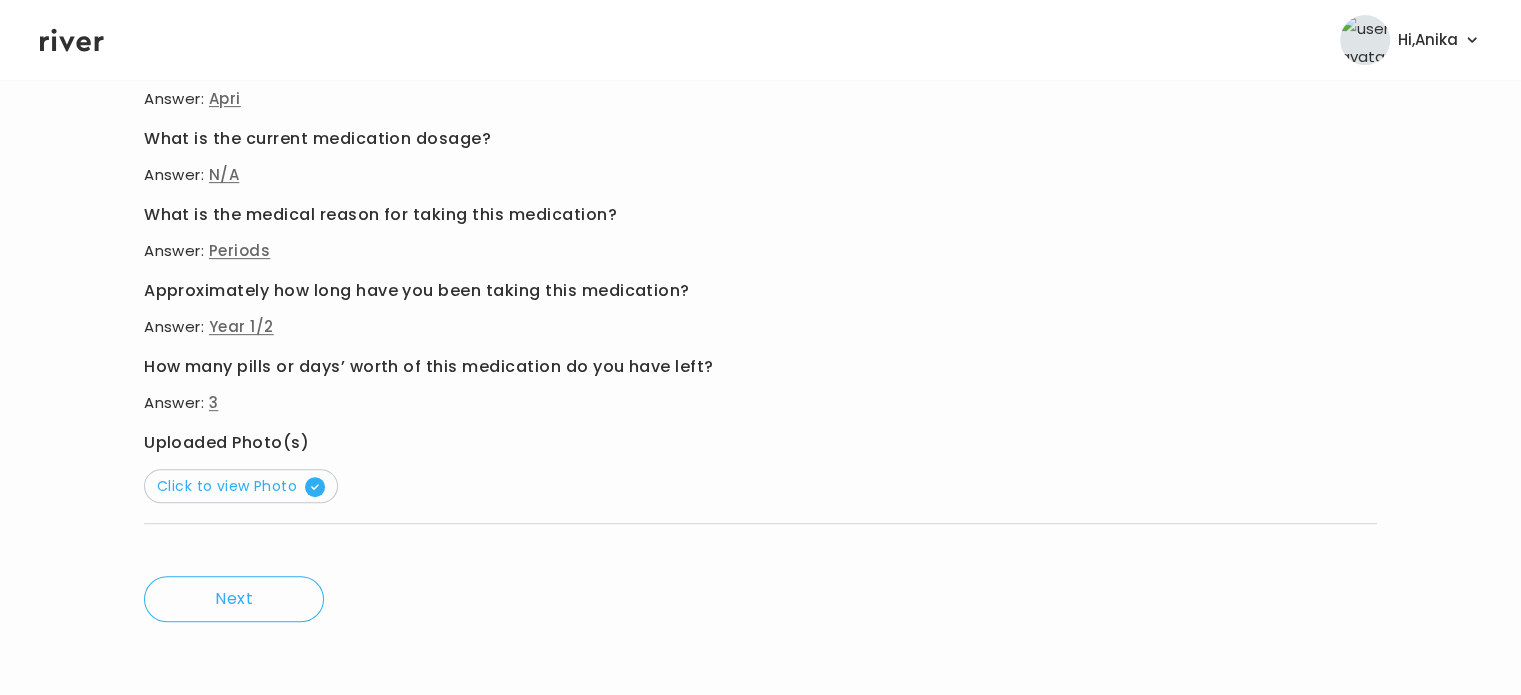 click on "Click to view Photo" at bounding box center (241, 486) 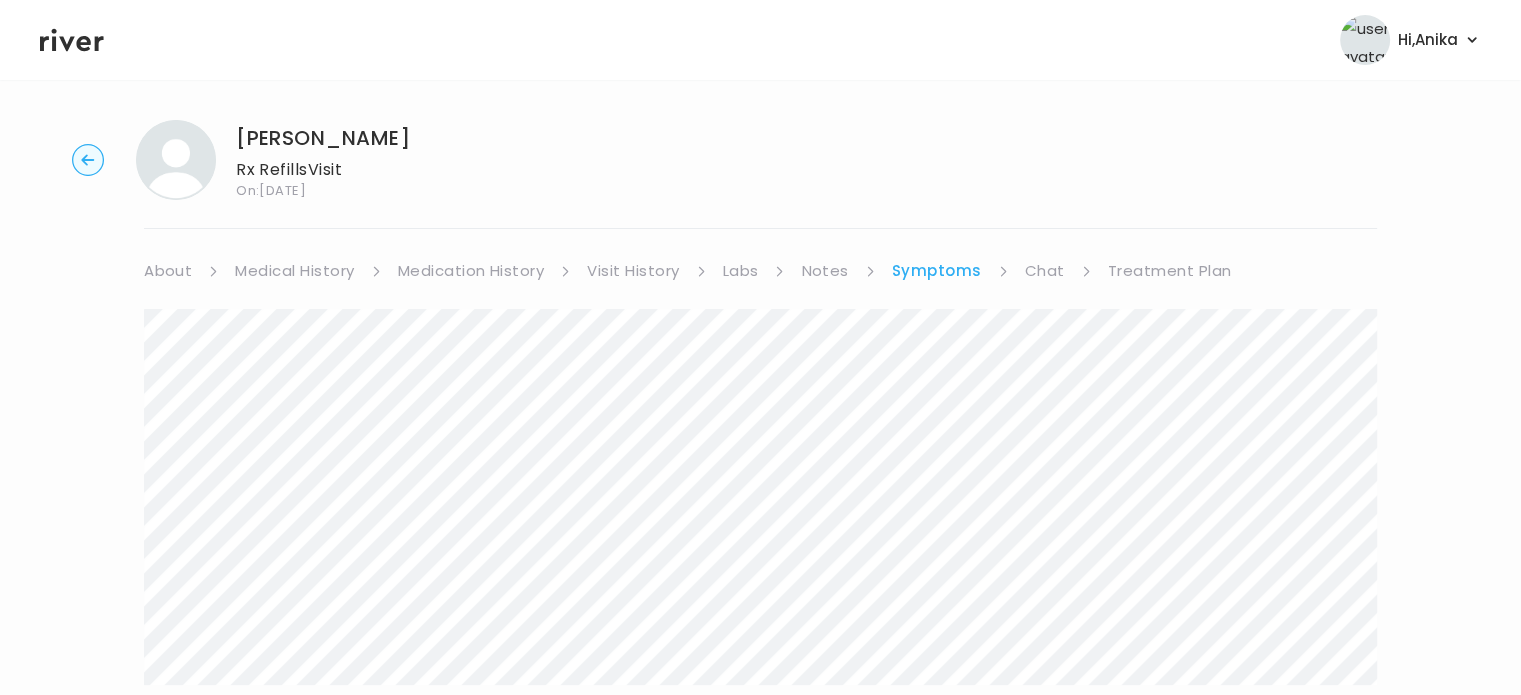 scroll, scrollTop: 0, scrollLeft: 0, axis: both 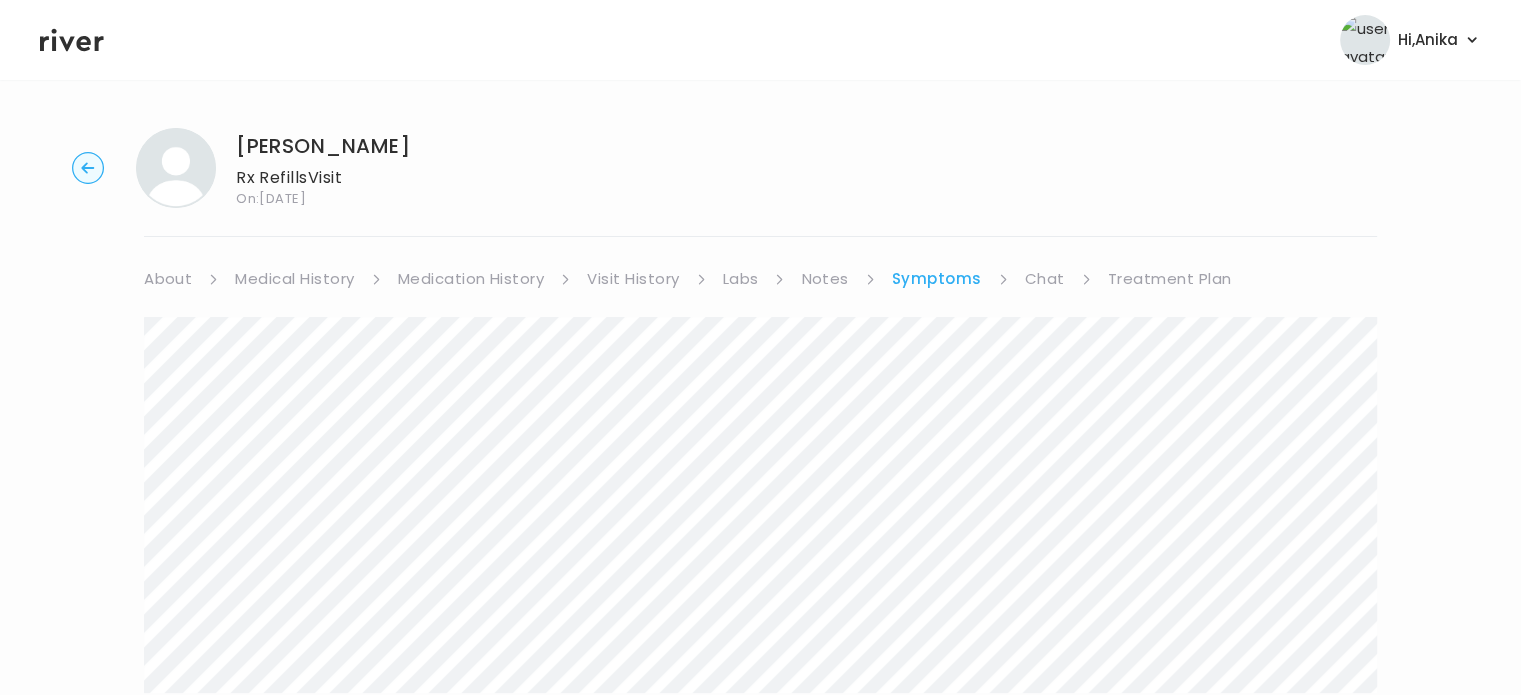 click on "Visit History" at bounding box center (633, 279) 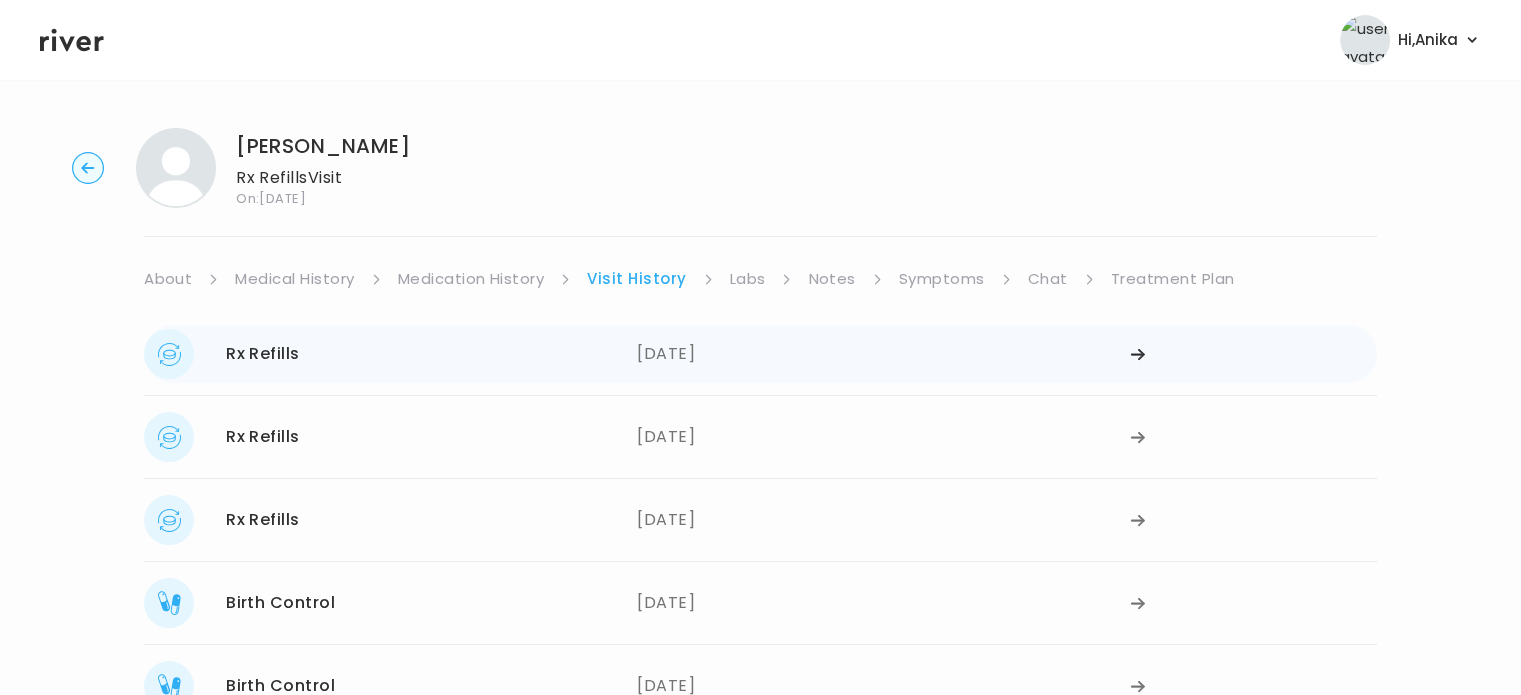 click on "04/25/2025" at bounding box center (883, 354) 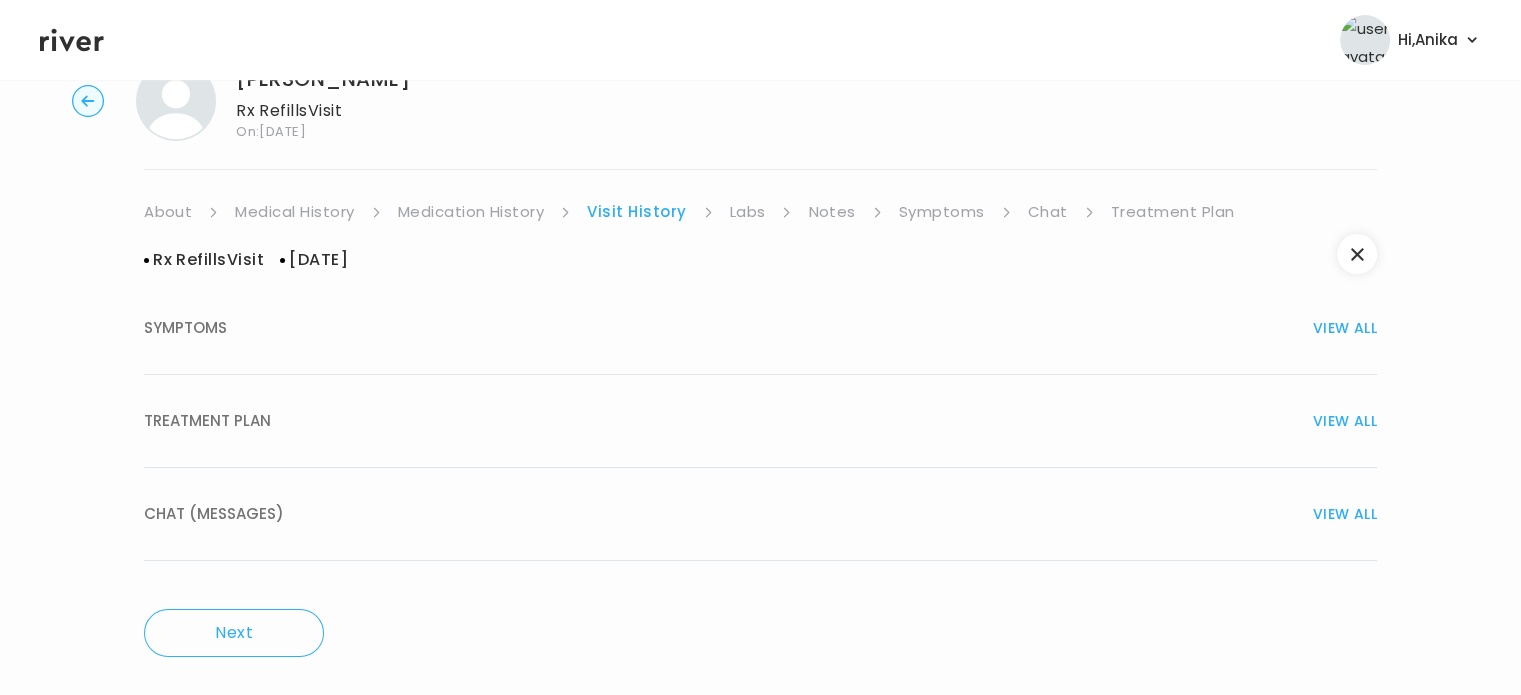scroll, scrollTop: 76, scrollLeft: 0, axis: vertical 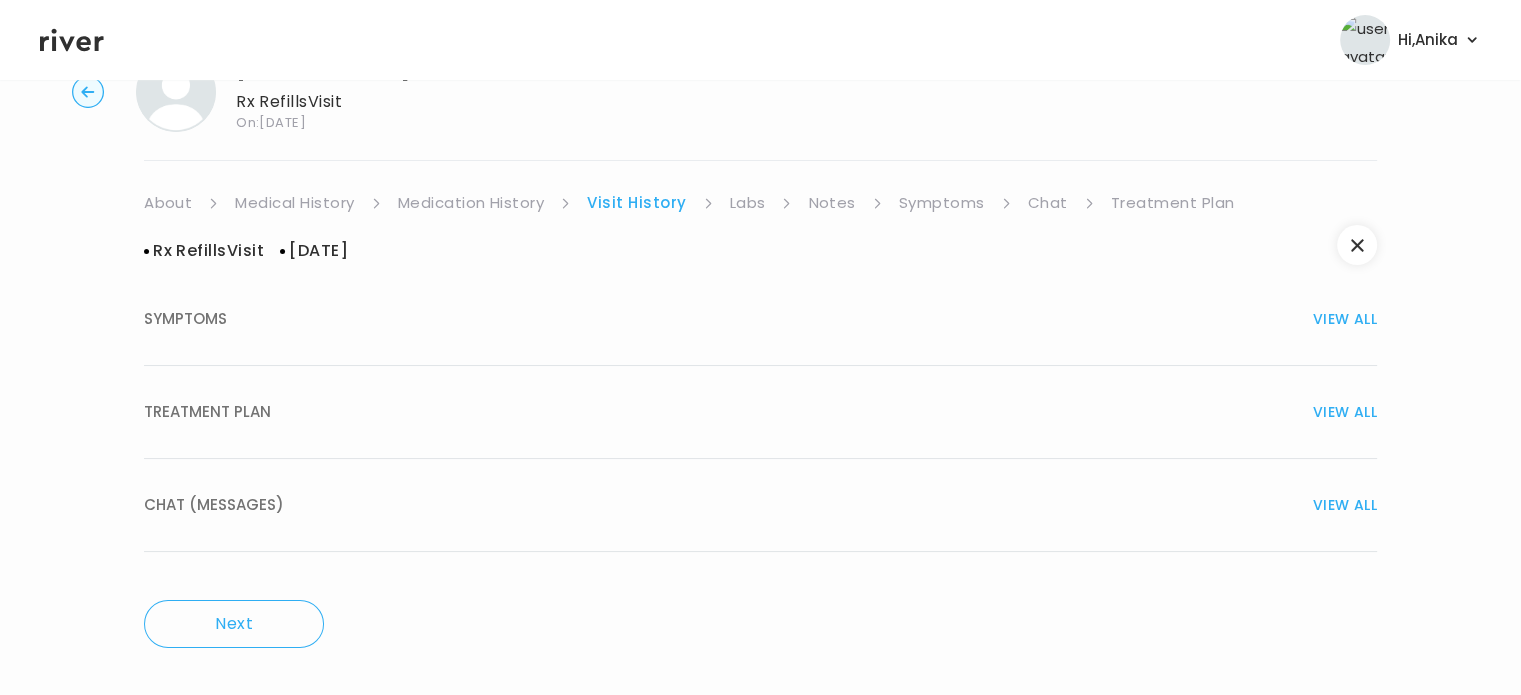 click on "TREATMENT PLAN VIEW ALL" at bounding box center (760, 412) 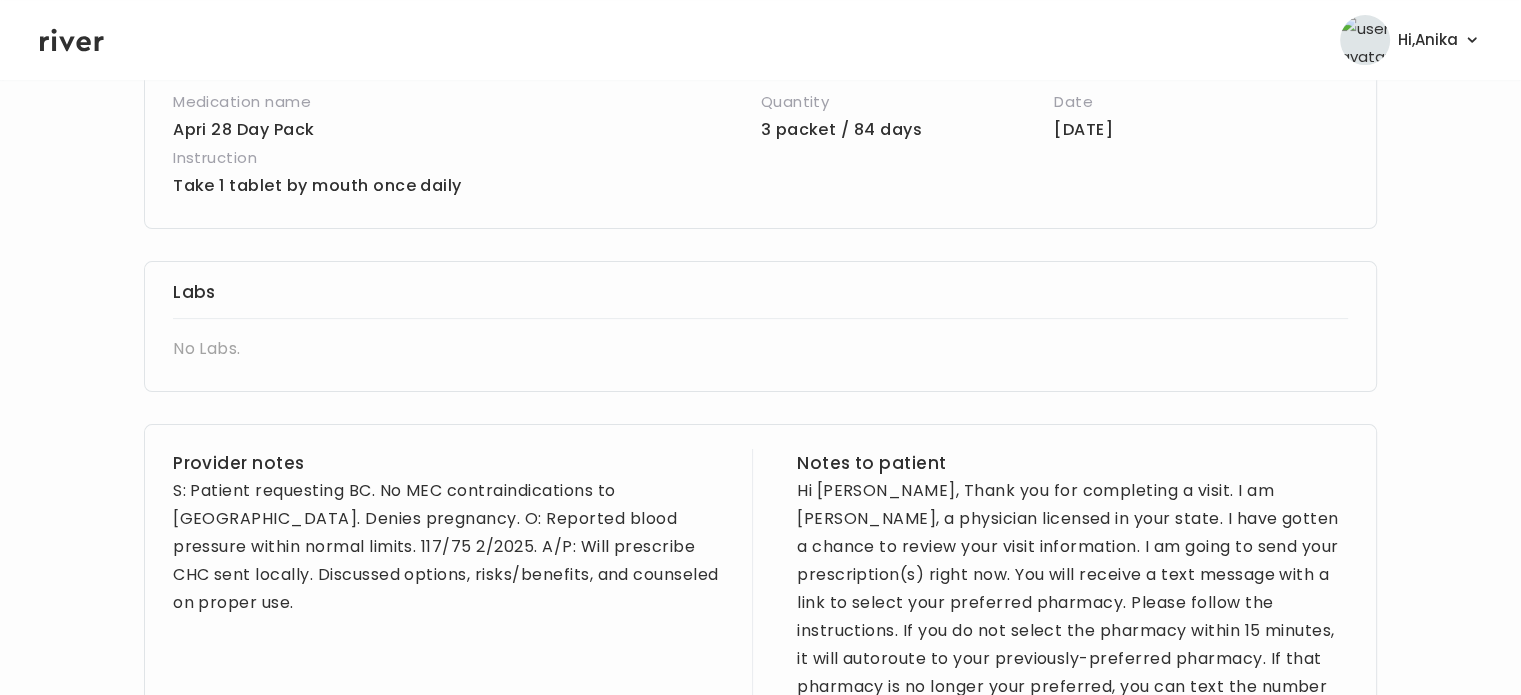 scroll, scrollTop: 519, scrollLeft: 0, axis: vertical 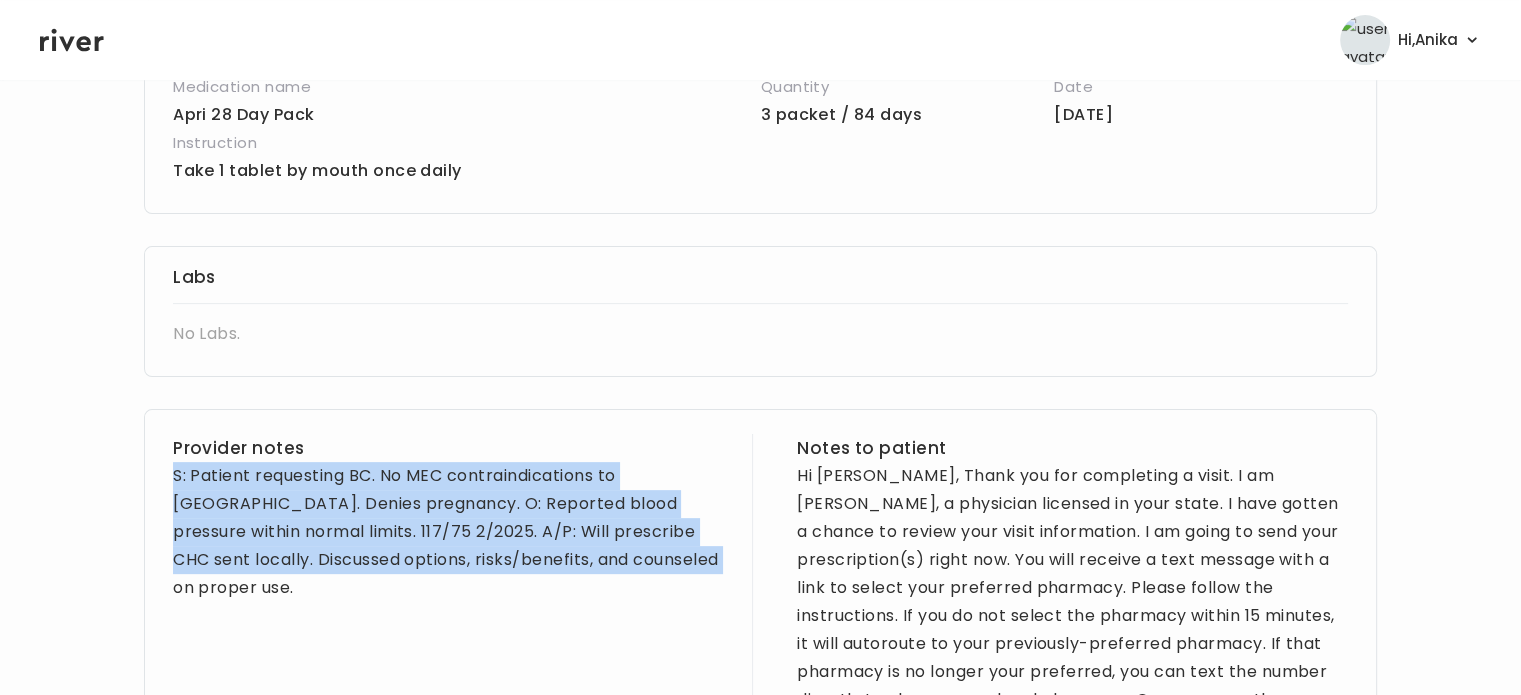 drag, startPoint x: 727, startPoint y: 574, endPoint x: 168, endPoint y: 479, distance: 567.015 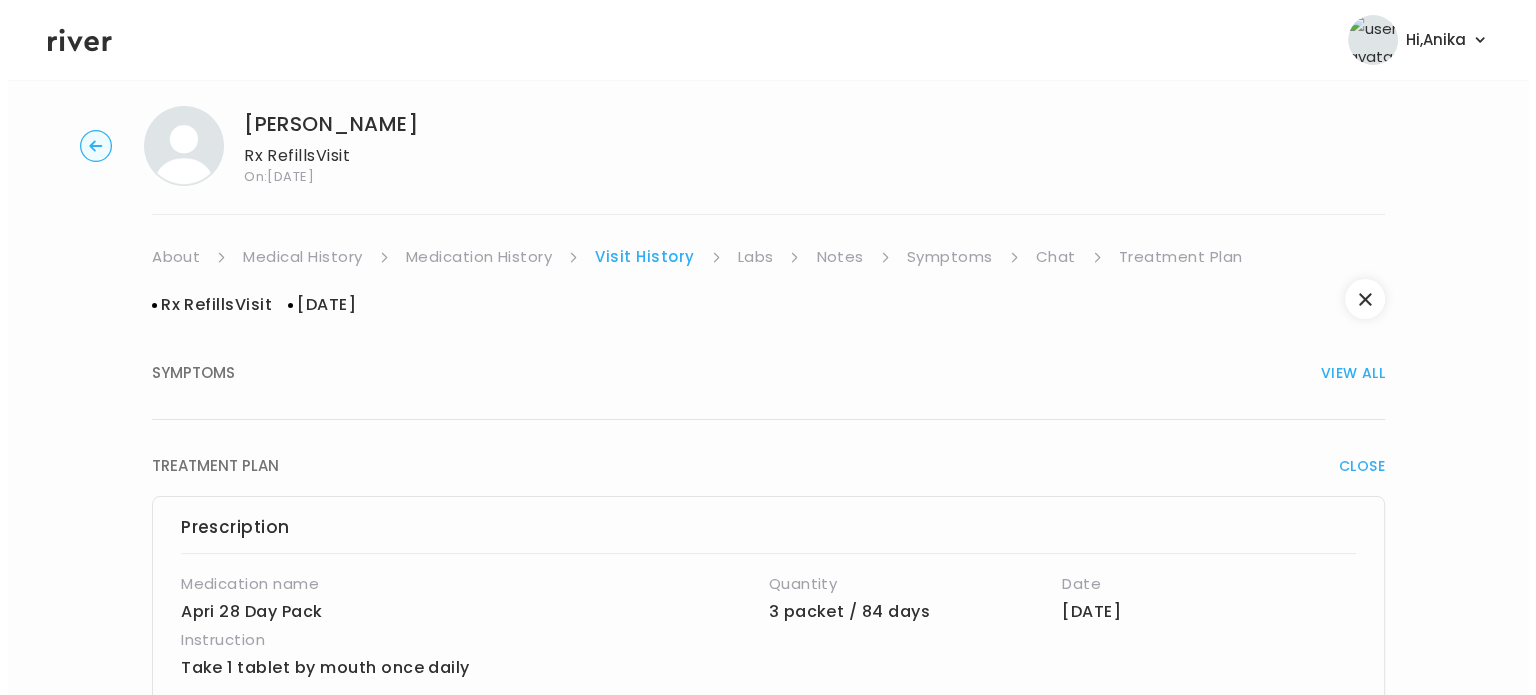 scroll, scrollTop: 0, scrollLeft: 0, axis: both 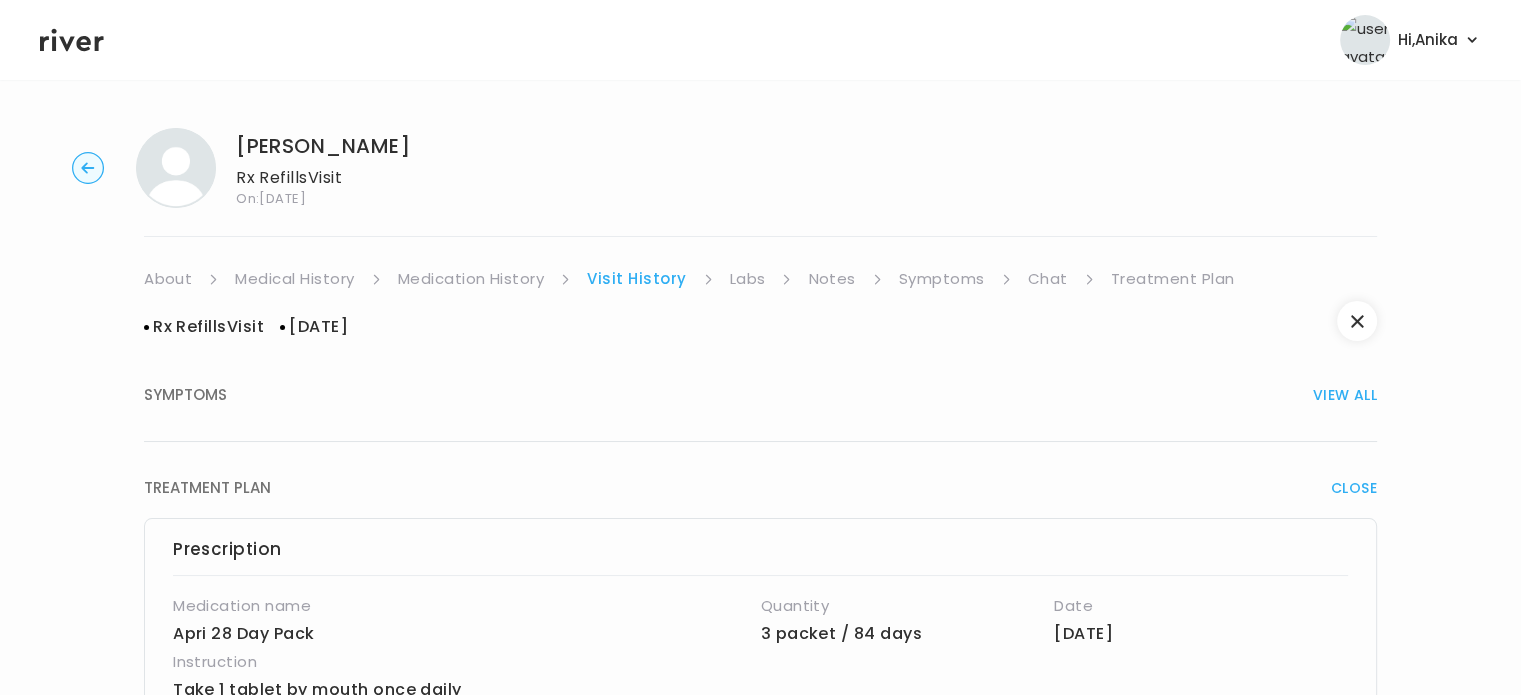 click on "Treatment Plan" at bounding box center (1173, 279) 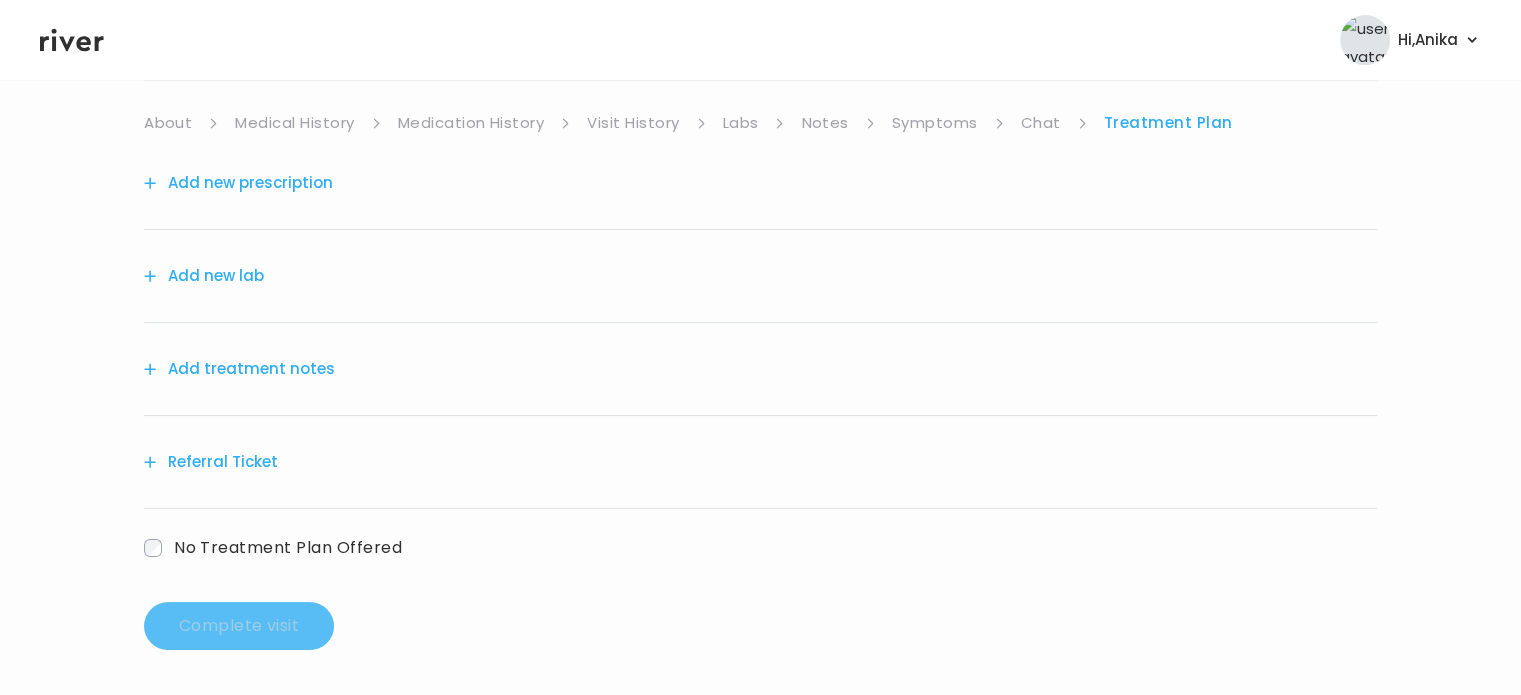scroll, scrollTop: 157, scrollLeft: 0, axis: vertical 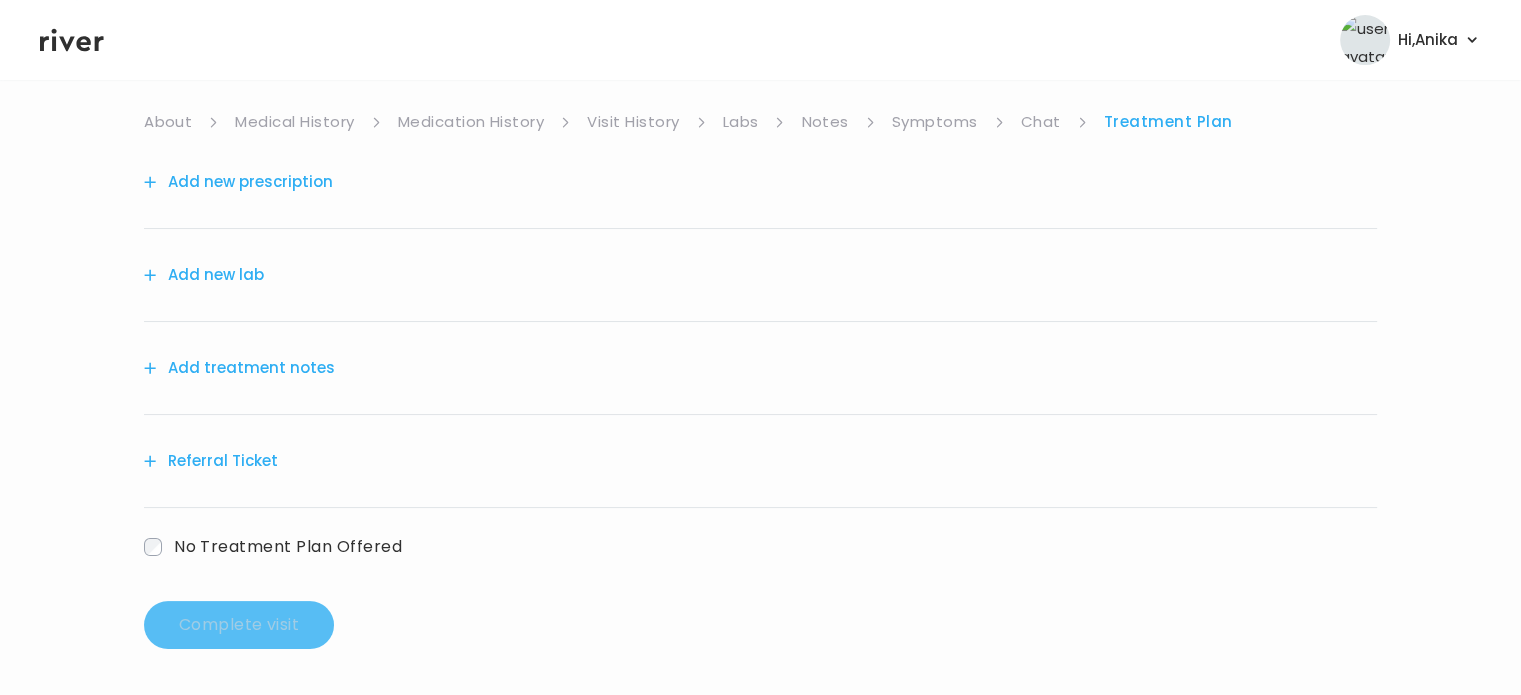 click on "Add treatment notes" at bounding box center (239, 368) 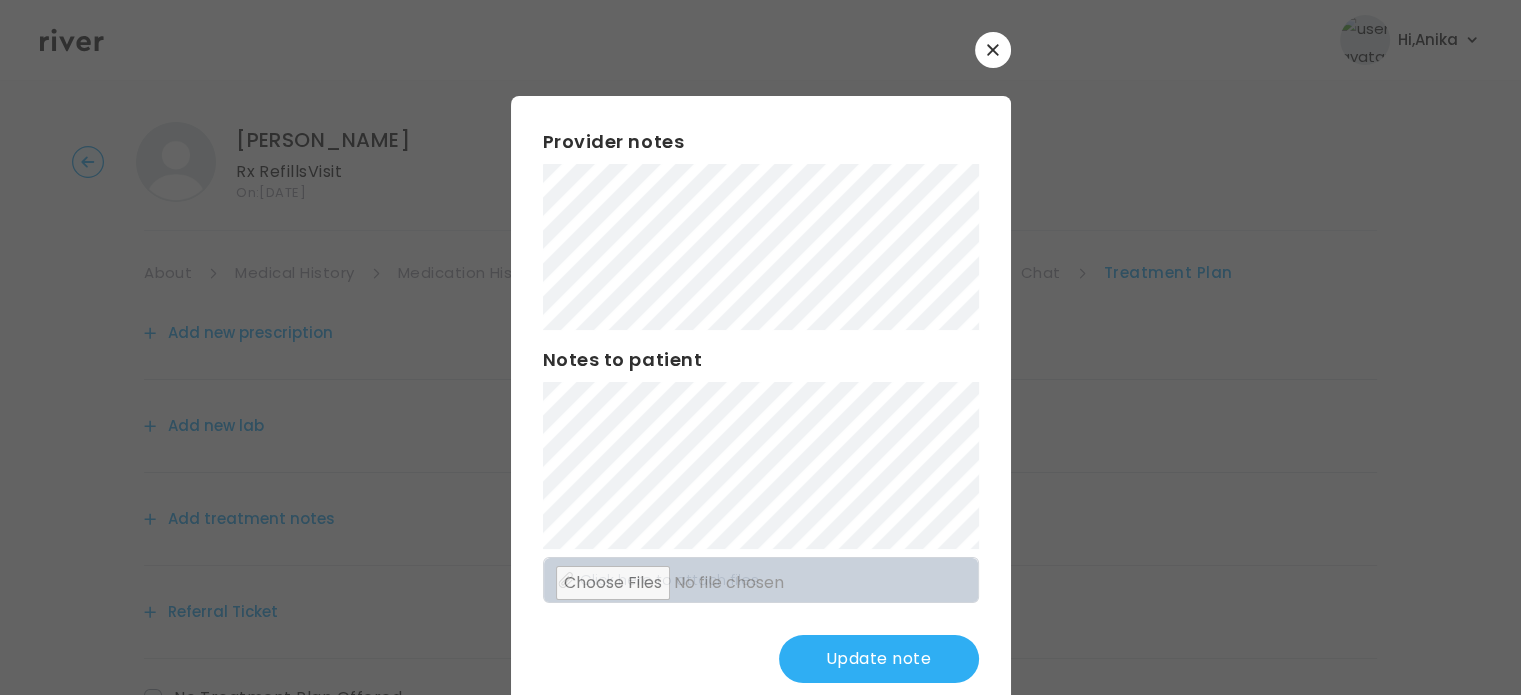 scroll, scrollTop: 0, scrollLeft: 0, axis: both 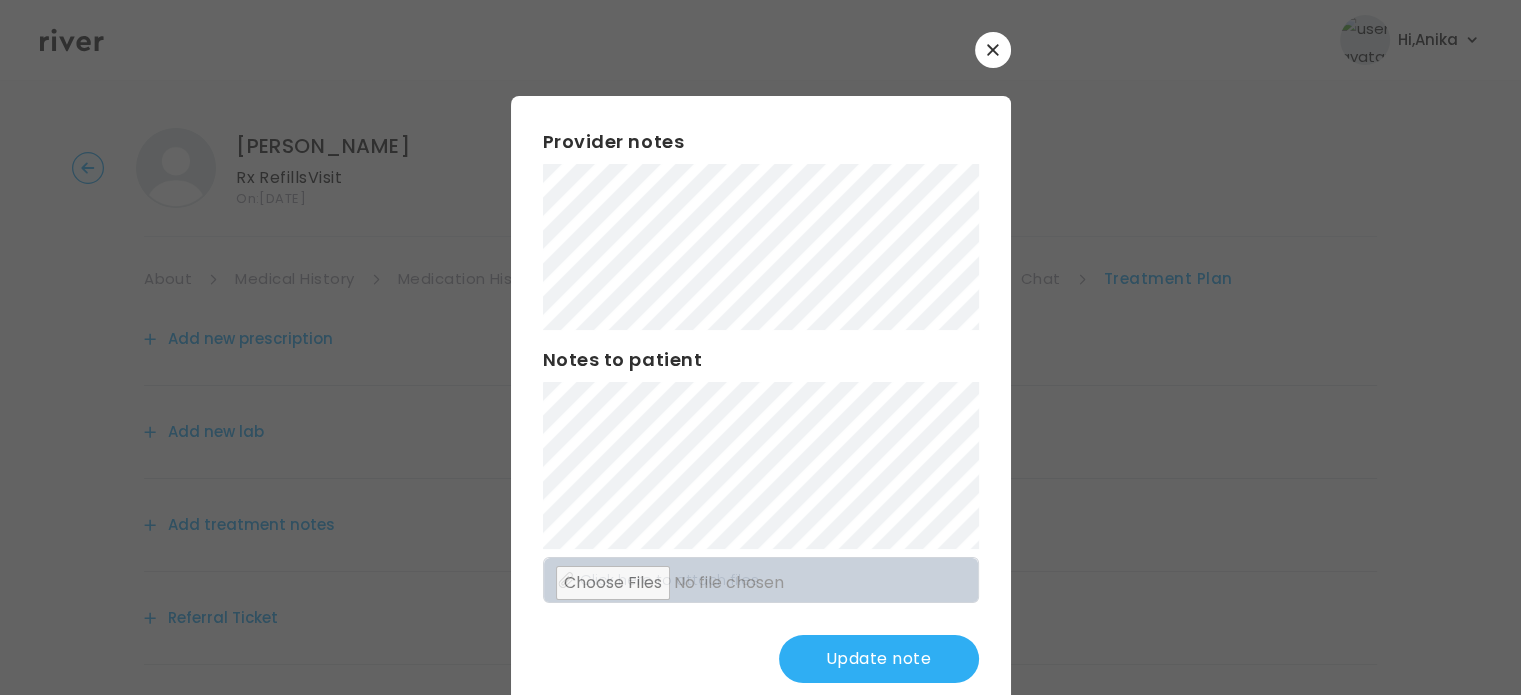 click on "Update note" at bounding box center (879, 659) 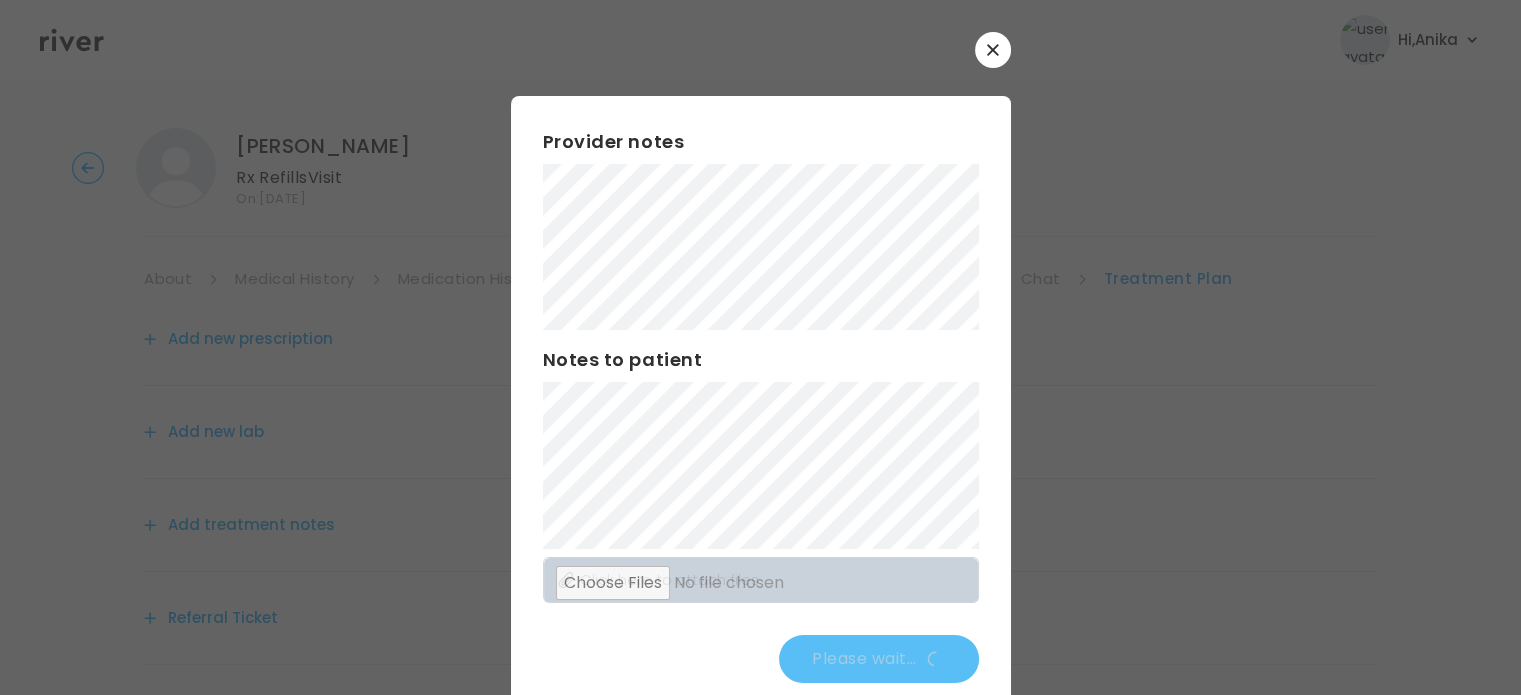 click on "Add new prescription" at bounding box center [238, 339] 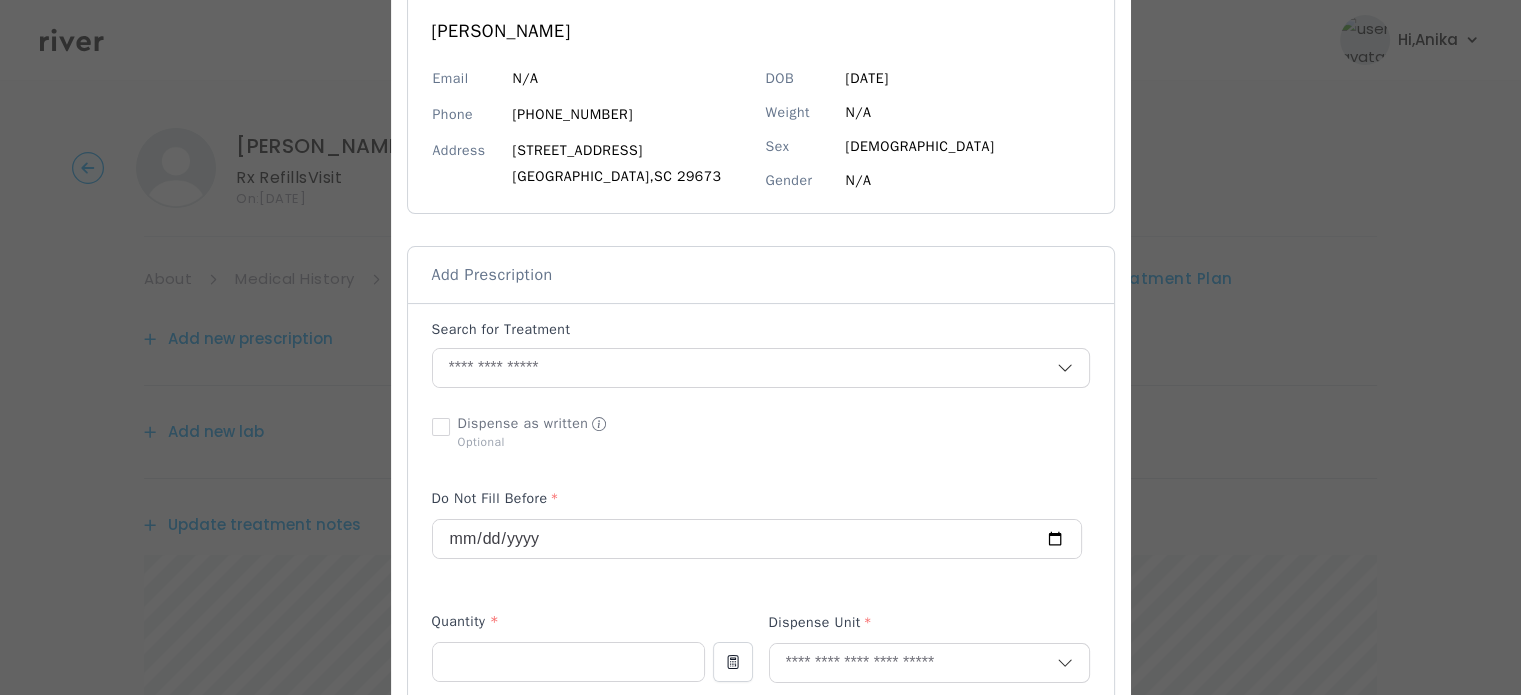 scroll, scrollTop: 236, scrollLeft: 0, axis: vertical 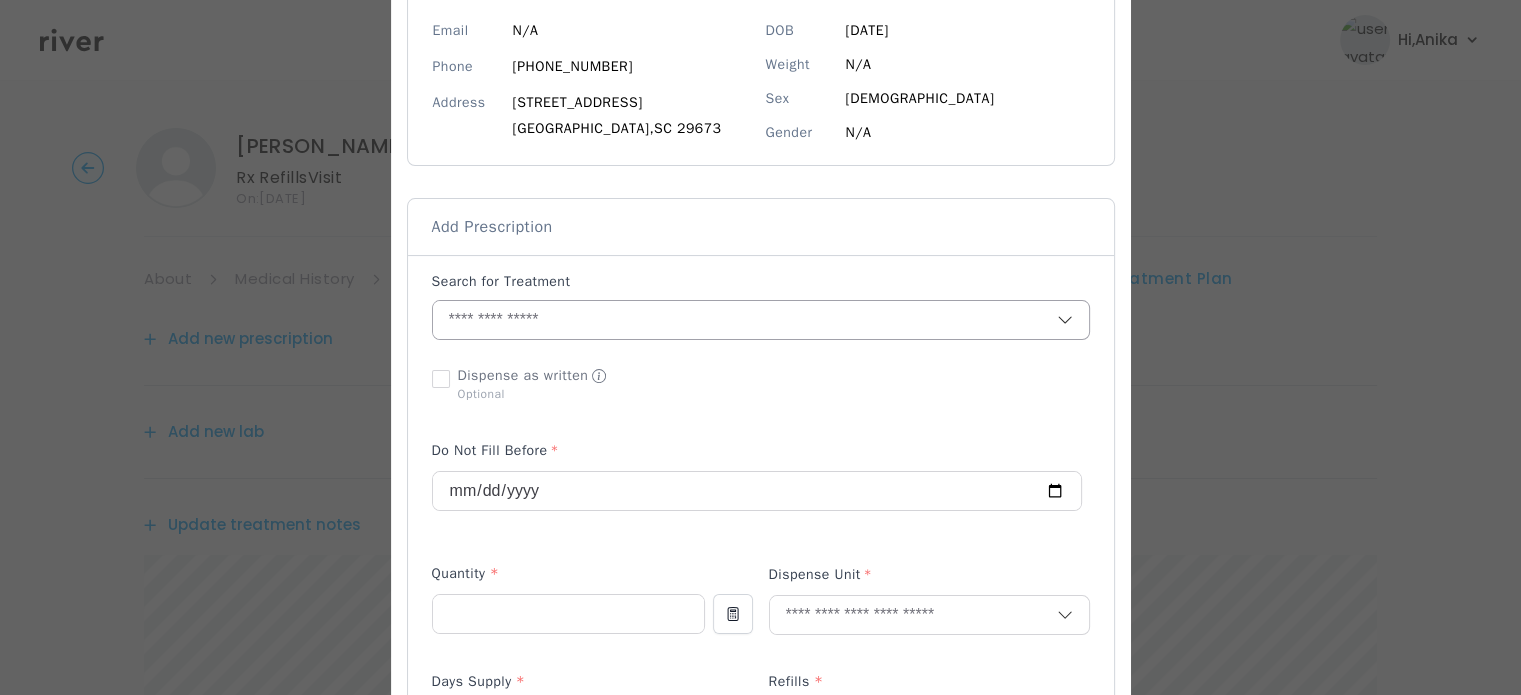 click at bounding box center [745, 320] 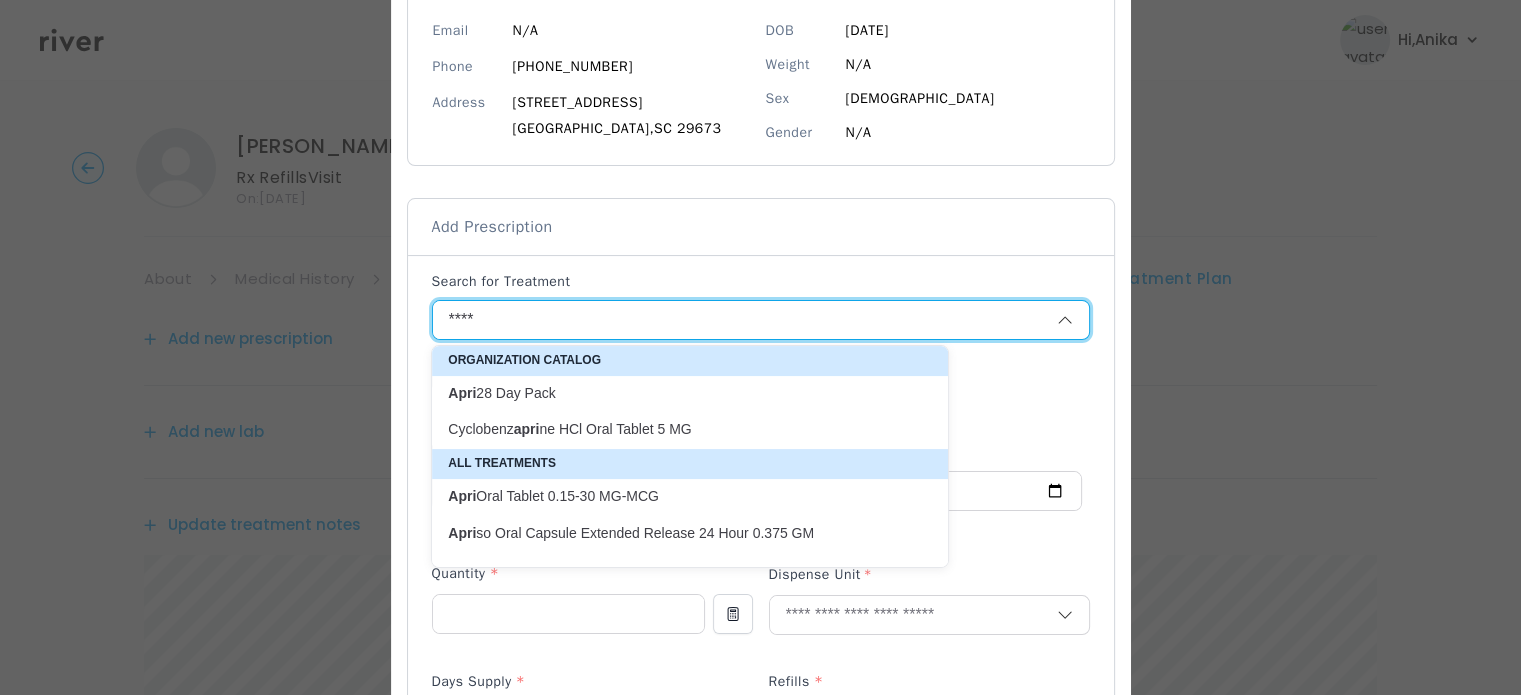 click on "Apri  28 Day Pack" at bounding box center (678, 393) 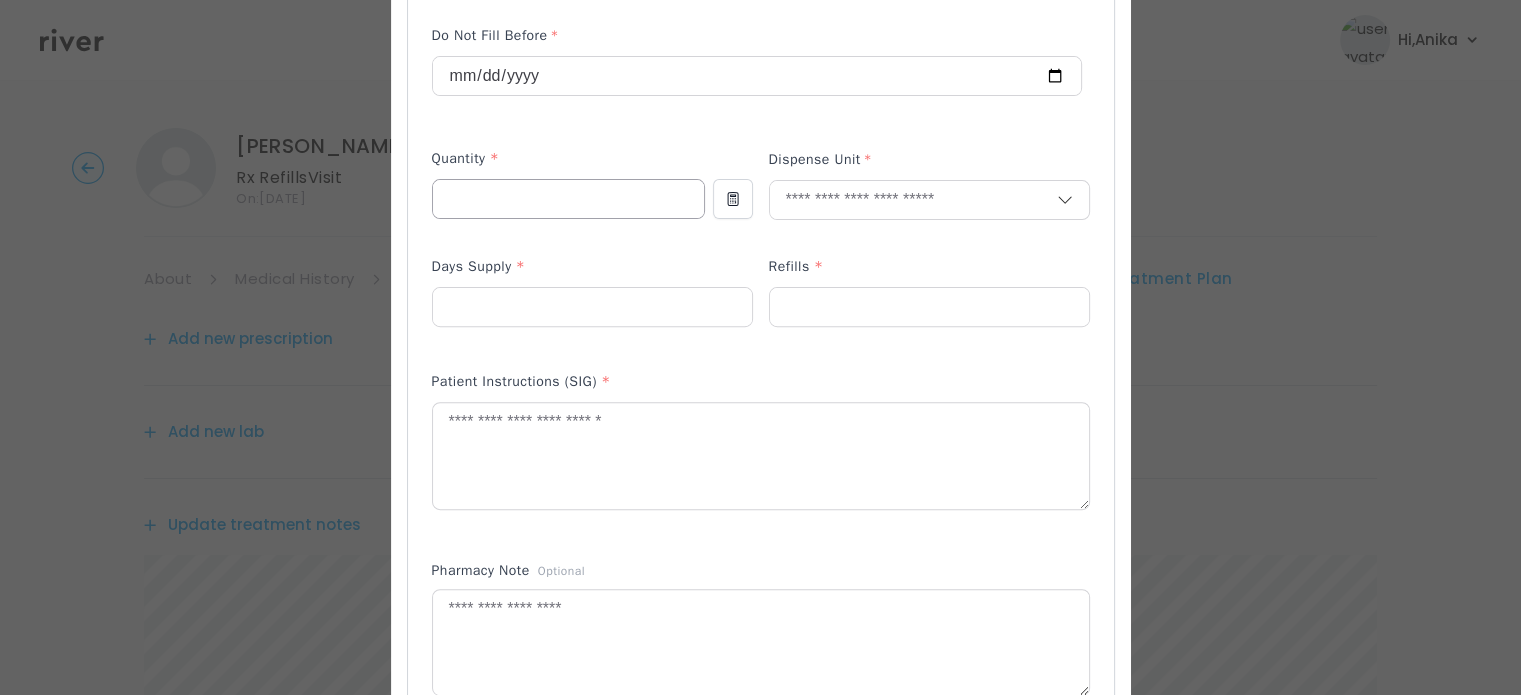 scroll, scrollTop: 652, scrollLeft: 0, axis: vertical 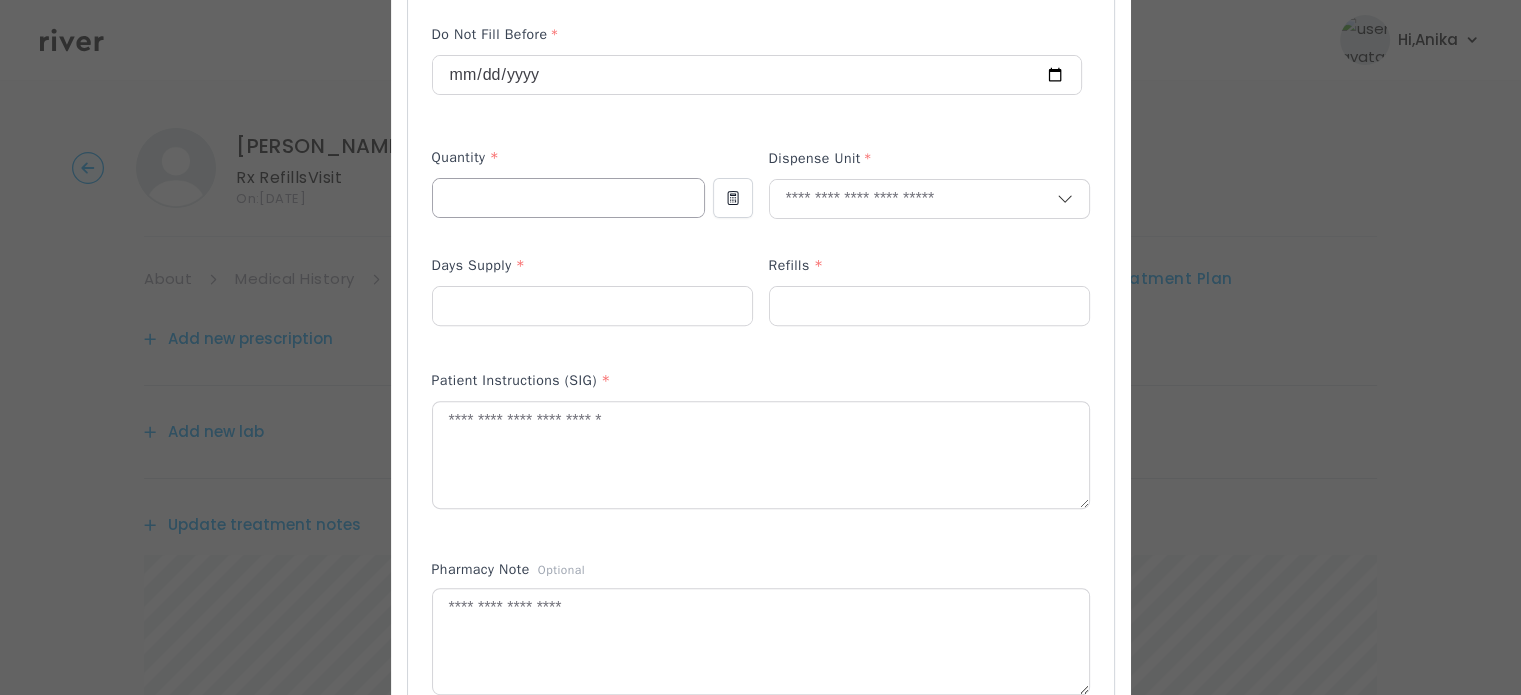 click at bounding box center [568, 198] 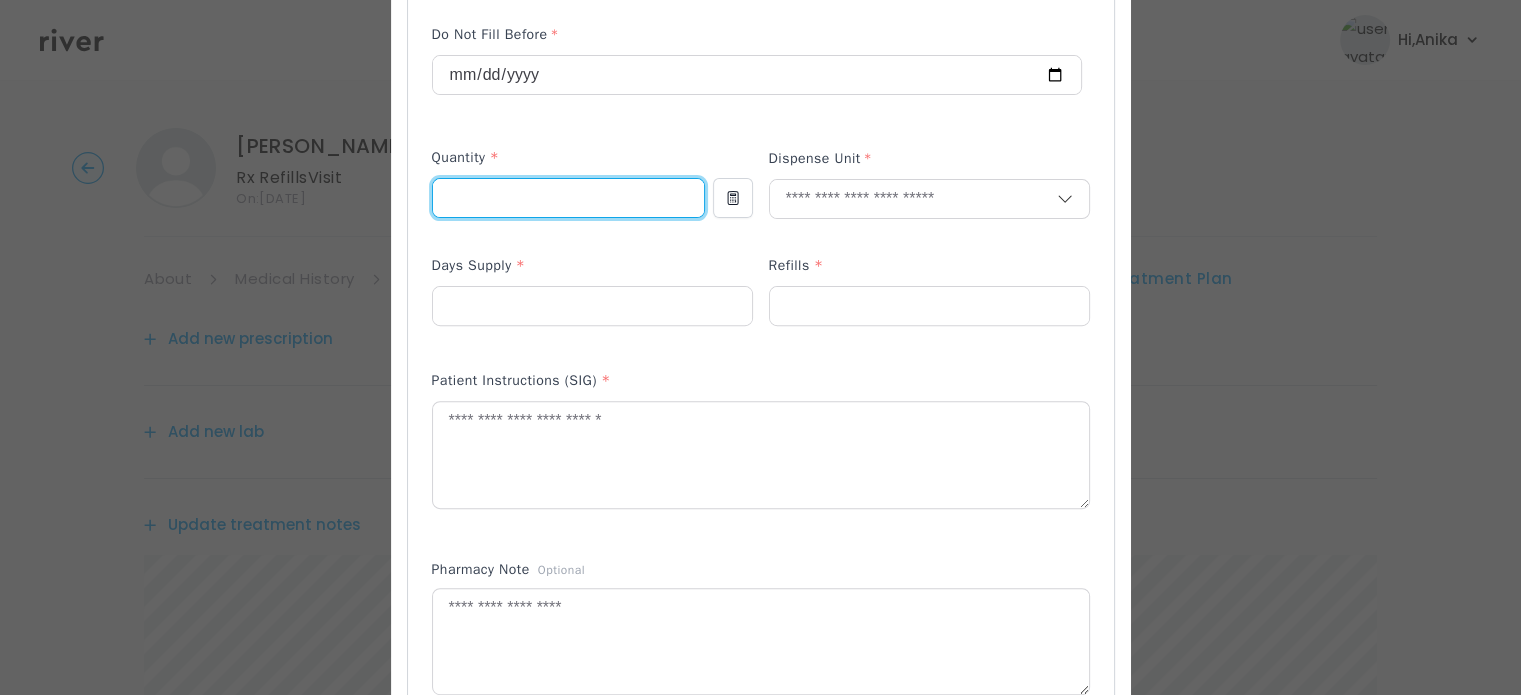 type on "*" 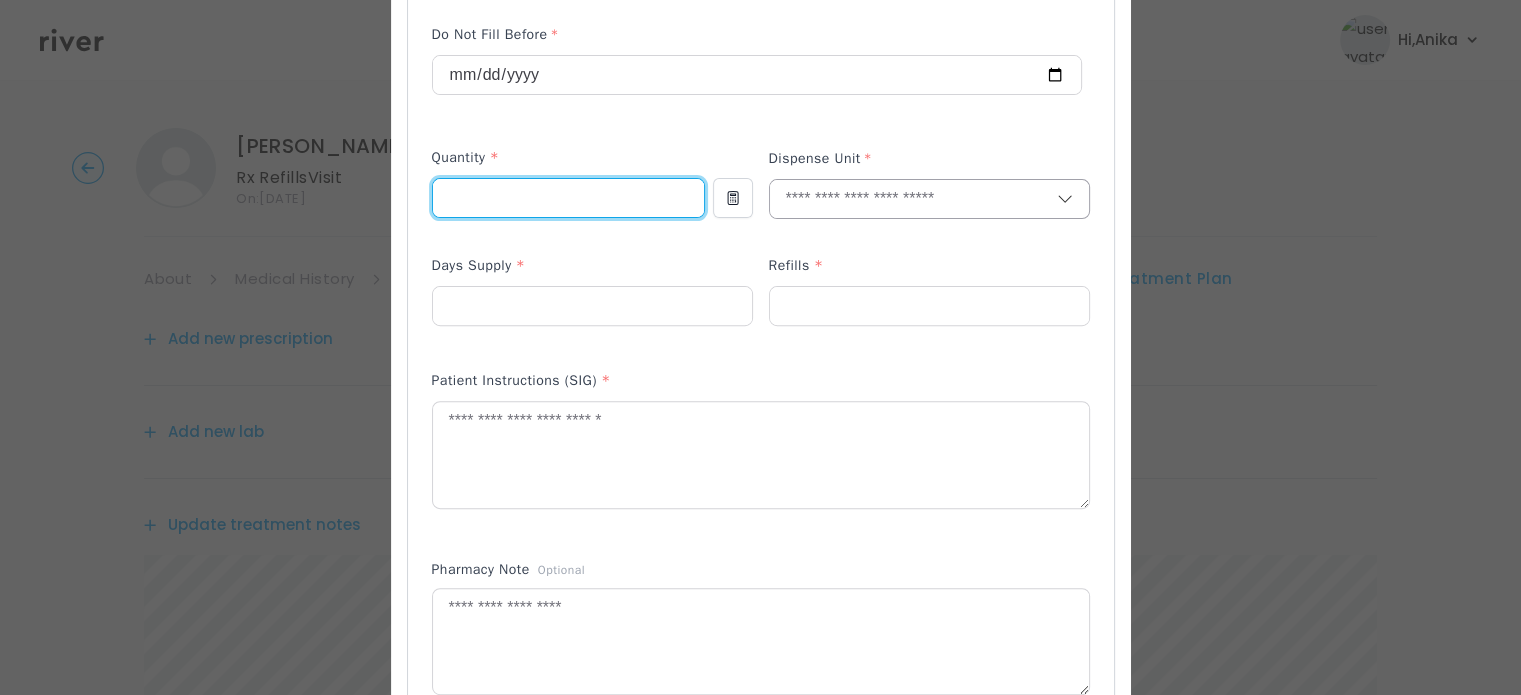 type on "*" 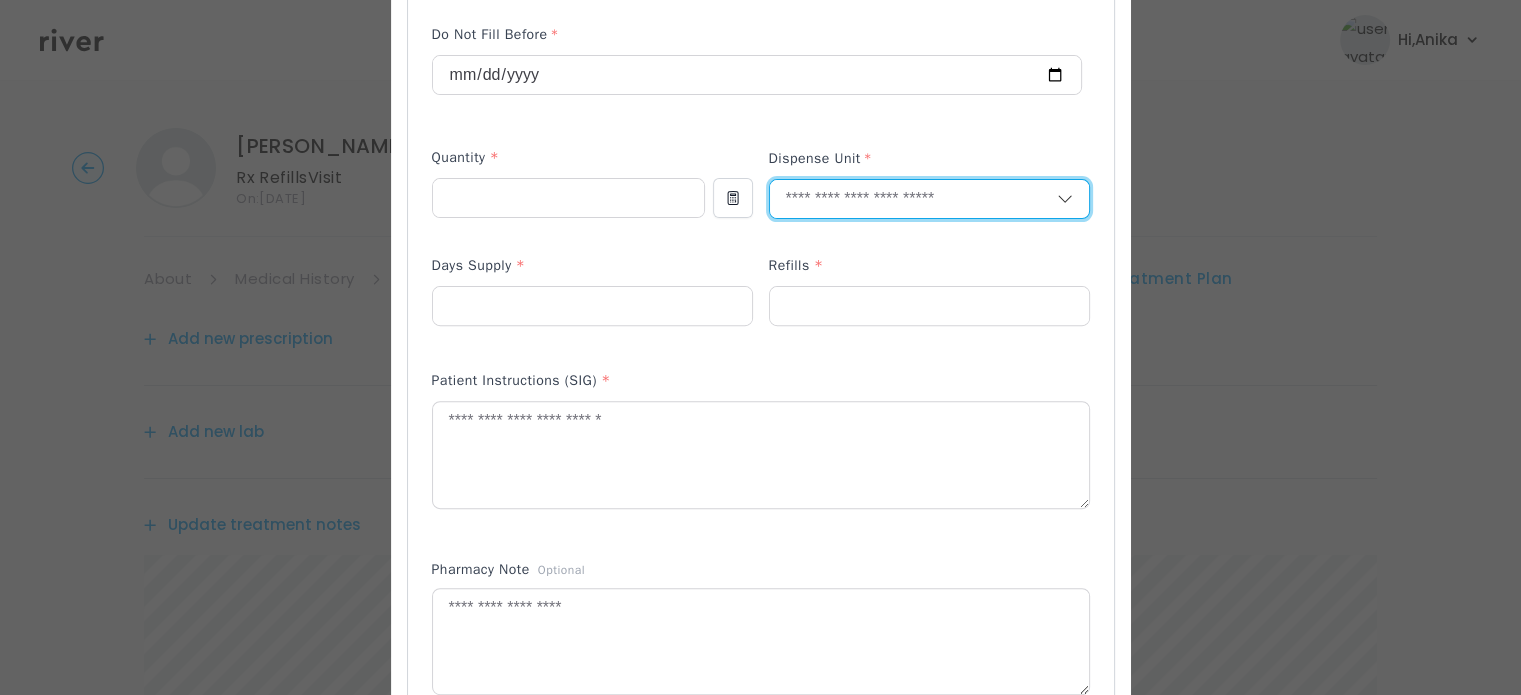 click at bounding box center (913, 199) 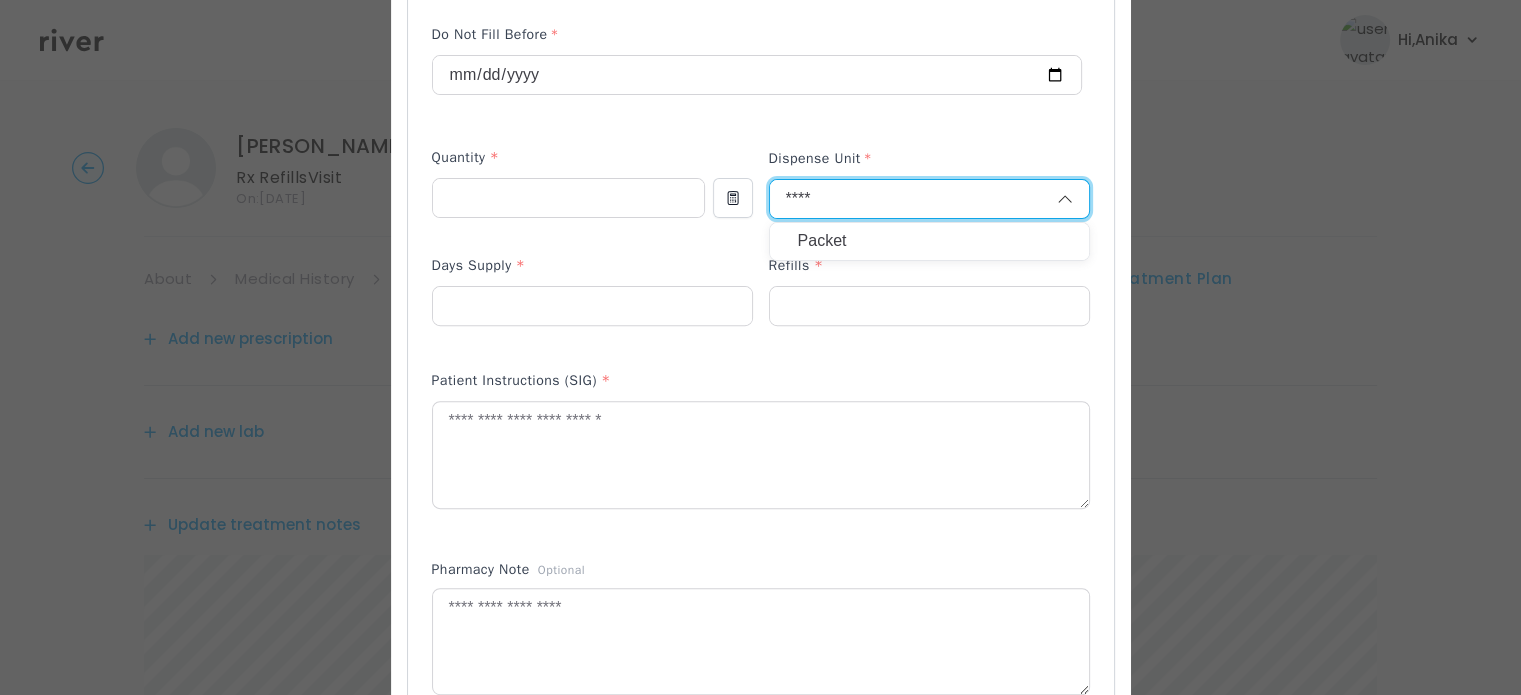 type on "****" 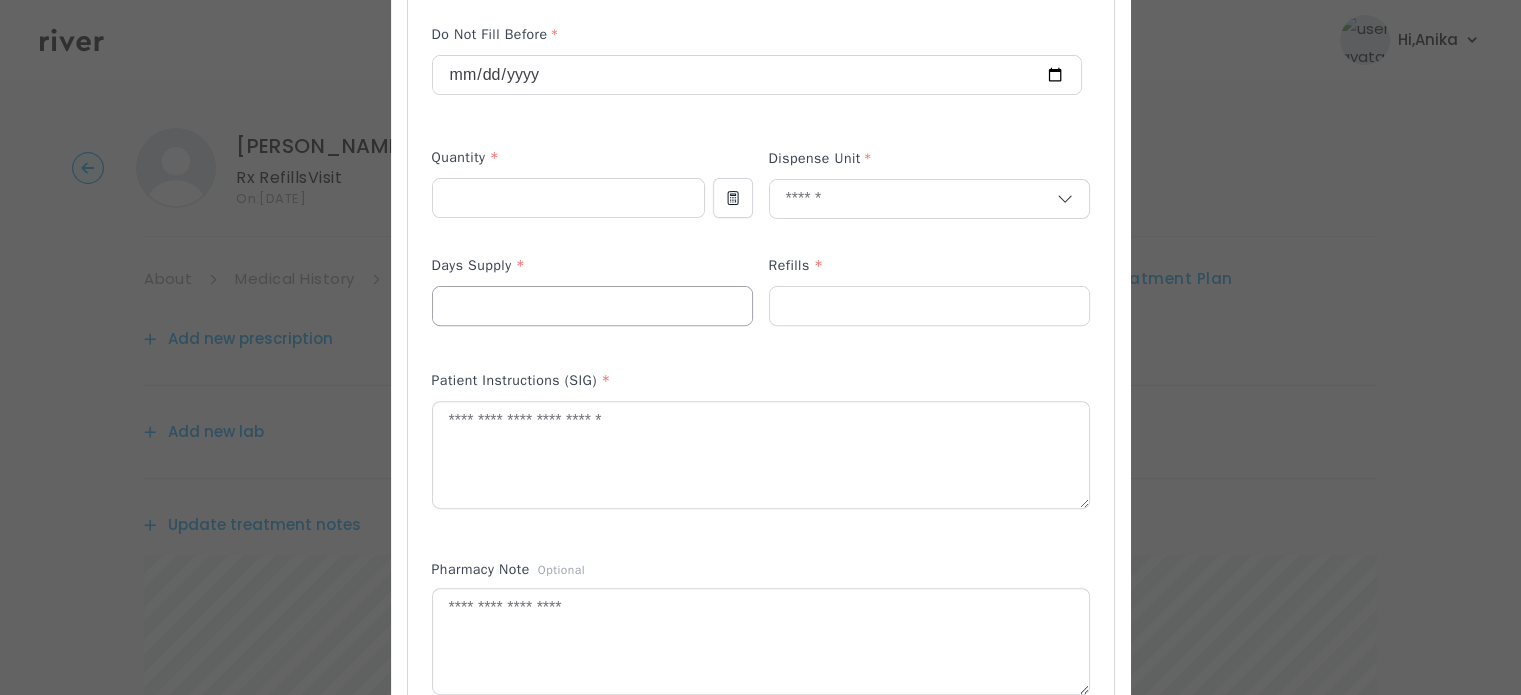 click at bounding box center (592, 306) 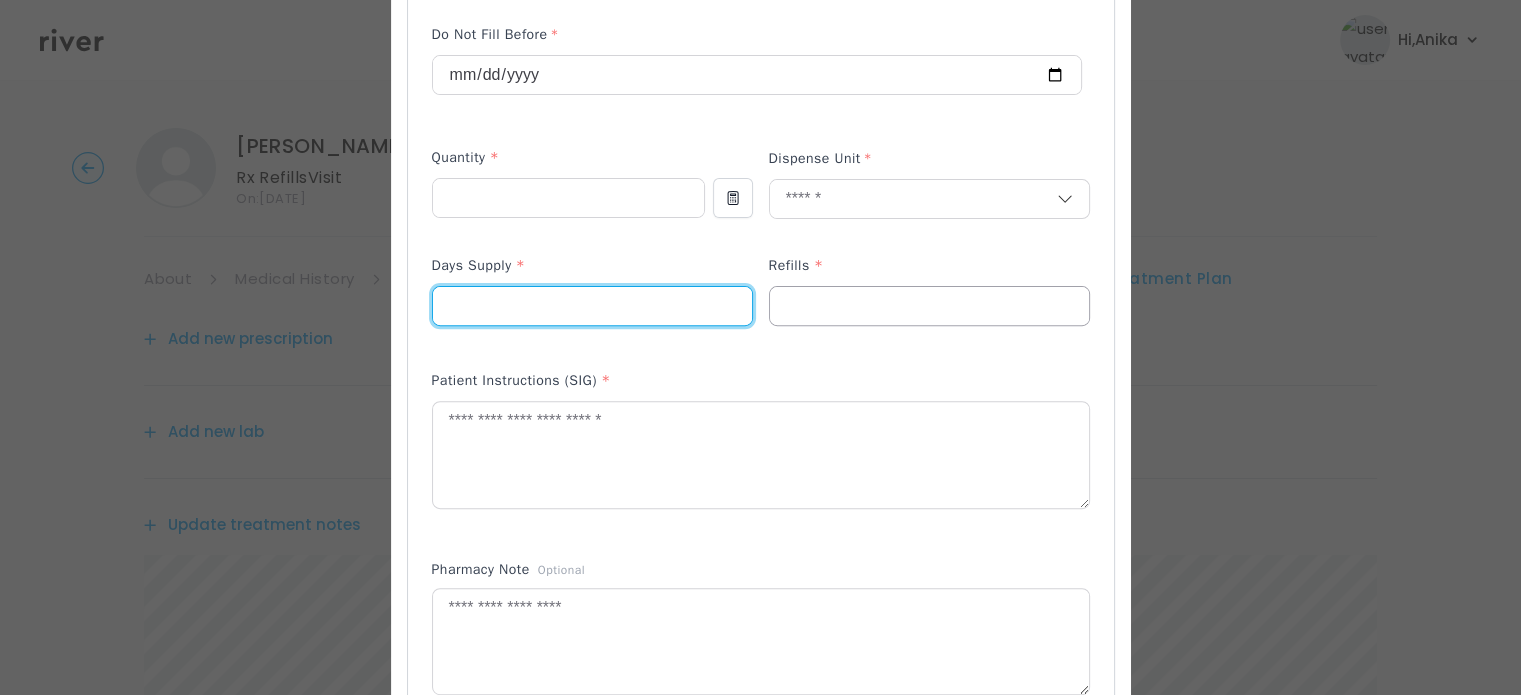 type on "**" 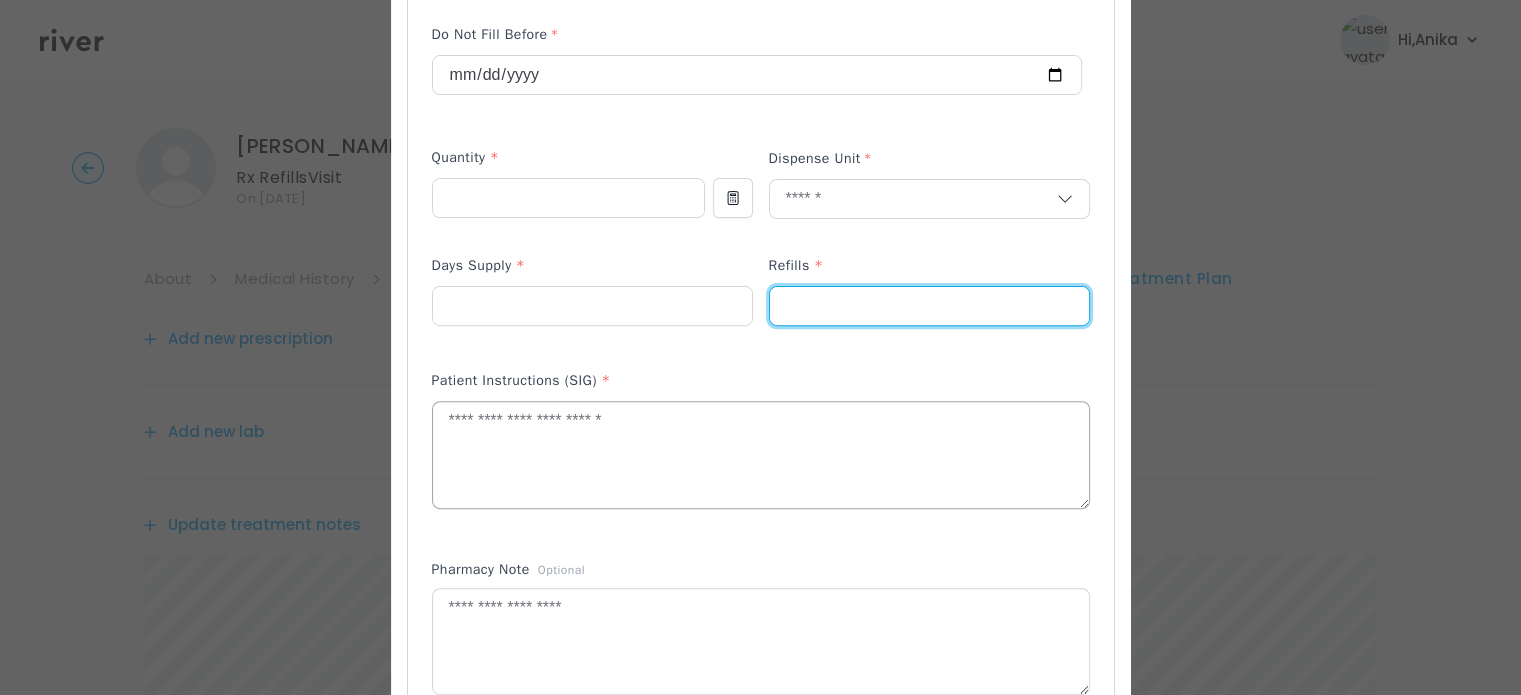 type on "*" 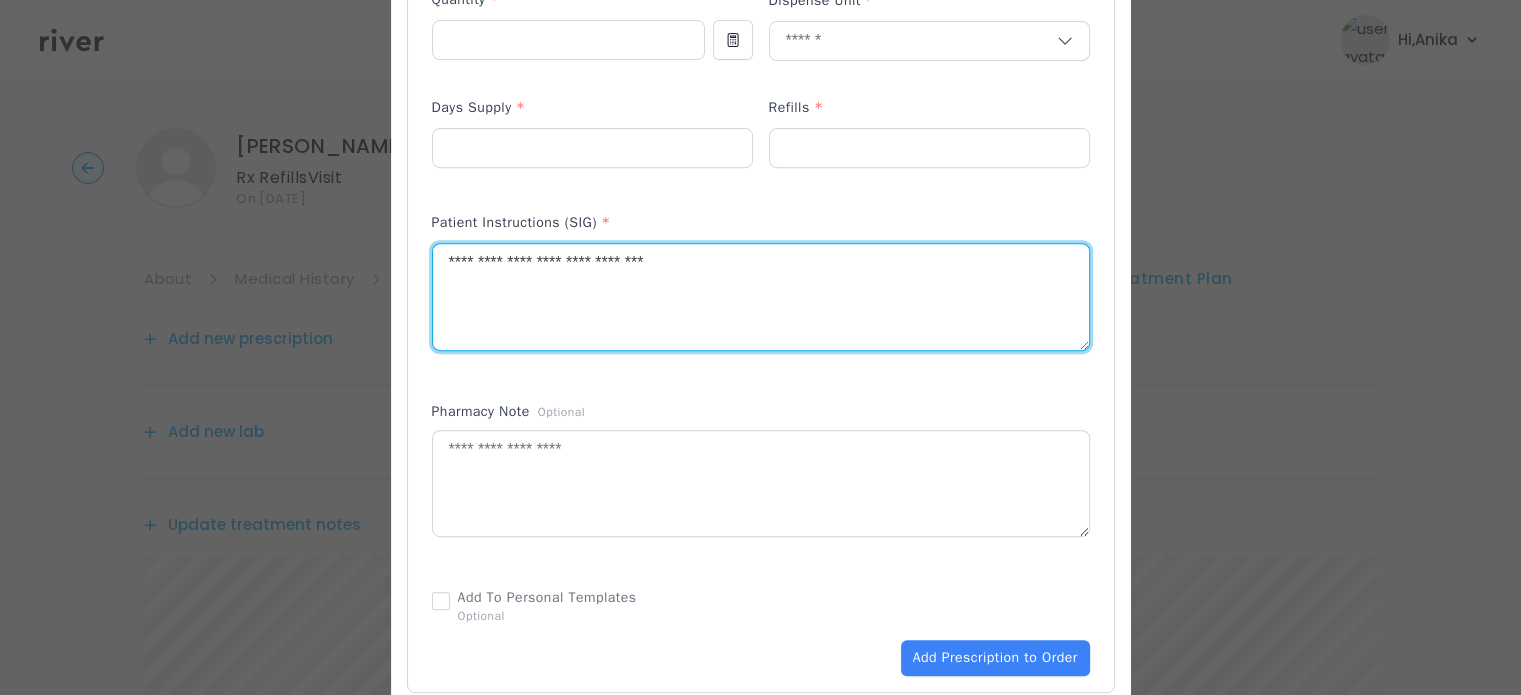 scroll, scrollTop: 884, scrollLeft: 0, axis: vertical 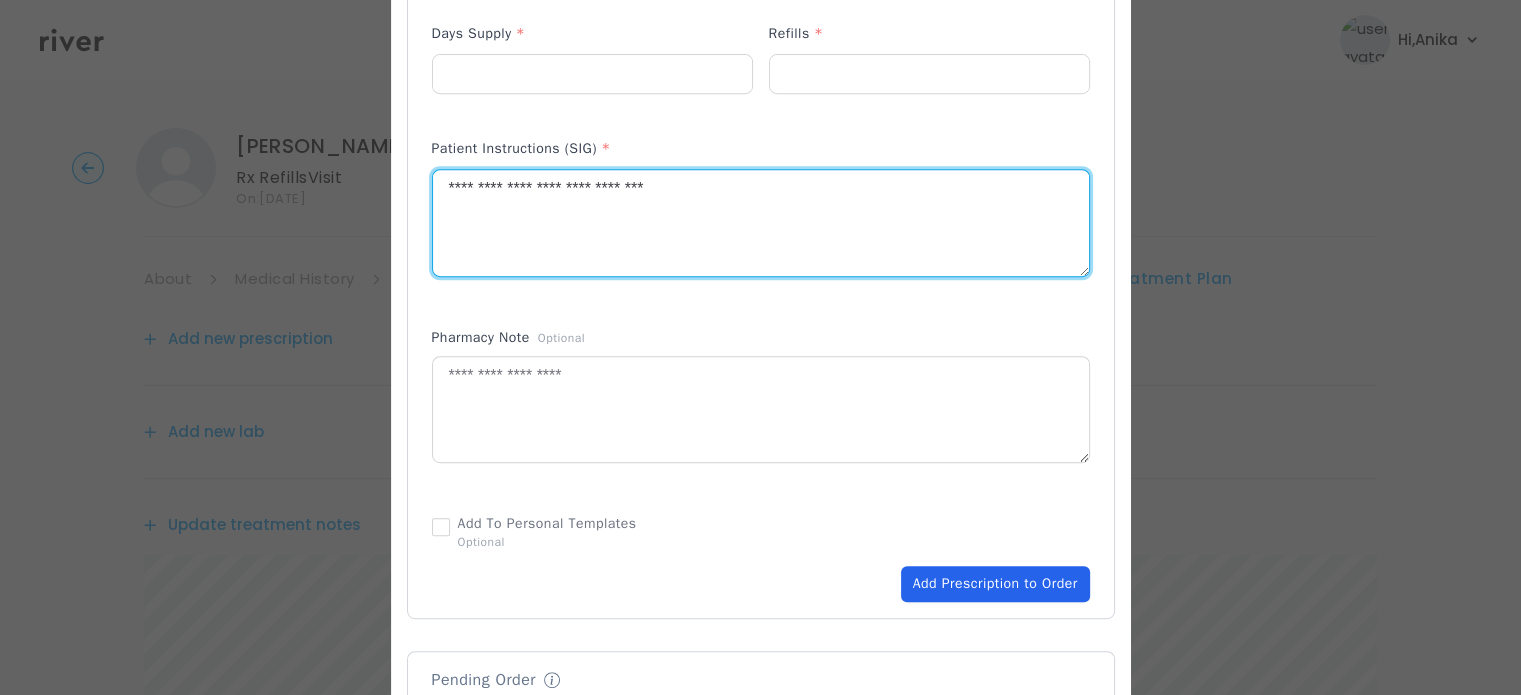 type on "**********" 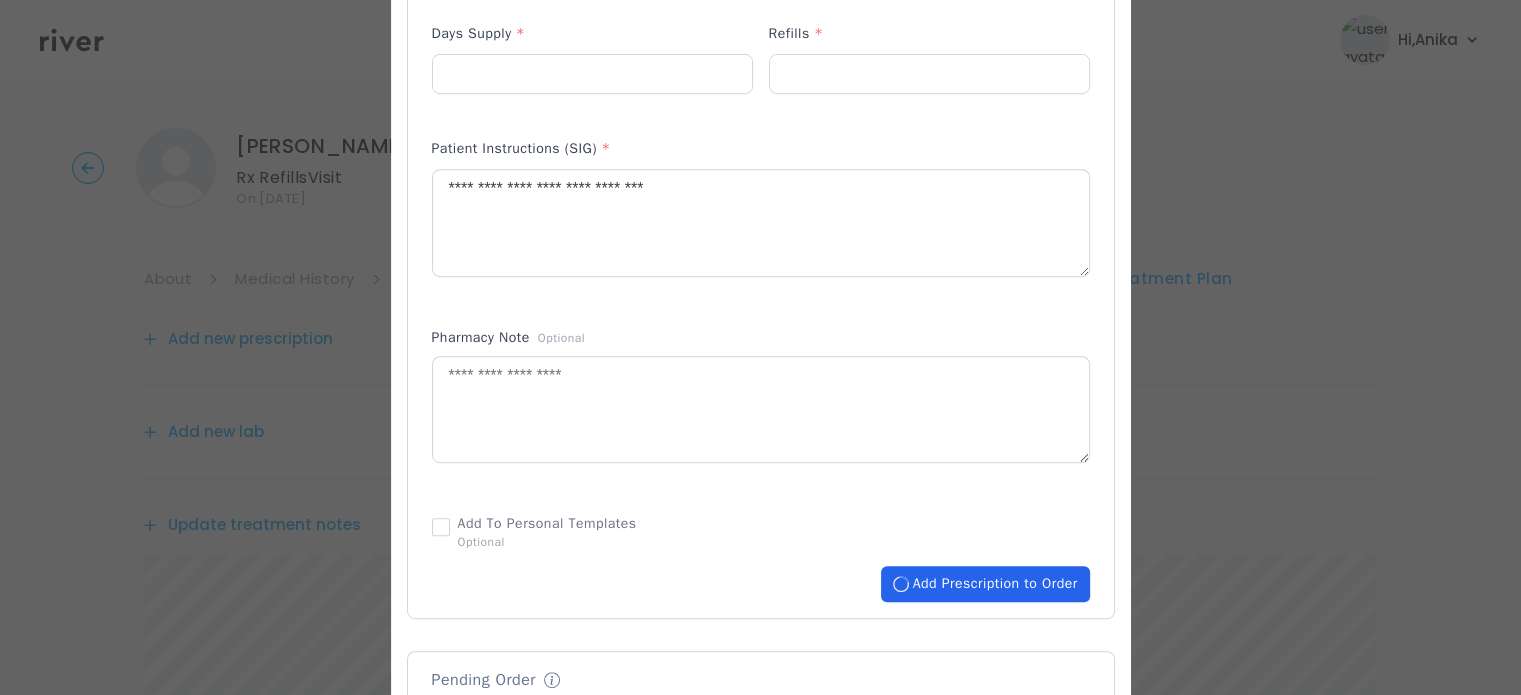 type 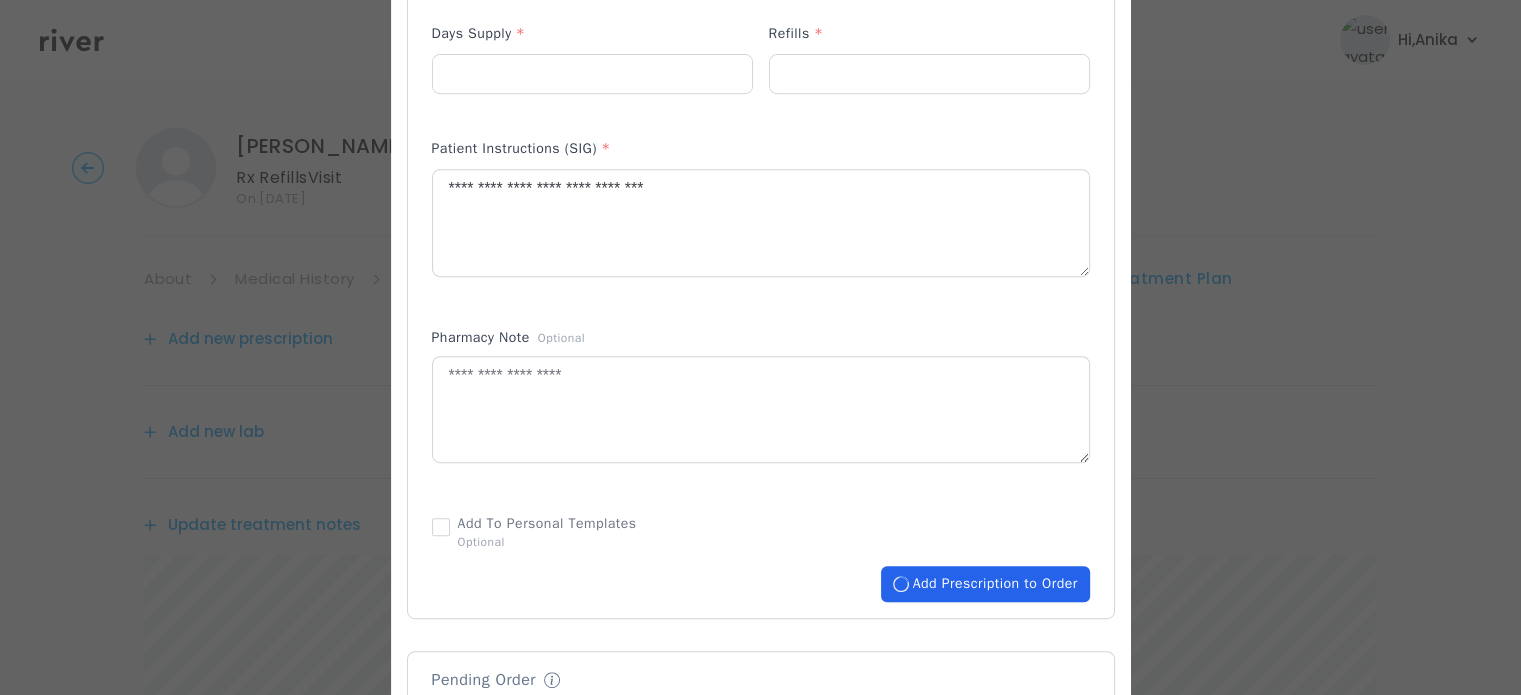 type 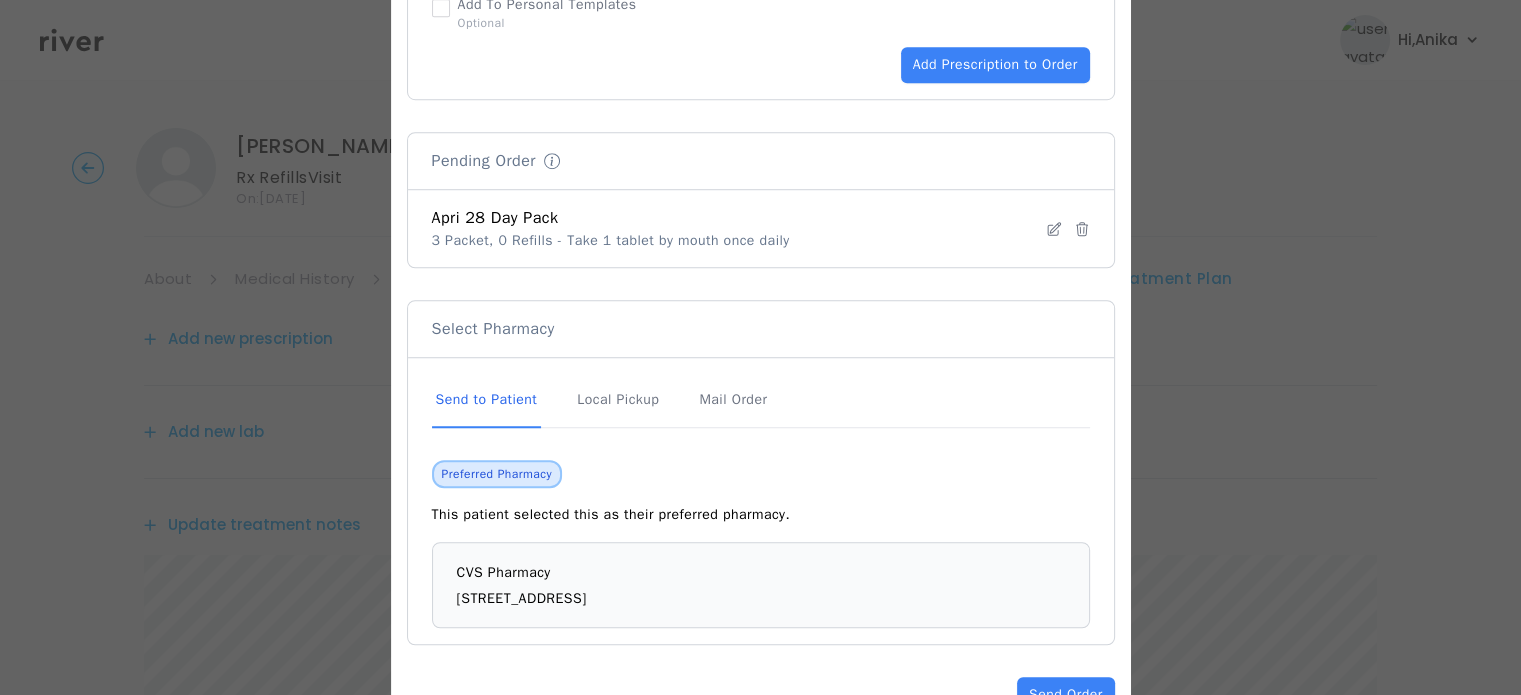 scroll, scrollTop: 1464, scrollLeft: 0, axis: vertical 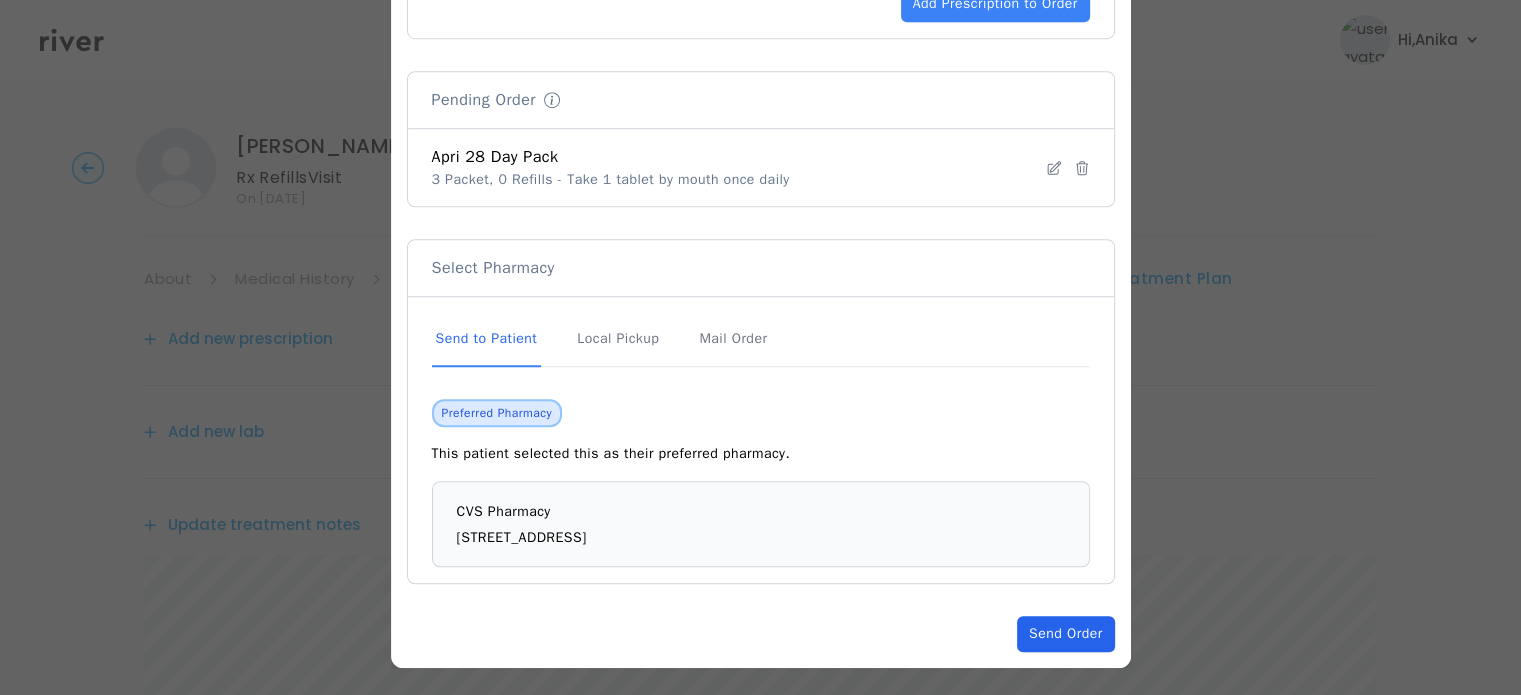 click on "Send Order" 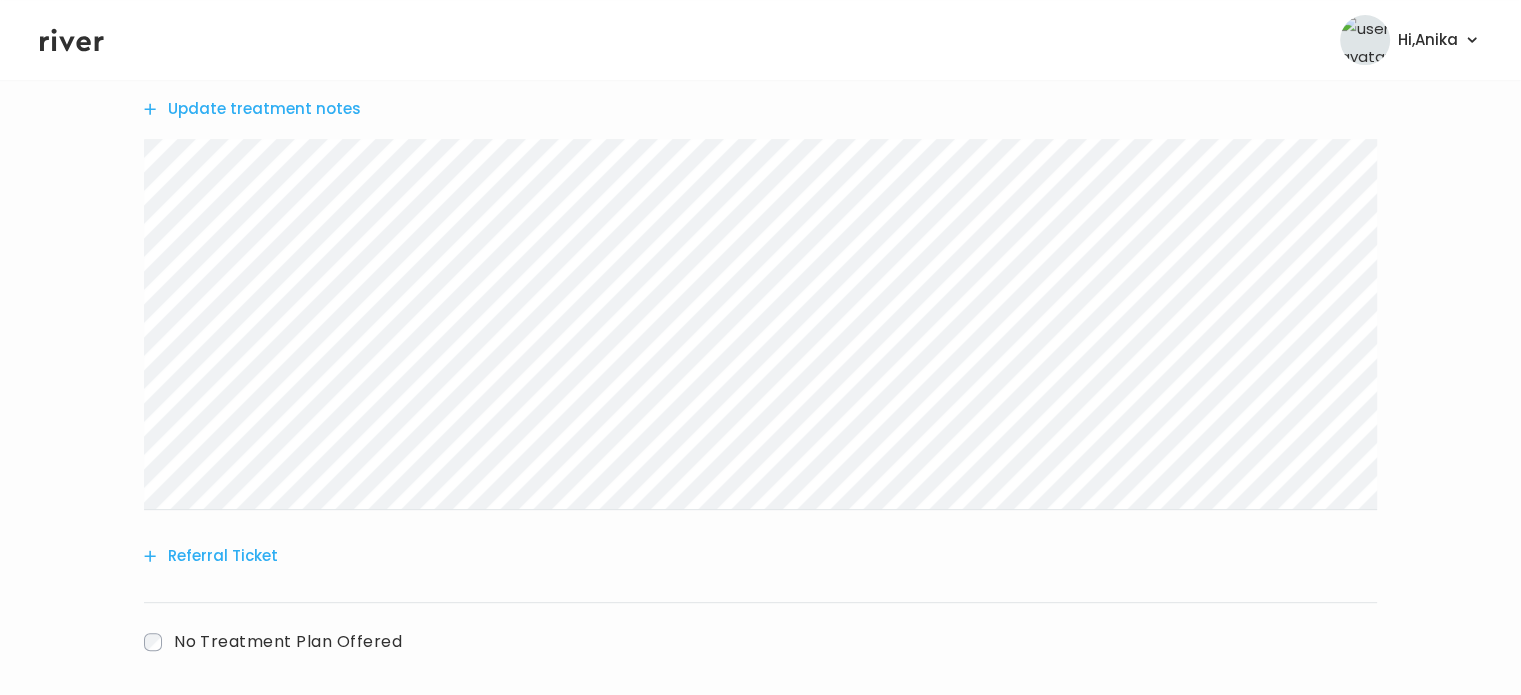 scroll, scrollTop: 716, scrollLeft: 0, axis: vertical 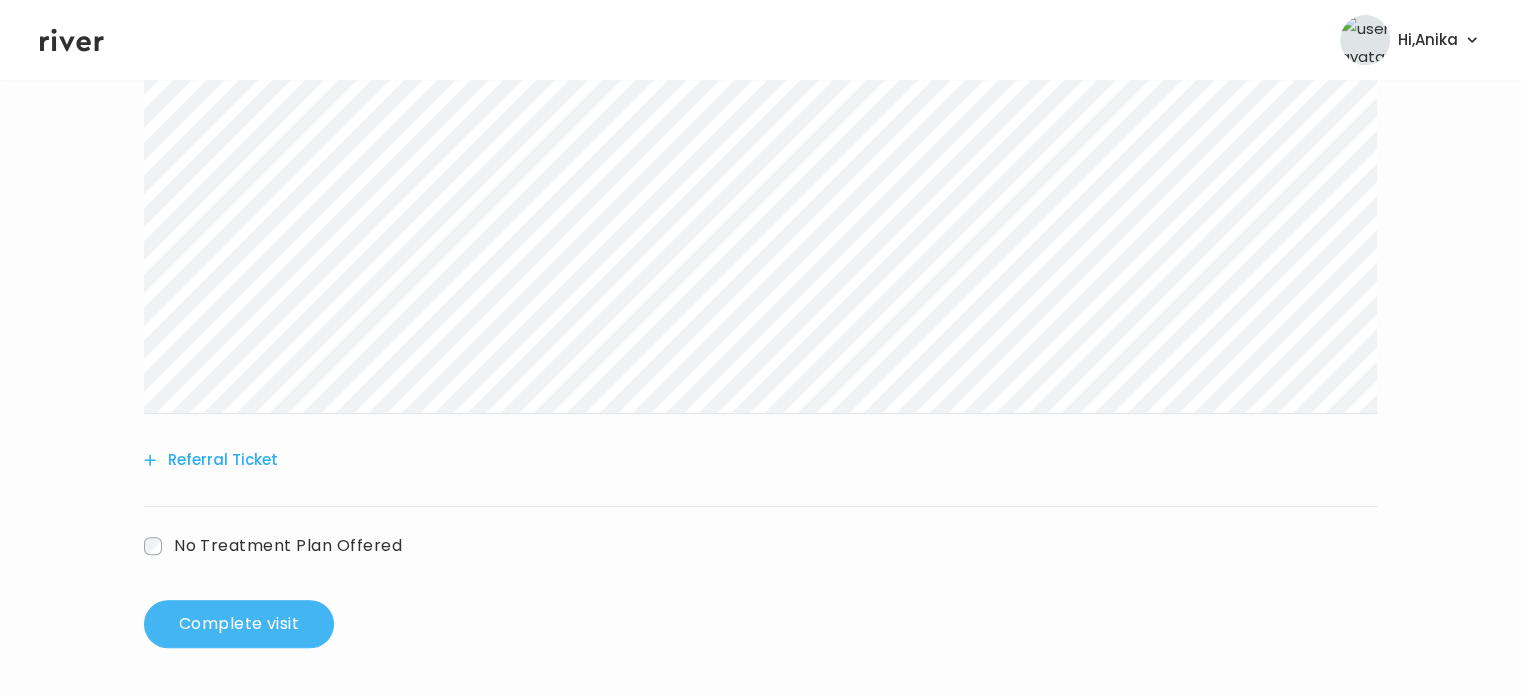 click on "Complete visit" at bounding box center [239, 624] 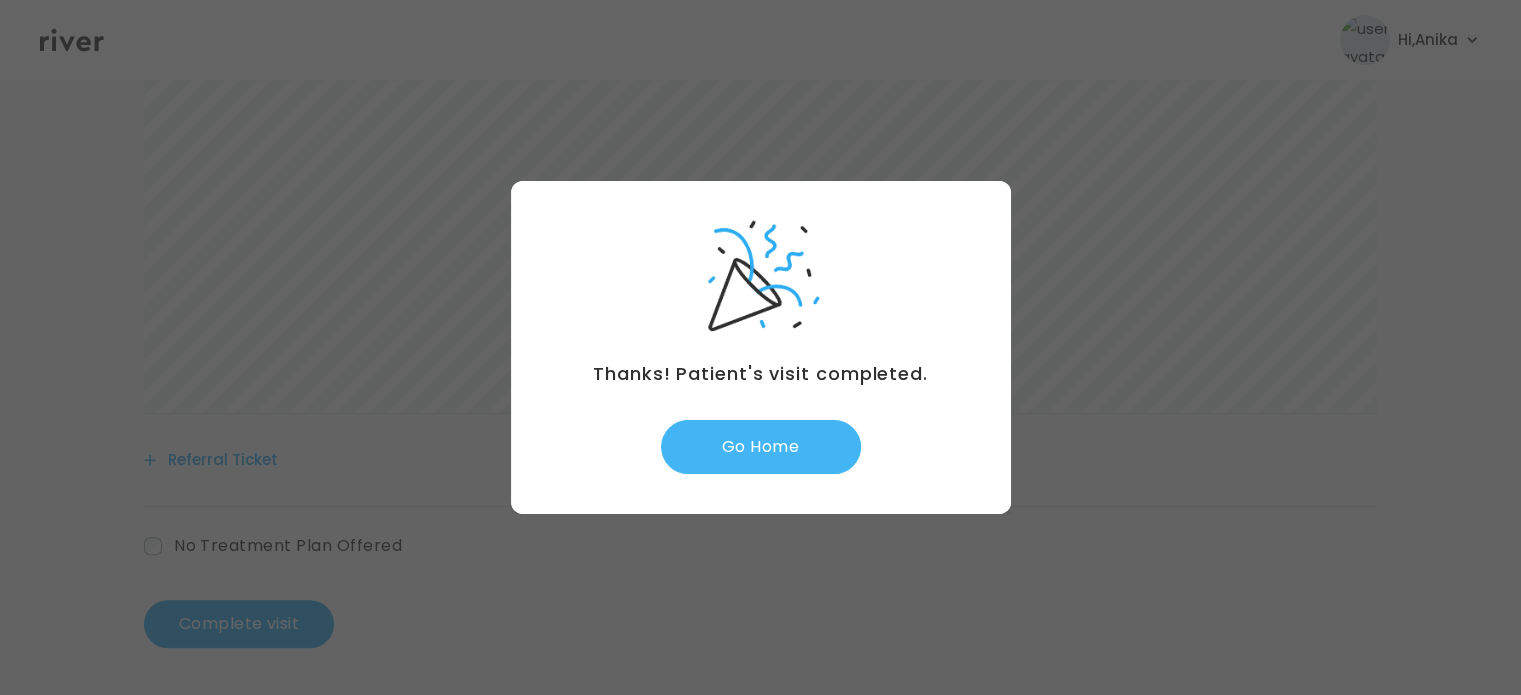 click on "Go Home" at bounding box center [761, 447] 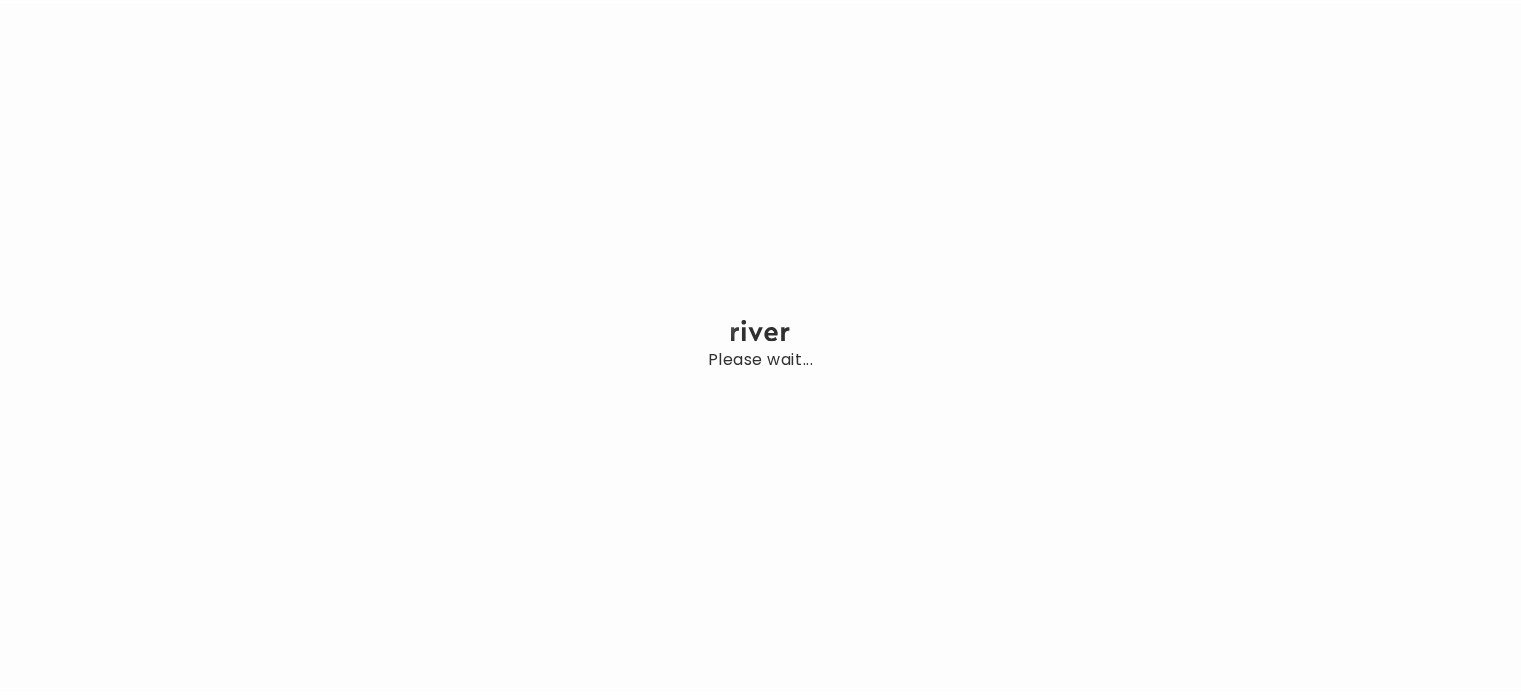 scroll, scrollTop: 0, scrollLeft: 0, axis: both 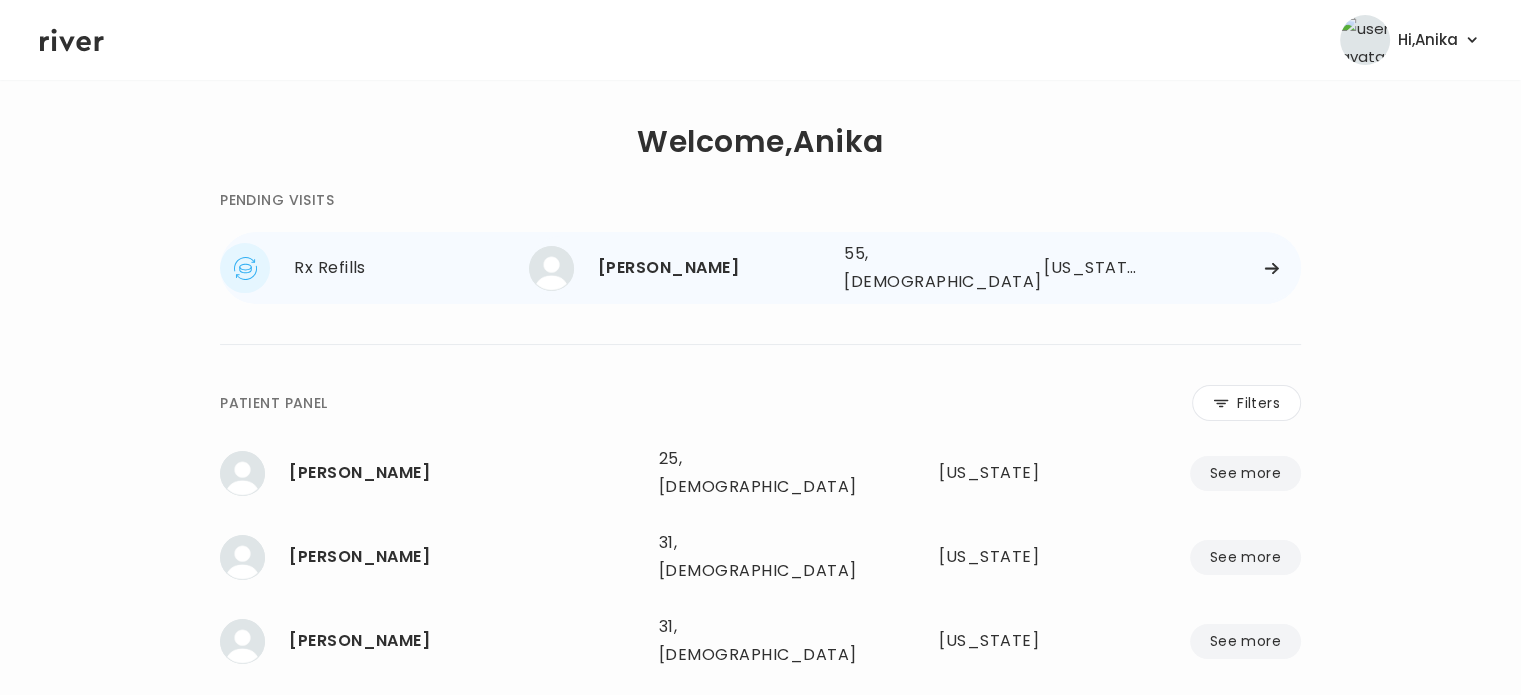 click on "[PERSON_NAME]" at bounding box center (713, 268) 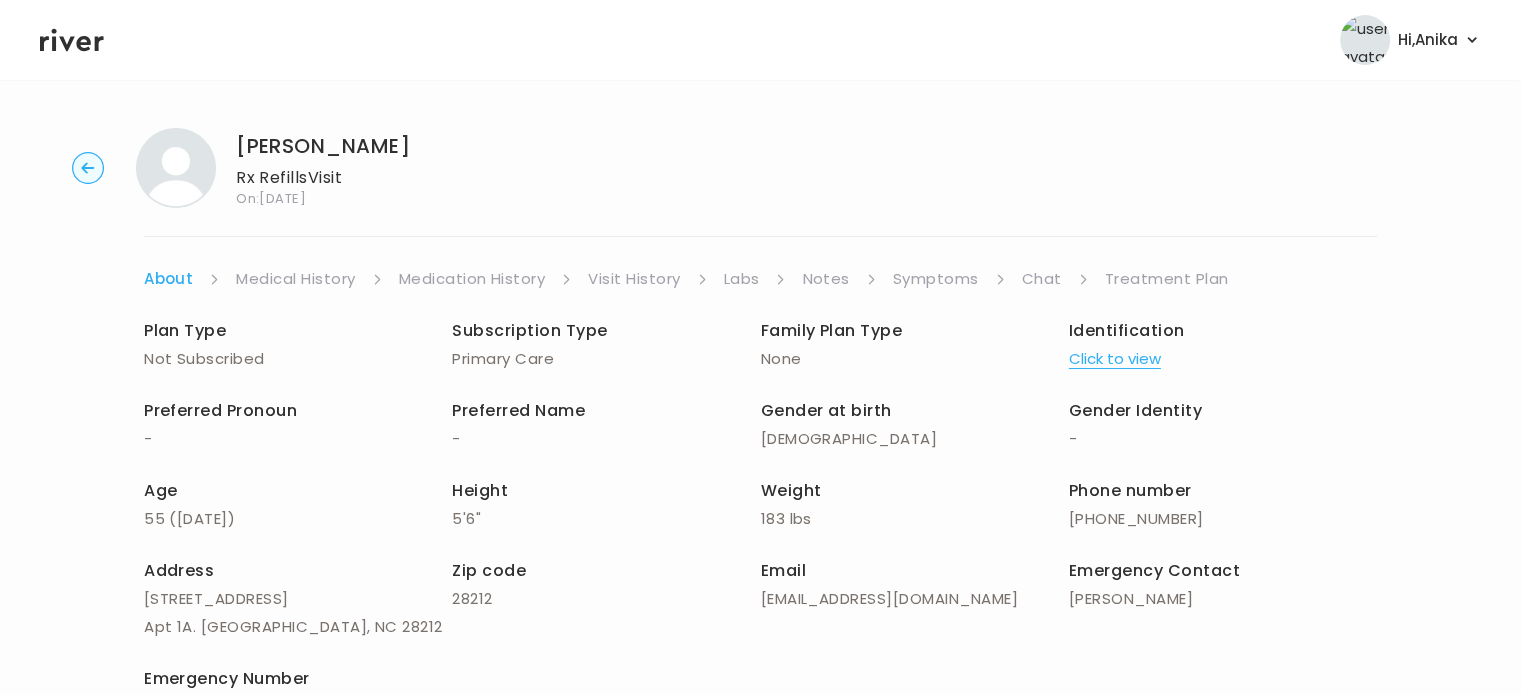 click on "Treatment Plan" at bounding box center [1167, 279] 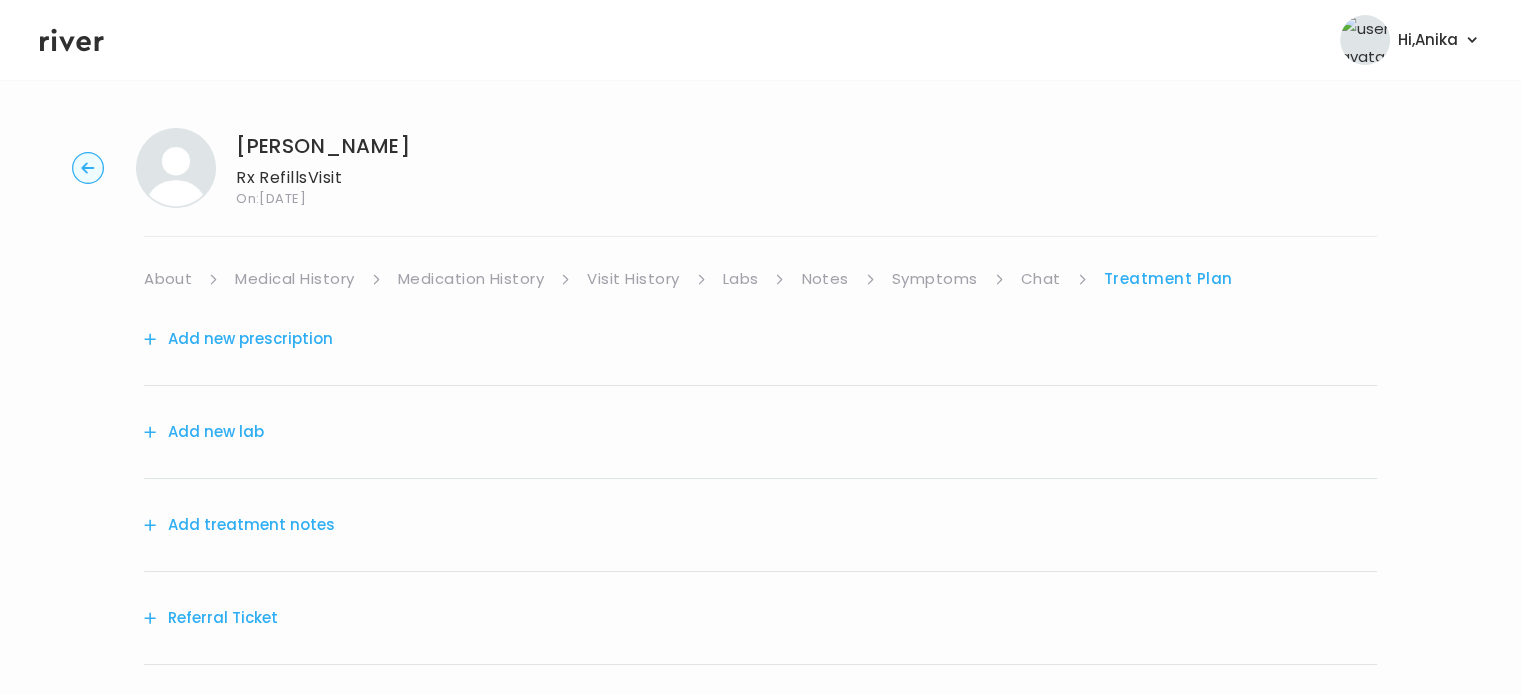 click on "Add treatment notes" at bounding box center (760, 525) 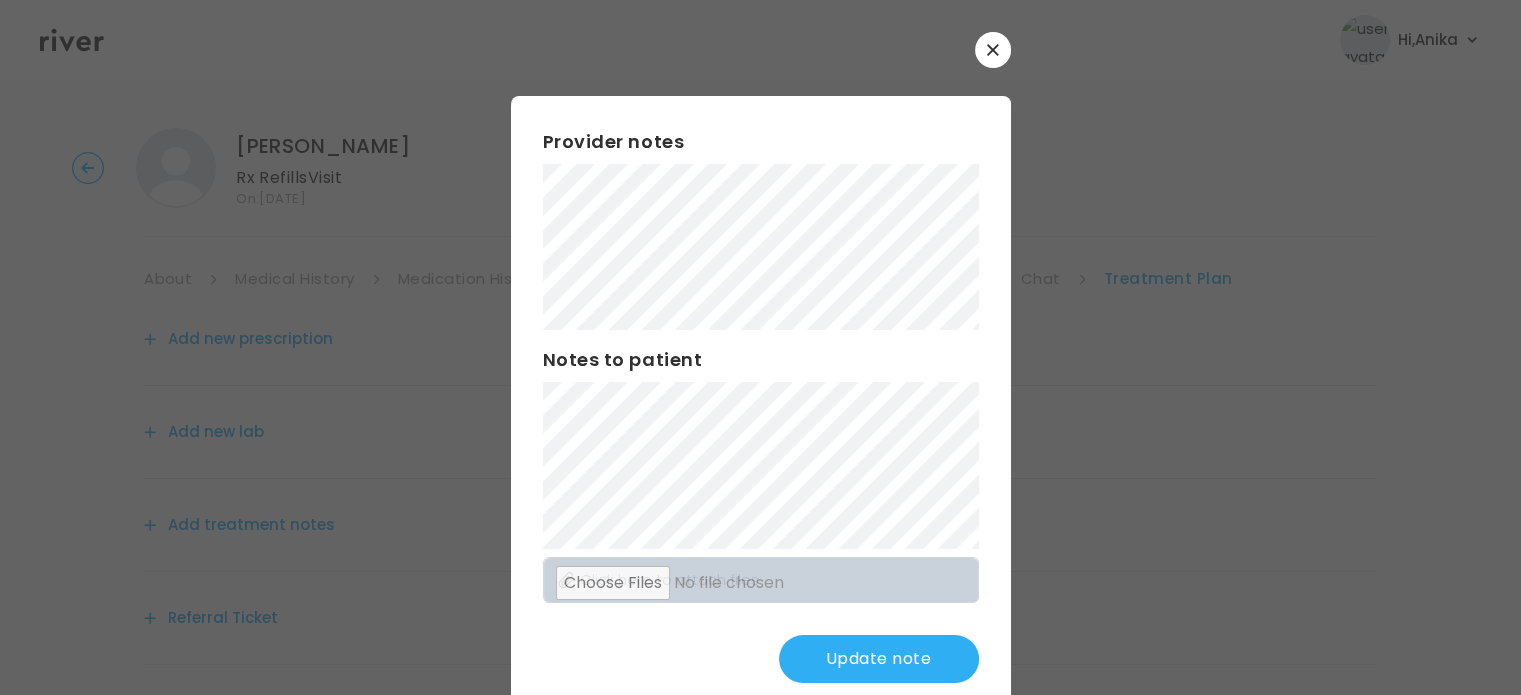 click on "Update note" at bounding box center [879, 659] 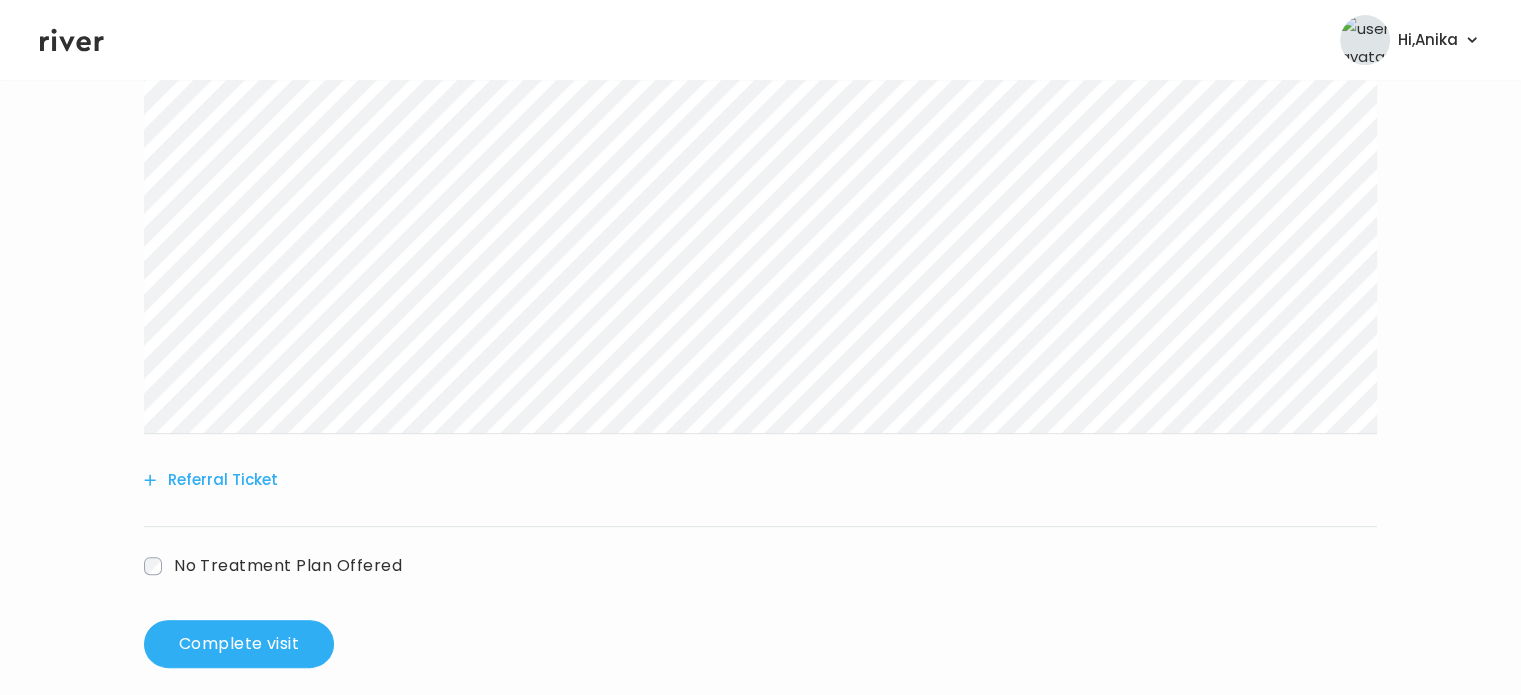 scroll, scrollTop: 512, scrollLeft: 0, axis: vertical 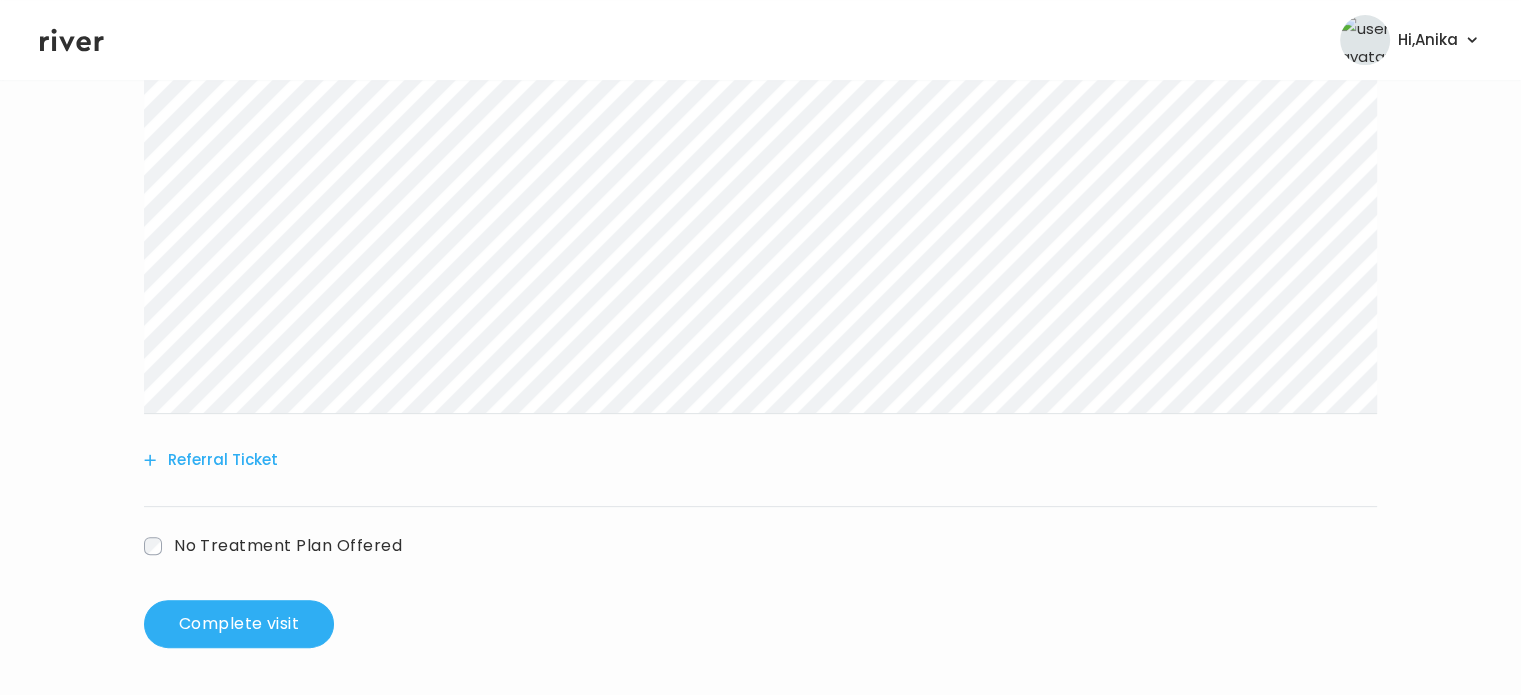 click on "No Treatment Plan Offered" at bounding box center [288, 545] 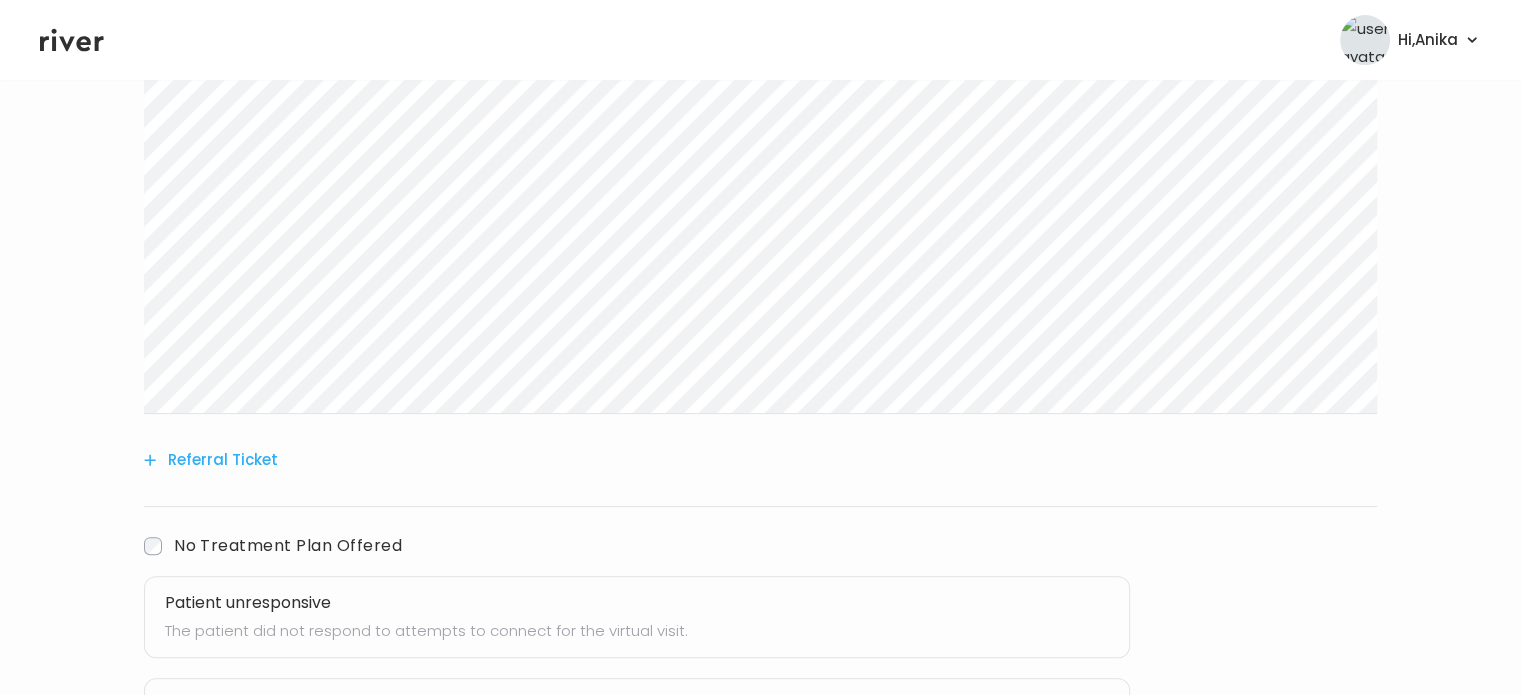 click on "Patient unresponsive" at bounding box center (637, 603) 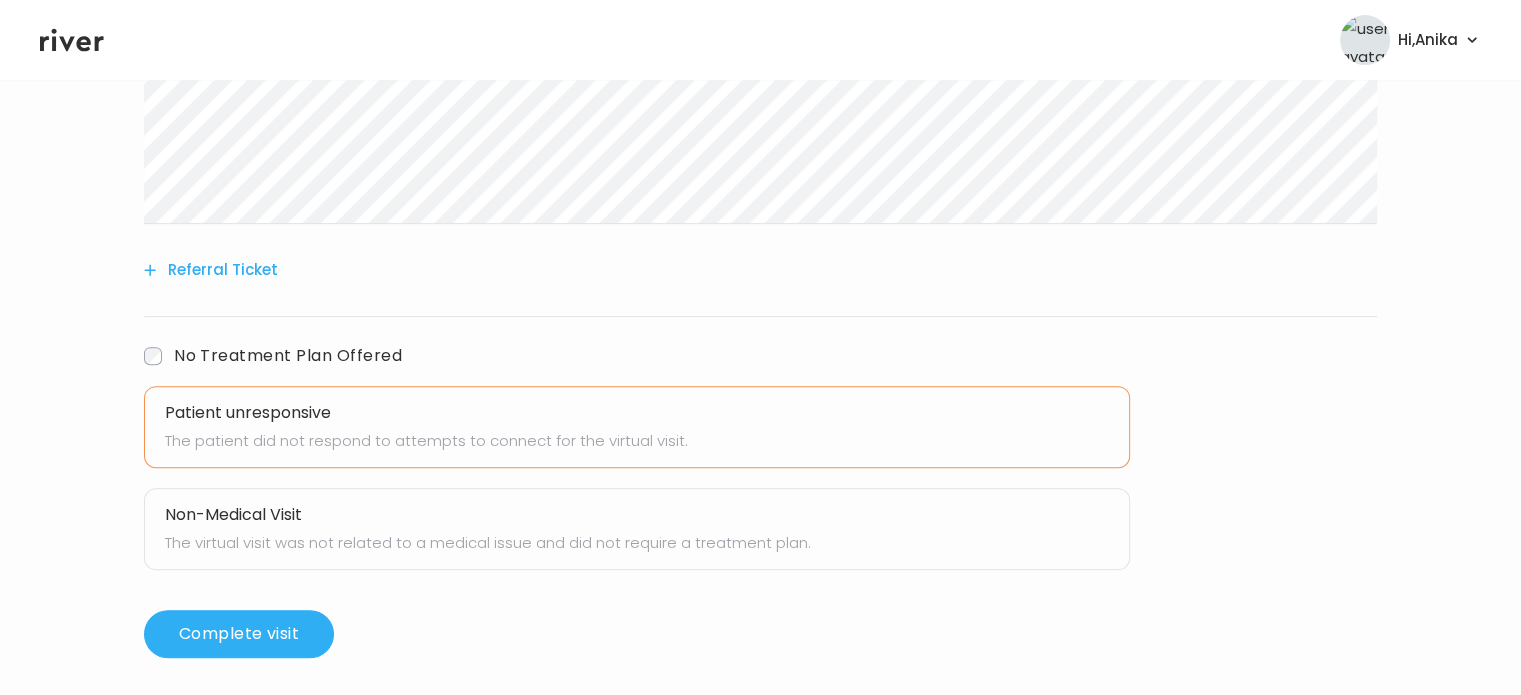 scroll, scrollTop: 711, scrollLeft: 0, axis: vertical 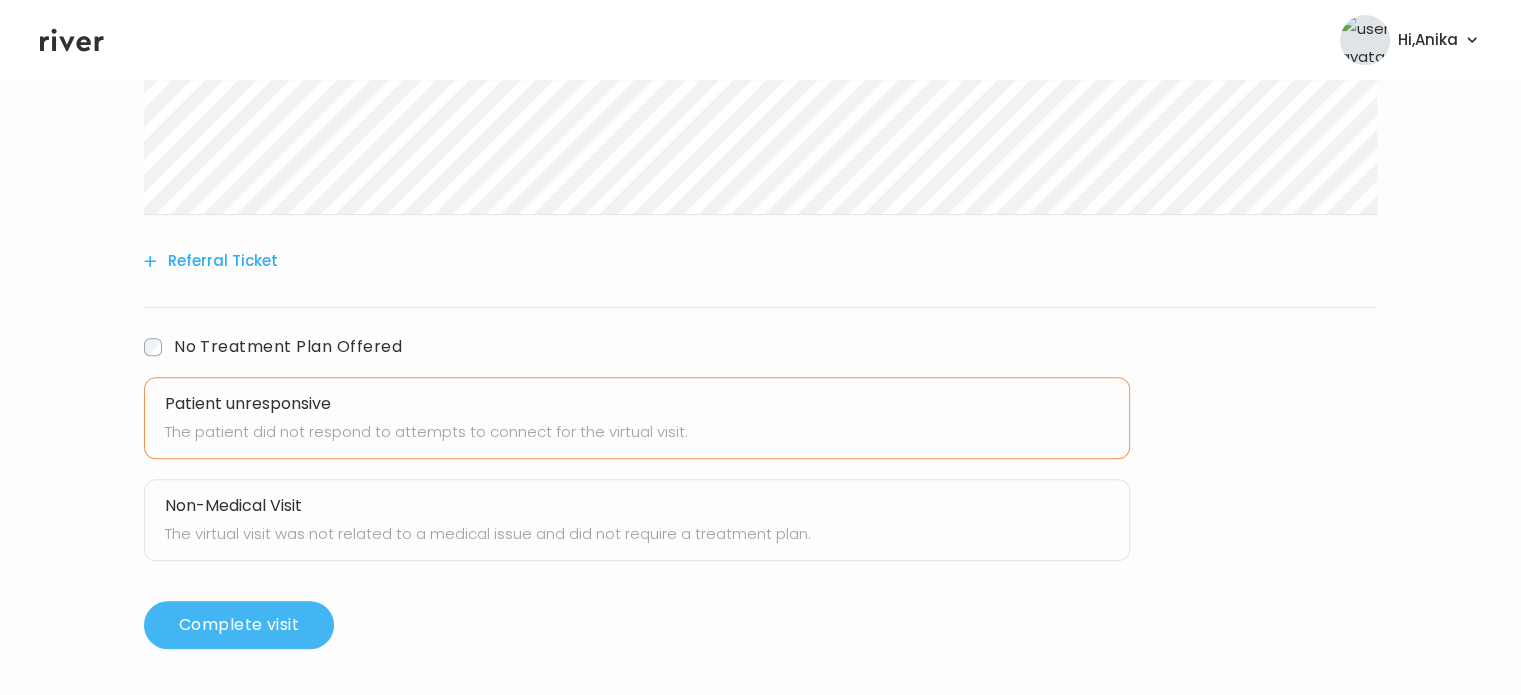 click on "Complete visit" at bounding box center [239, 625] 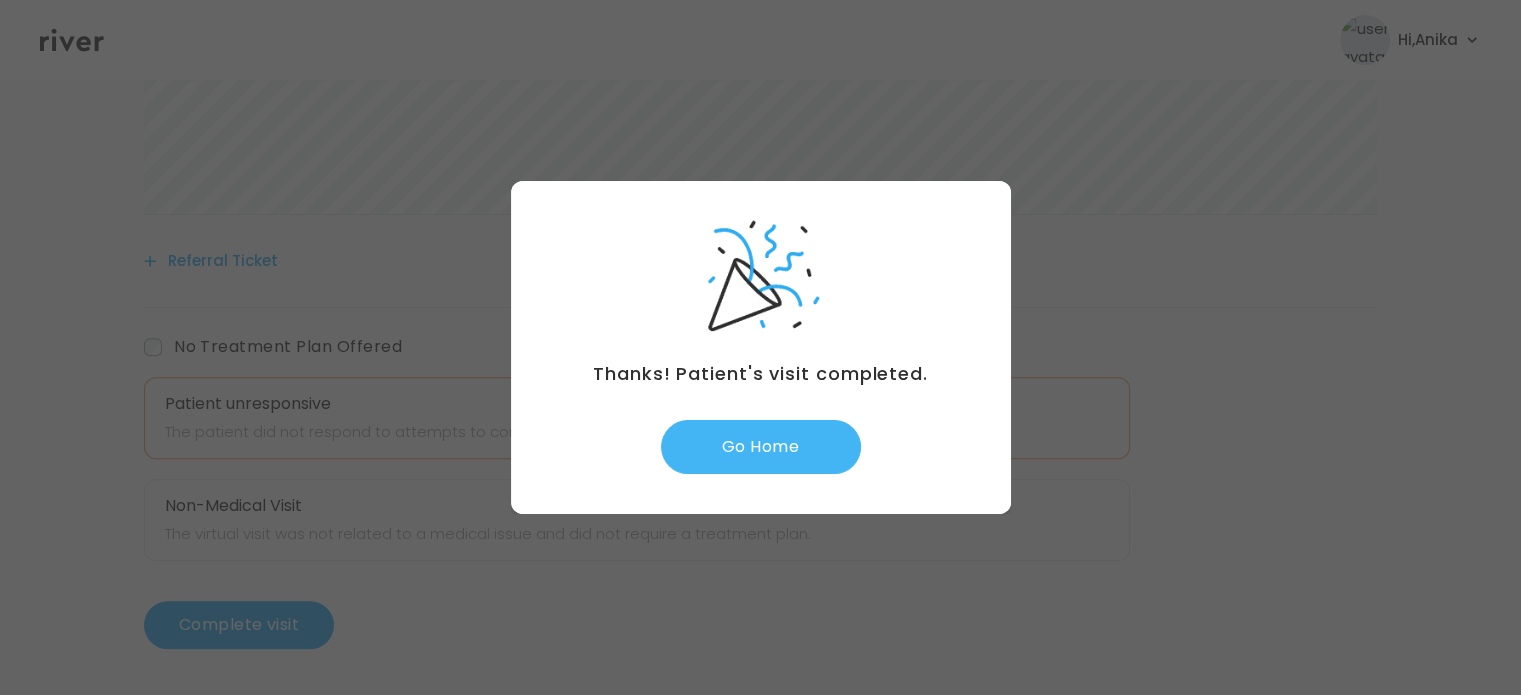 click on "Go Home" at bounding box center [761, 447] 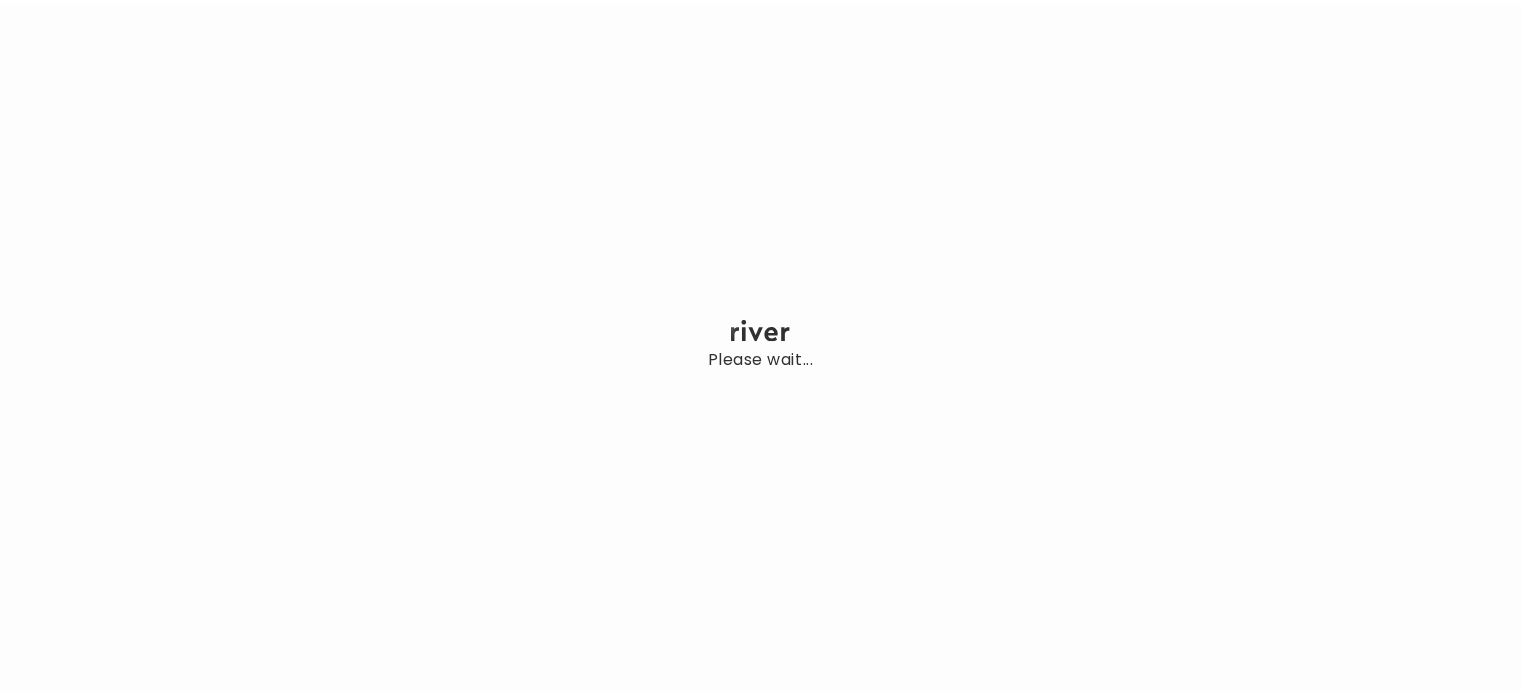 scroll, scrollTop: 0, scrollLeft: 0, axis: both 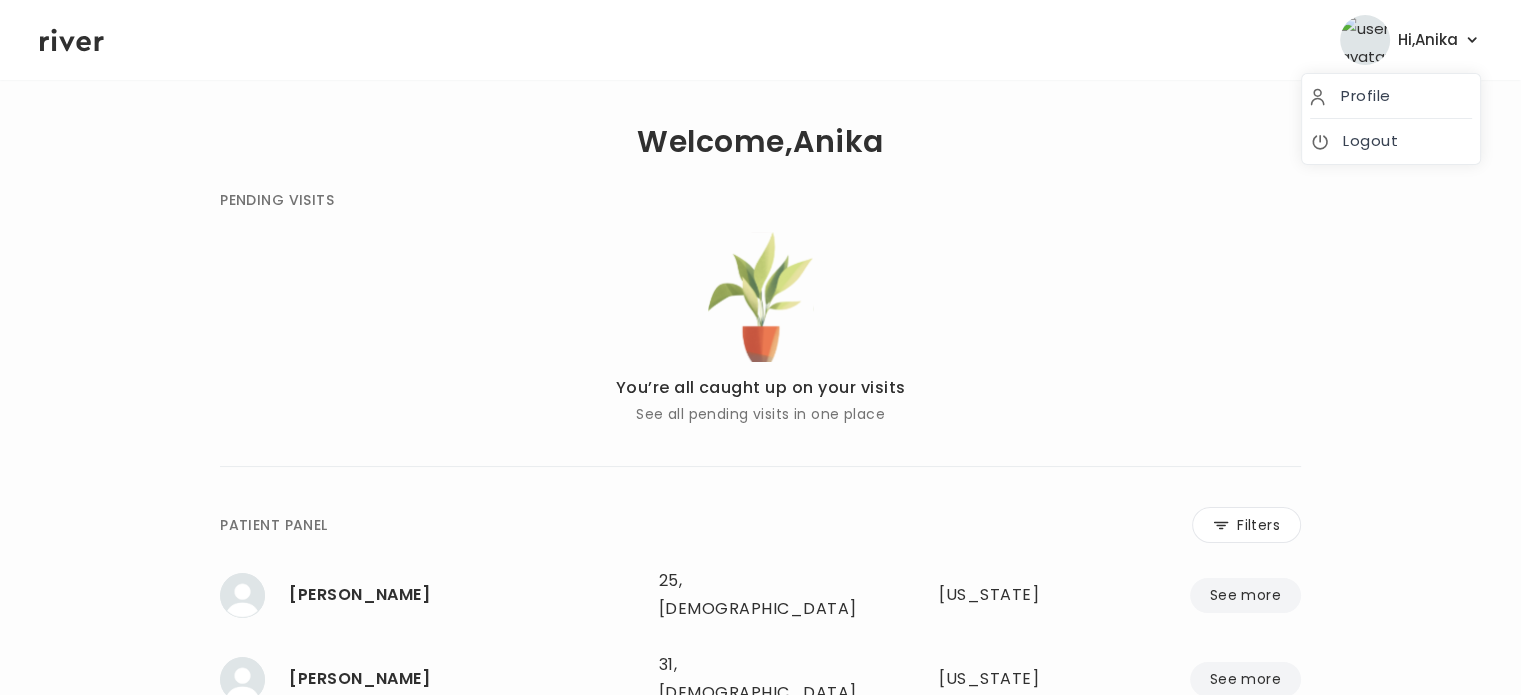click on "Hi,  Anika" at bounding box center [1428, 40] 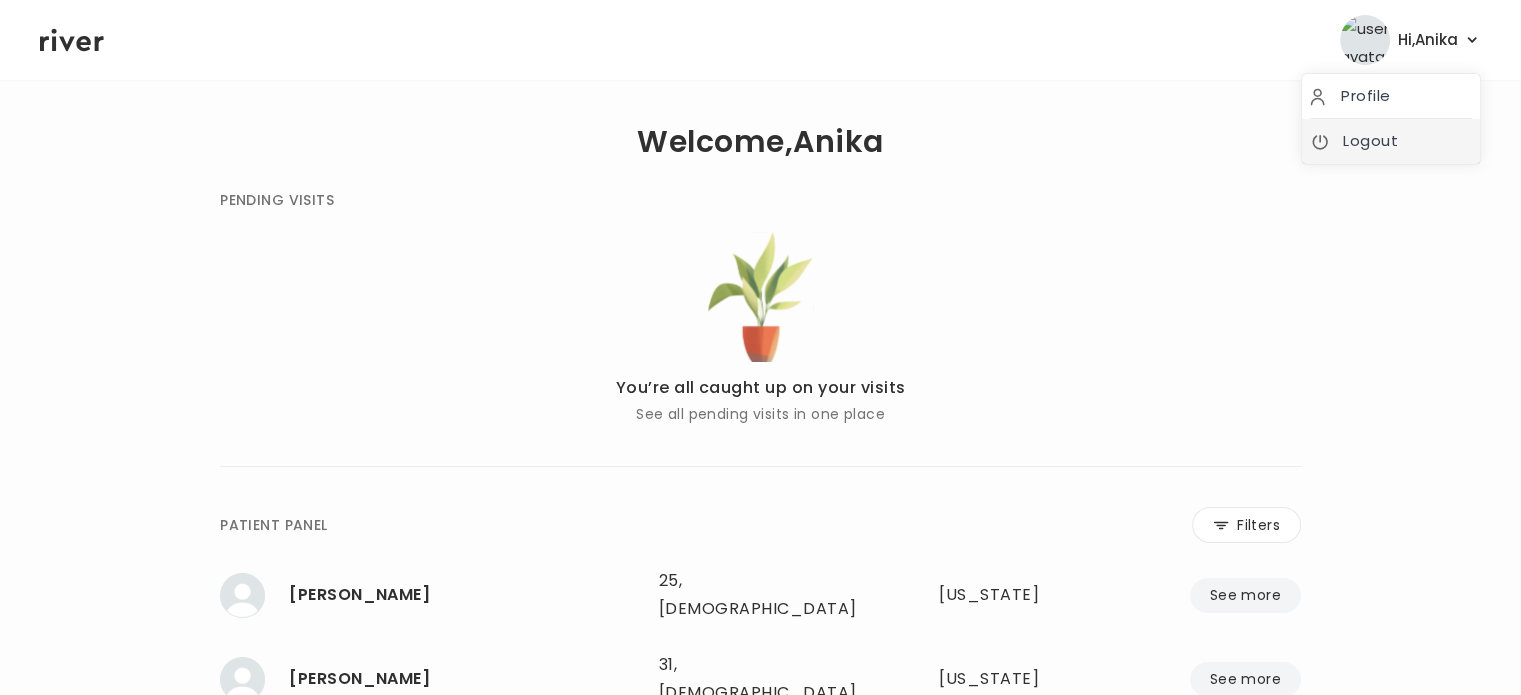 click on "Logout" at bounding box center [1391, 141] 